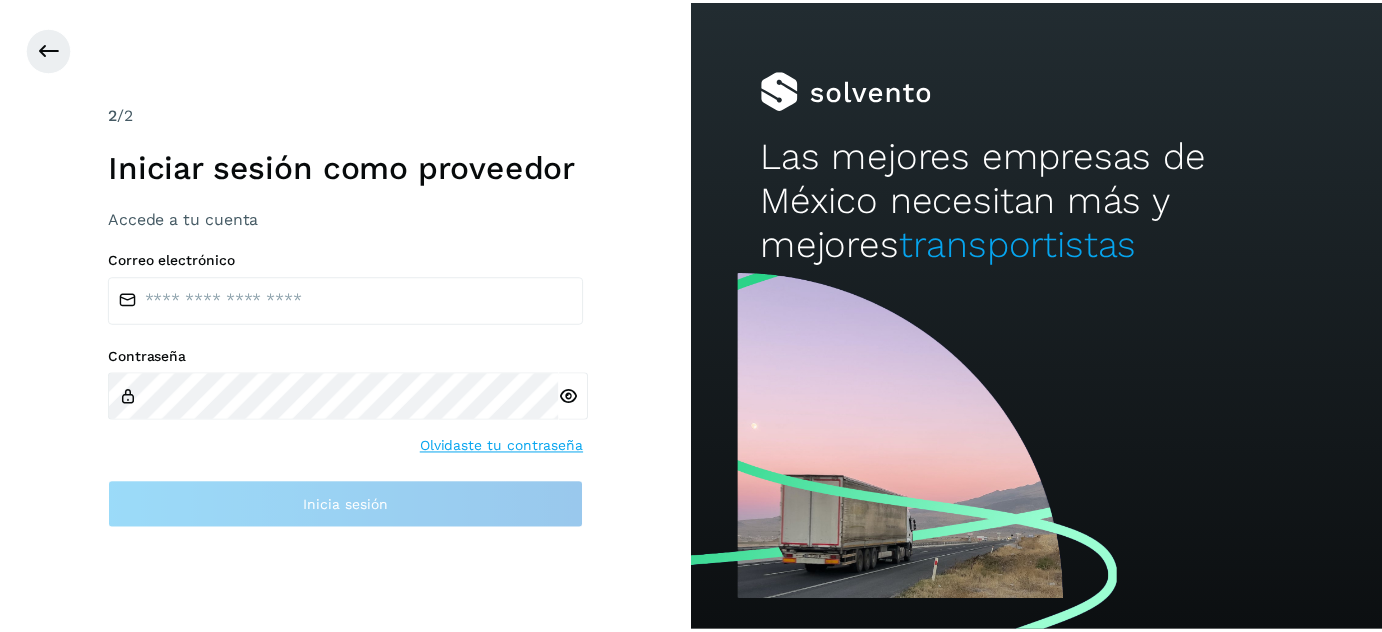 scroll, scrollTop: 0, scrollLeft: 0, axis: both 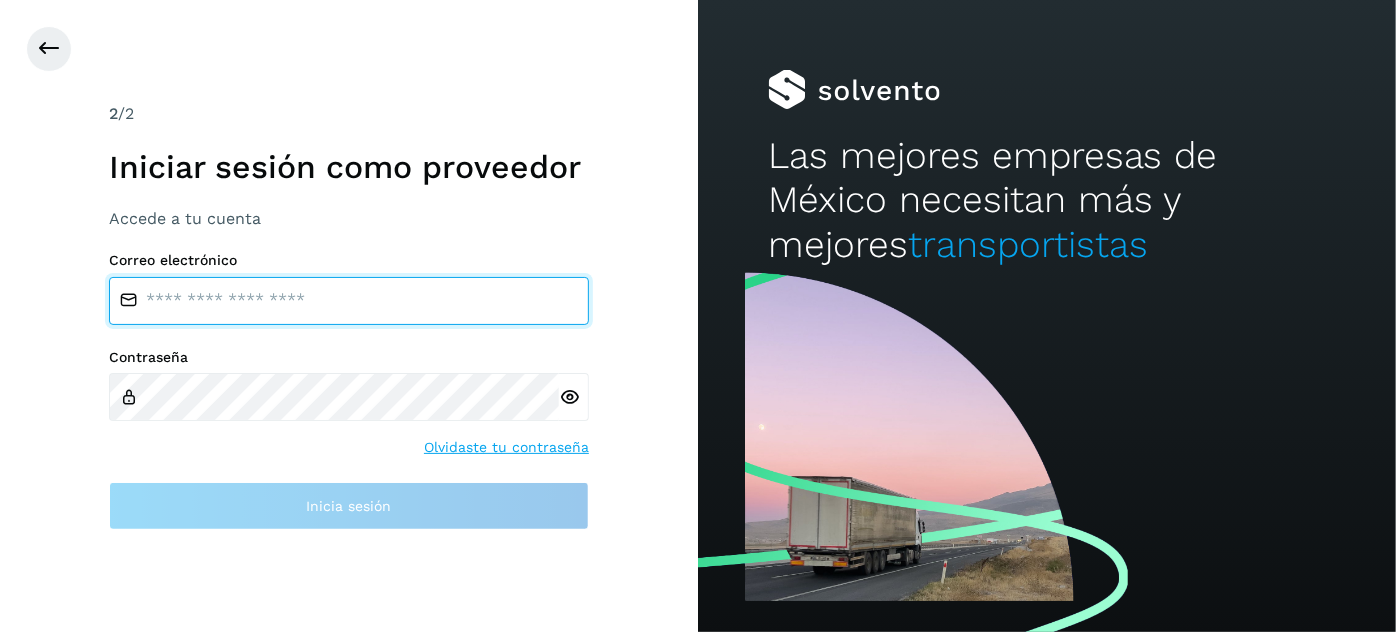 type on "**********" 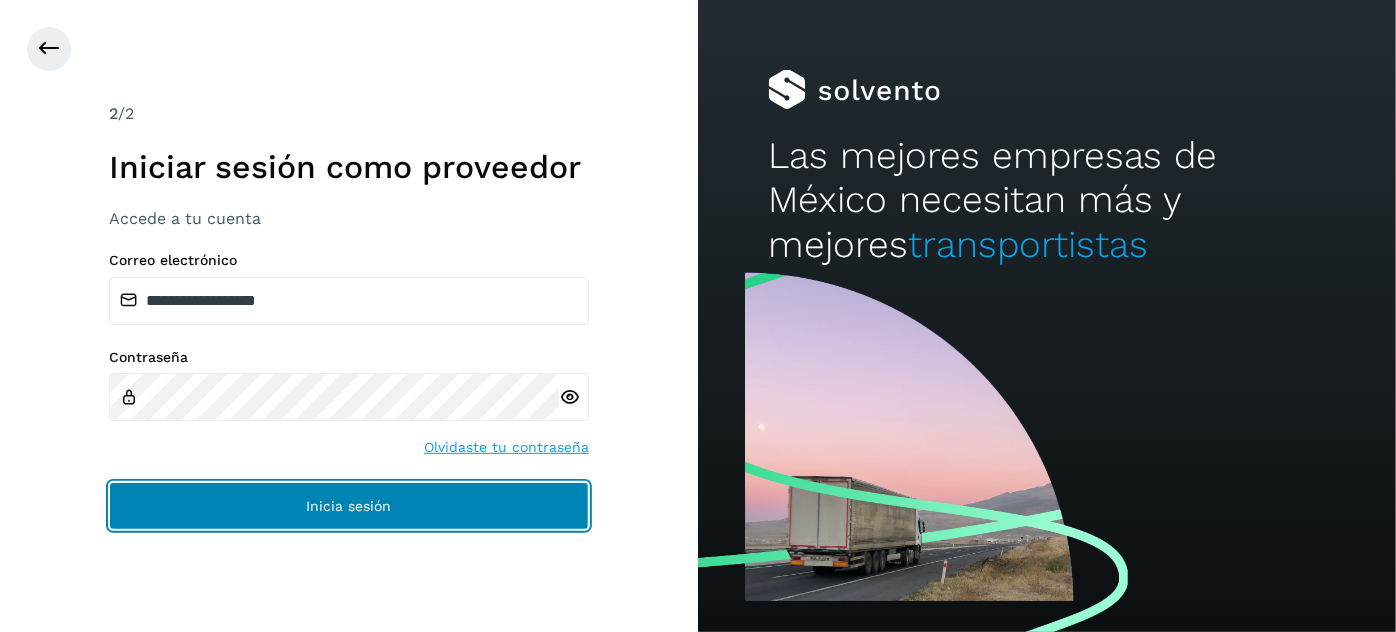 click on "Inicia sesión" 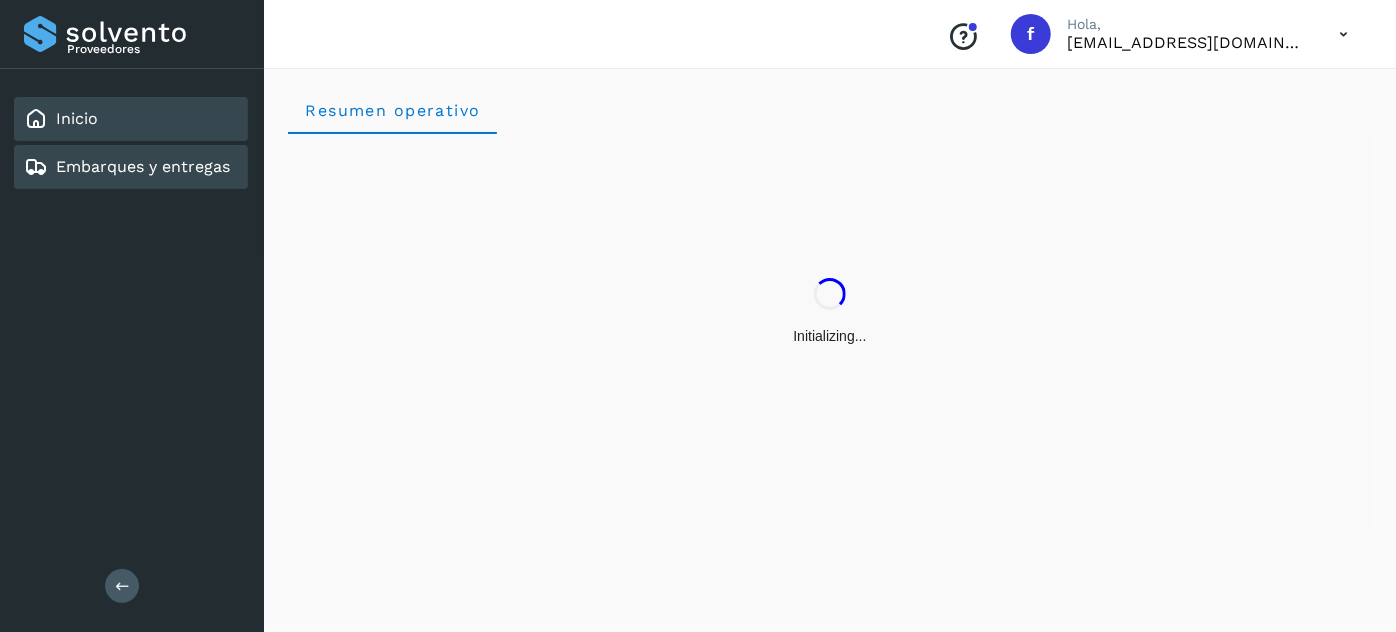 click on "Embarques y entregas" at bounding box center (127, 167) 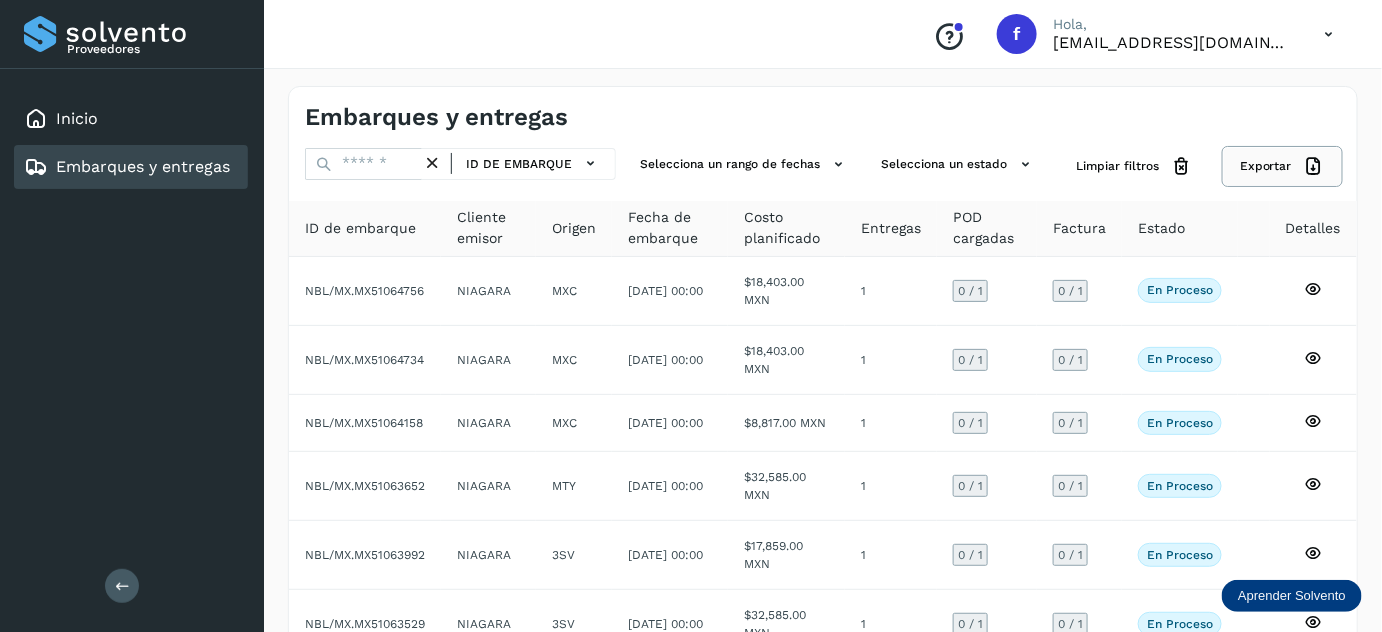 click on "Exportar" 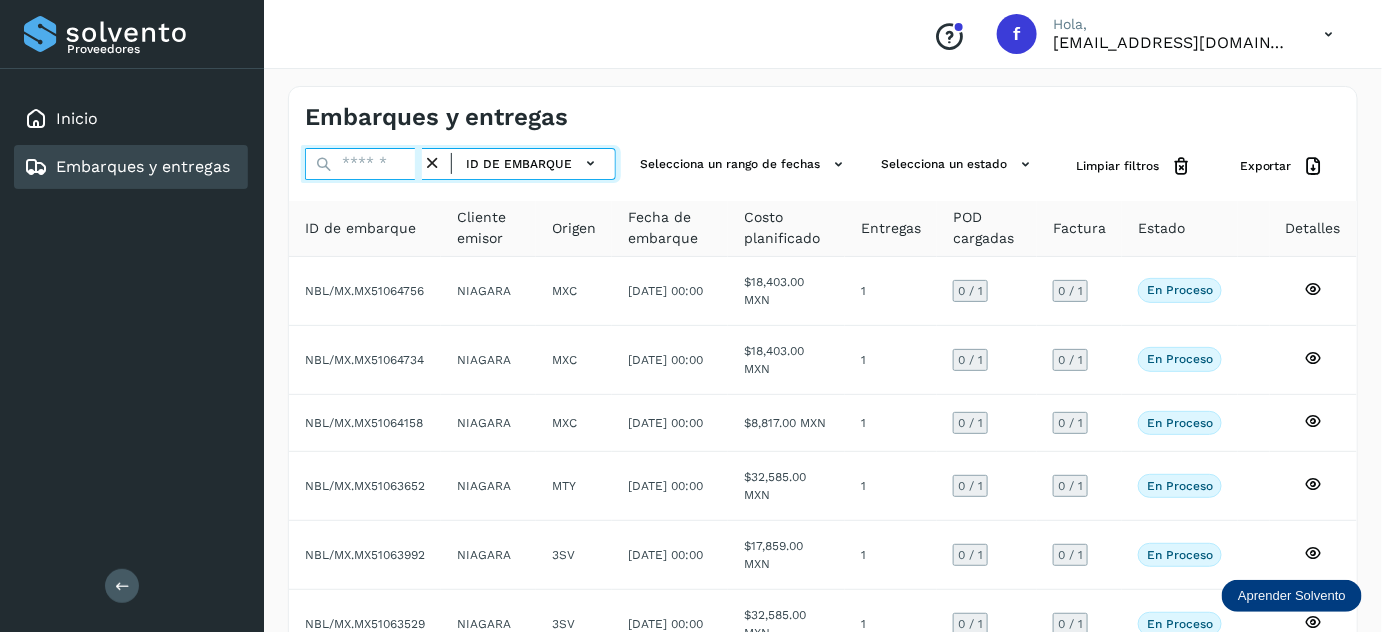 click at bounding box center (363, 164) 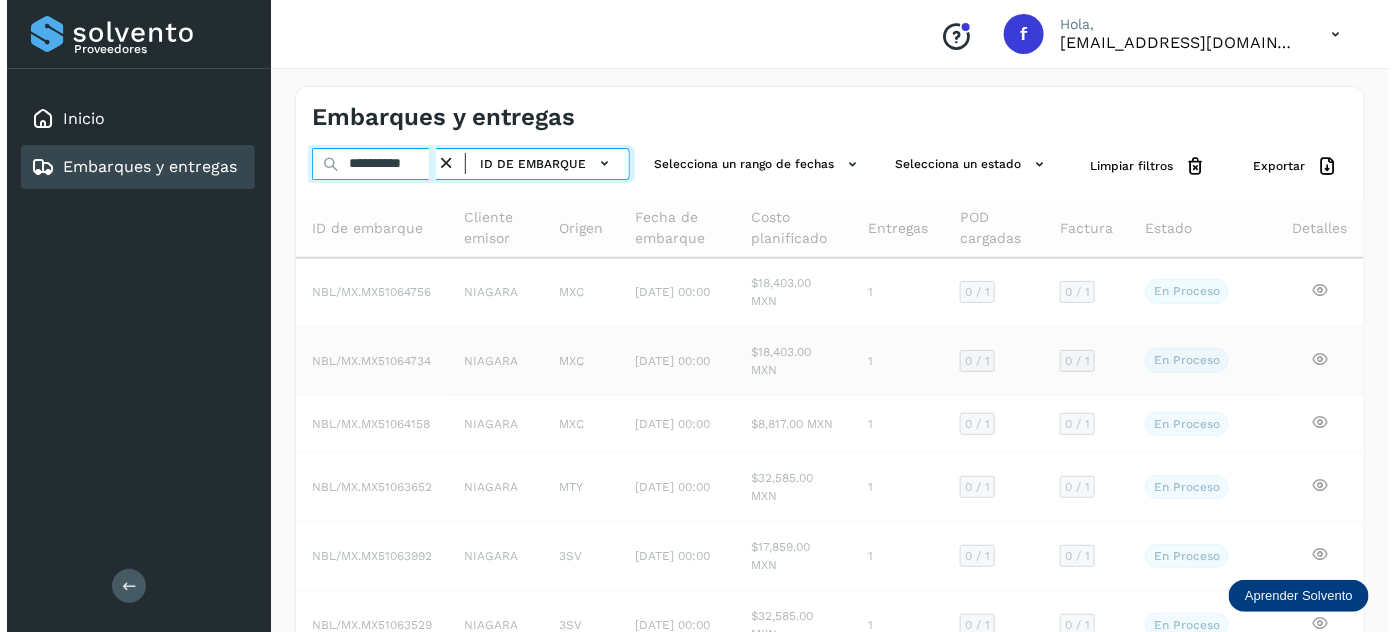scroll, scrollTop: 0, scrollLeft: 0, axis: both 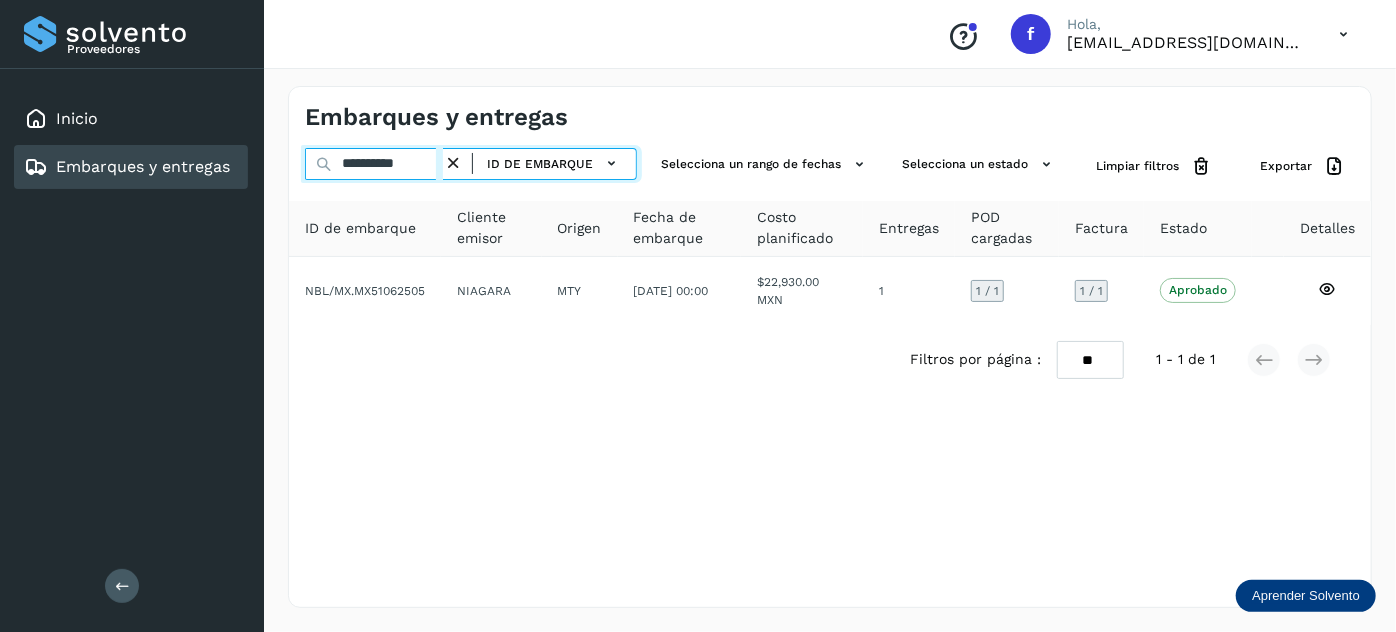 click on "**********" at bounding box center (374, 164) 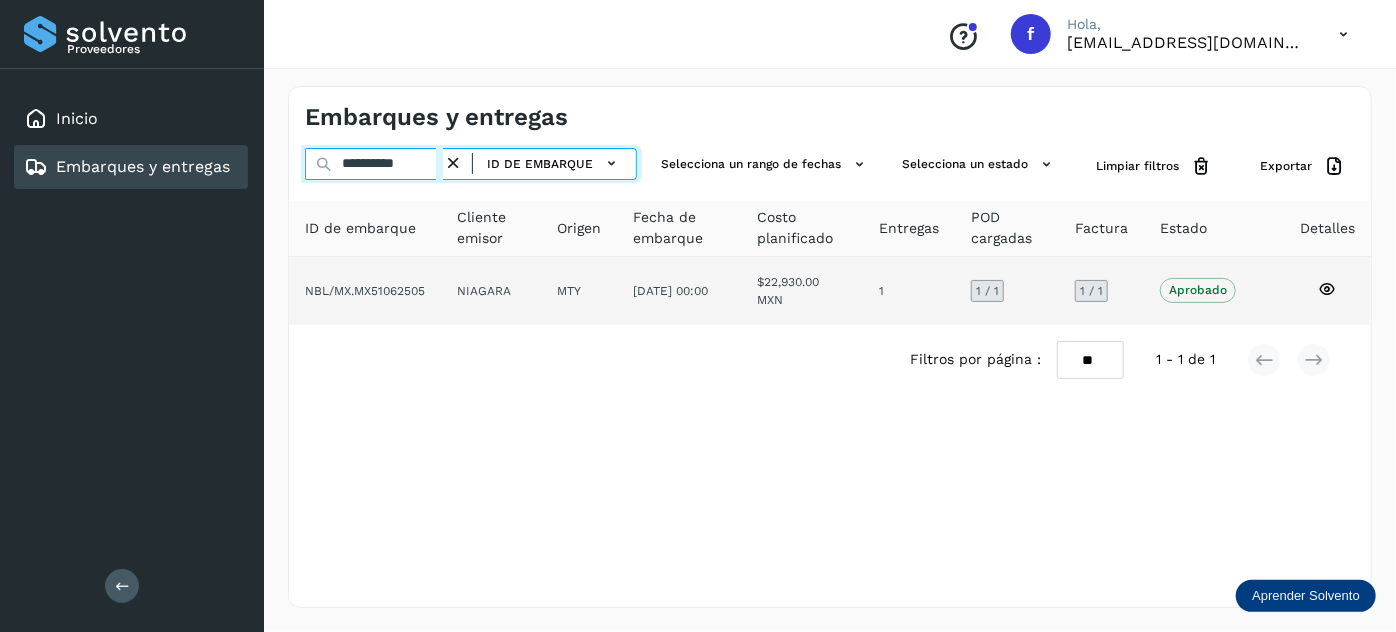 paste 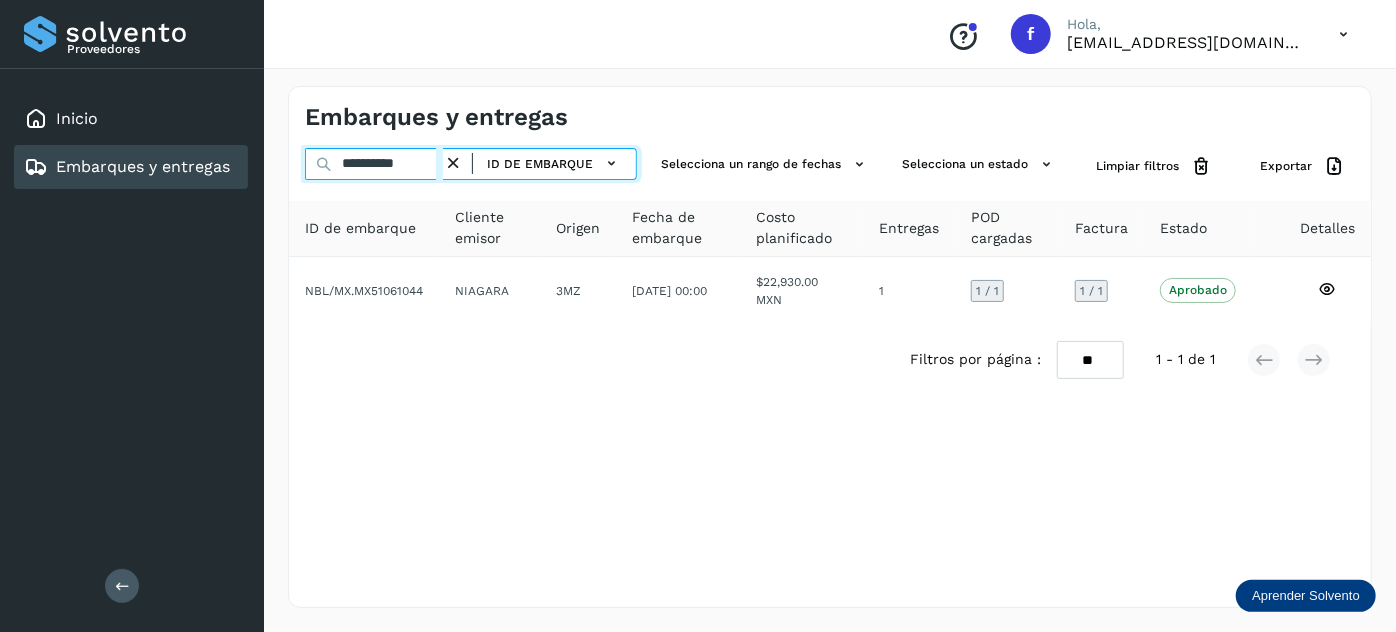 click on "**********" at bounding box center [374, 164] 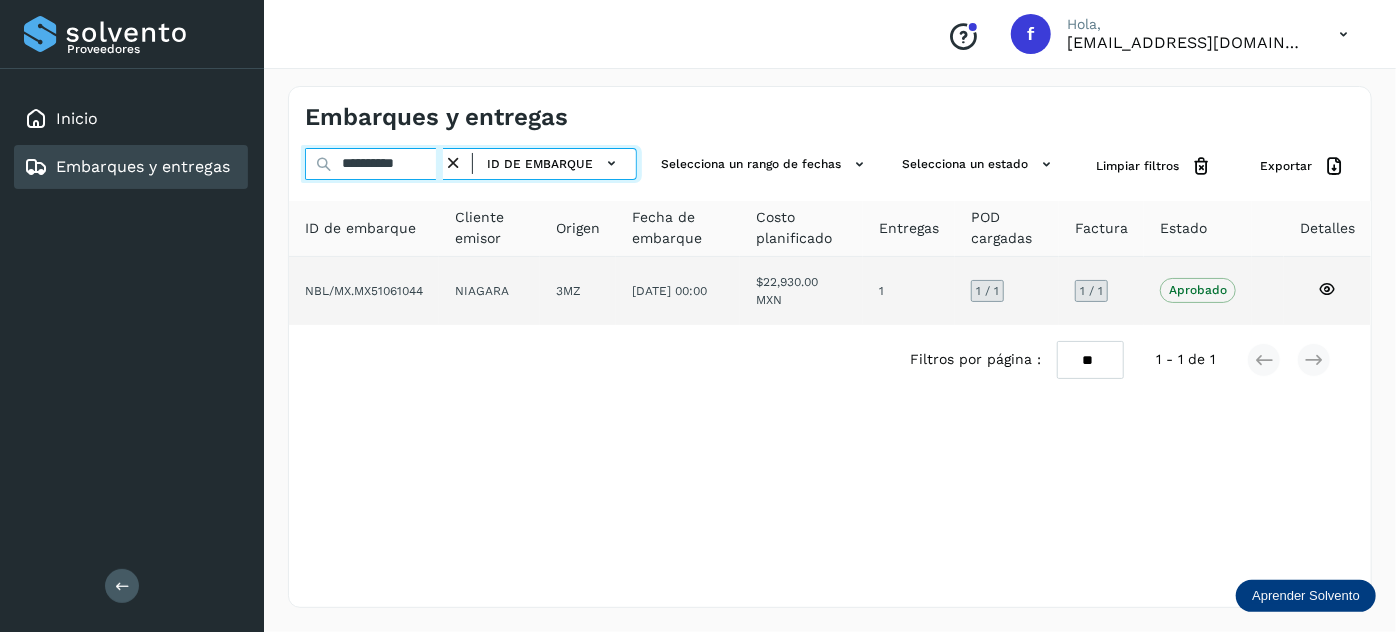 paste 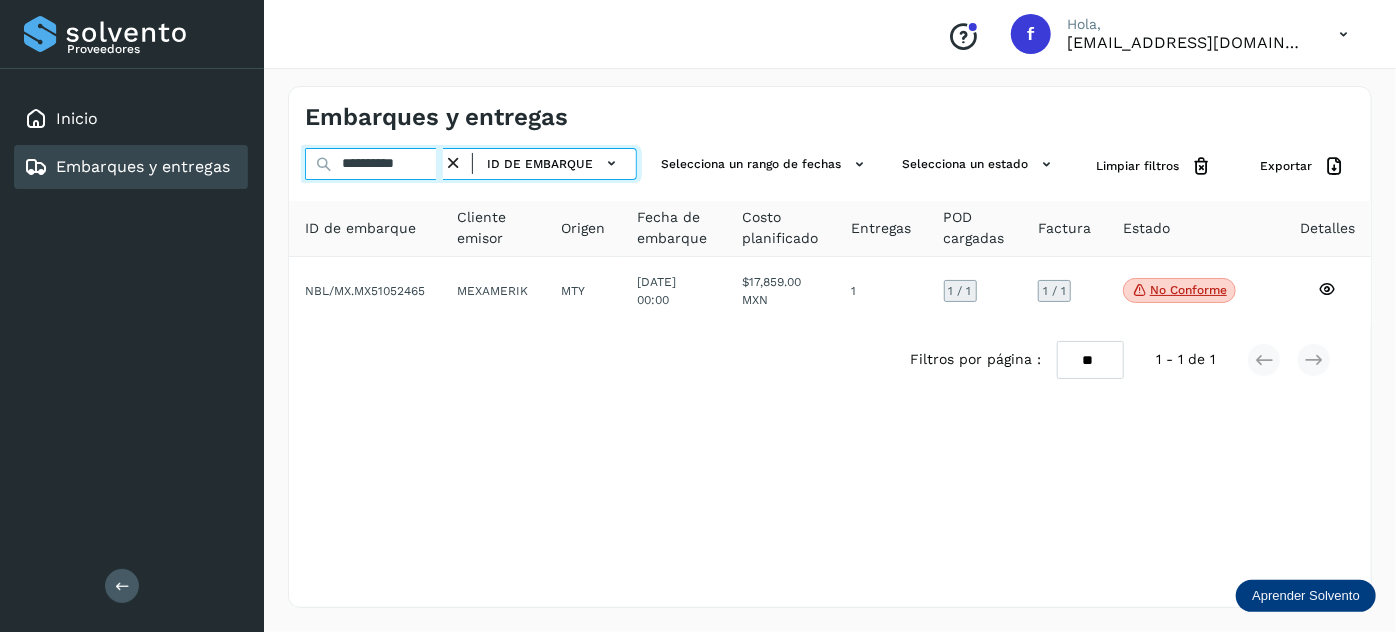 click on "**********" at bounding box center (374, 164) 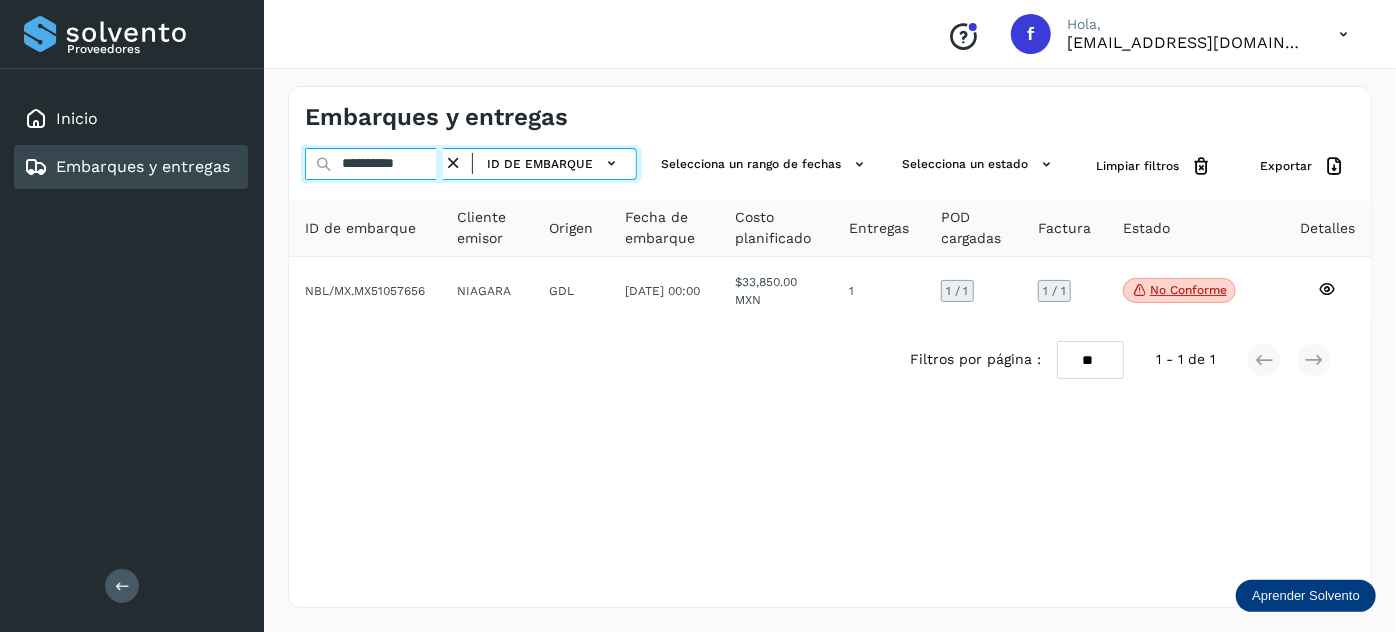 click on "**********" at bounding box center (374, 164) 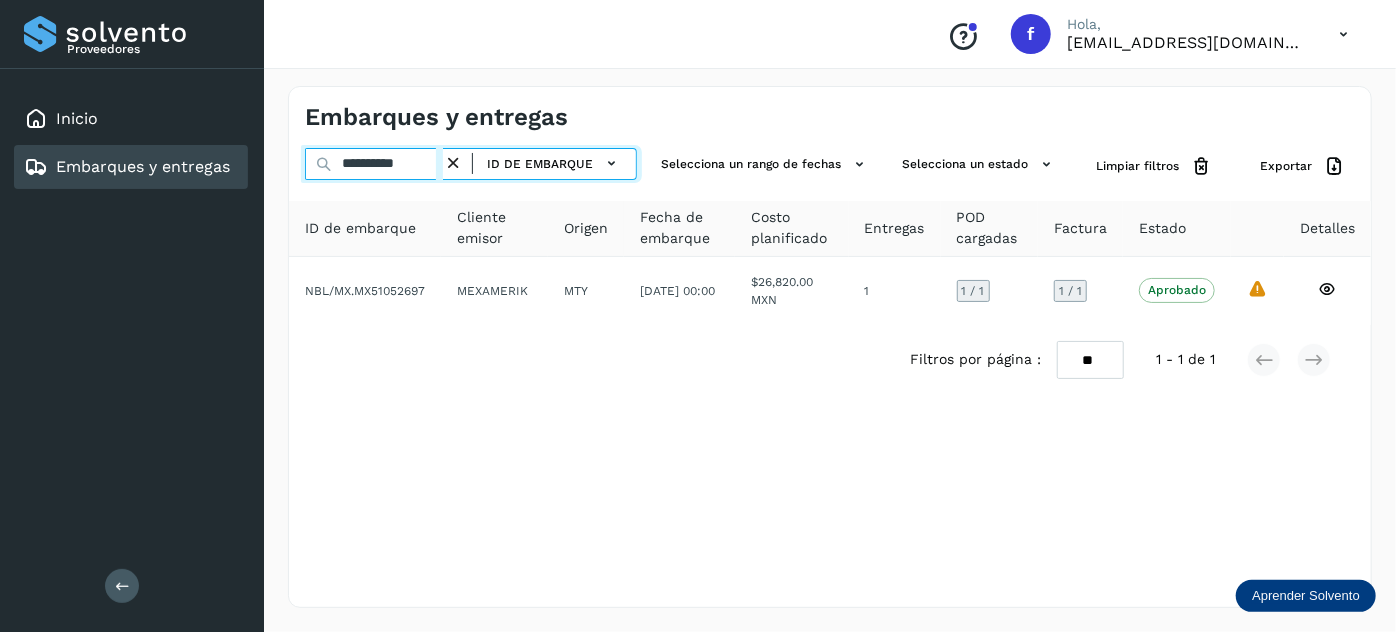 click on "**********" at bounding box center (374, 164) 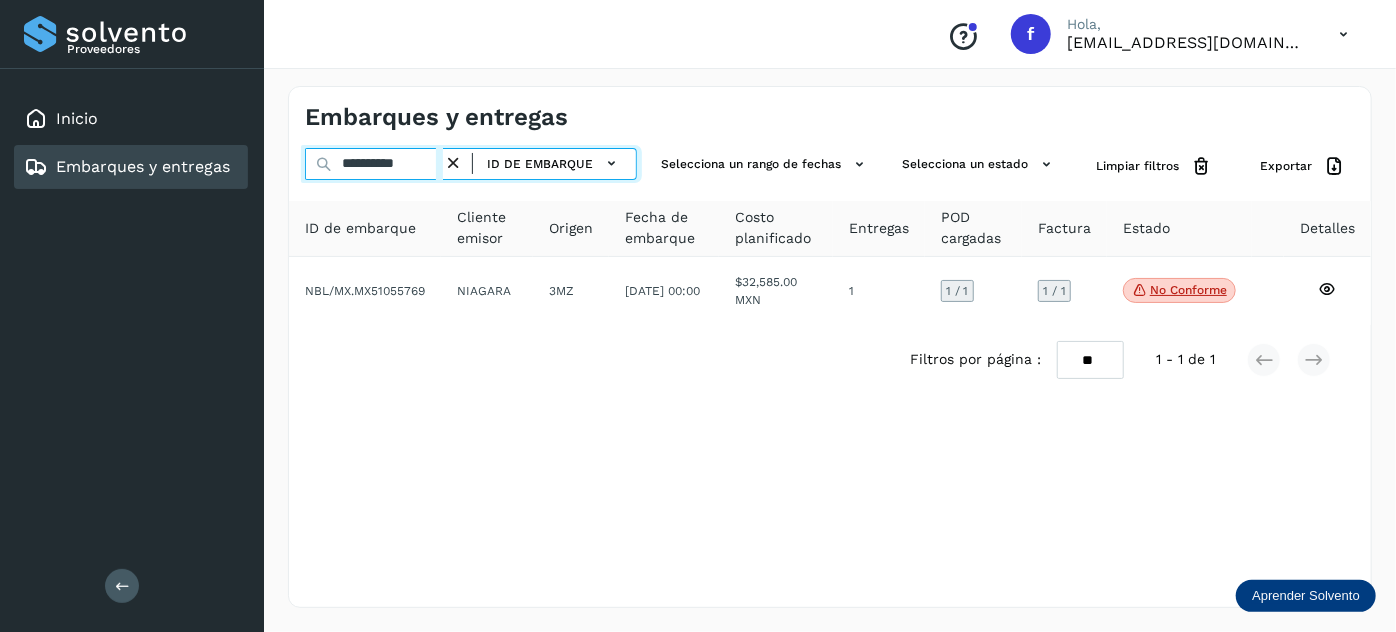click on "**********" at bounding box center (374, 164) 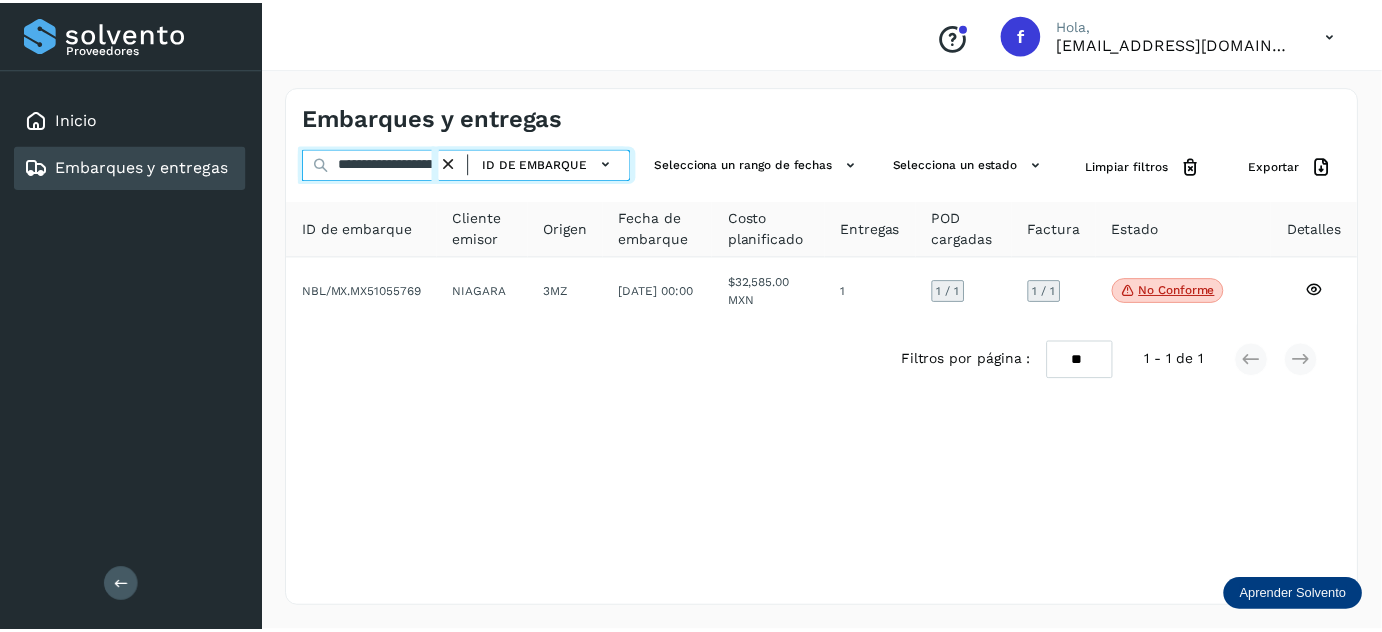 scroll, scrollTop: 0, scrollLeft: 53, axis: horizontal 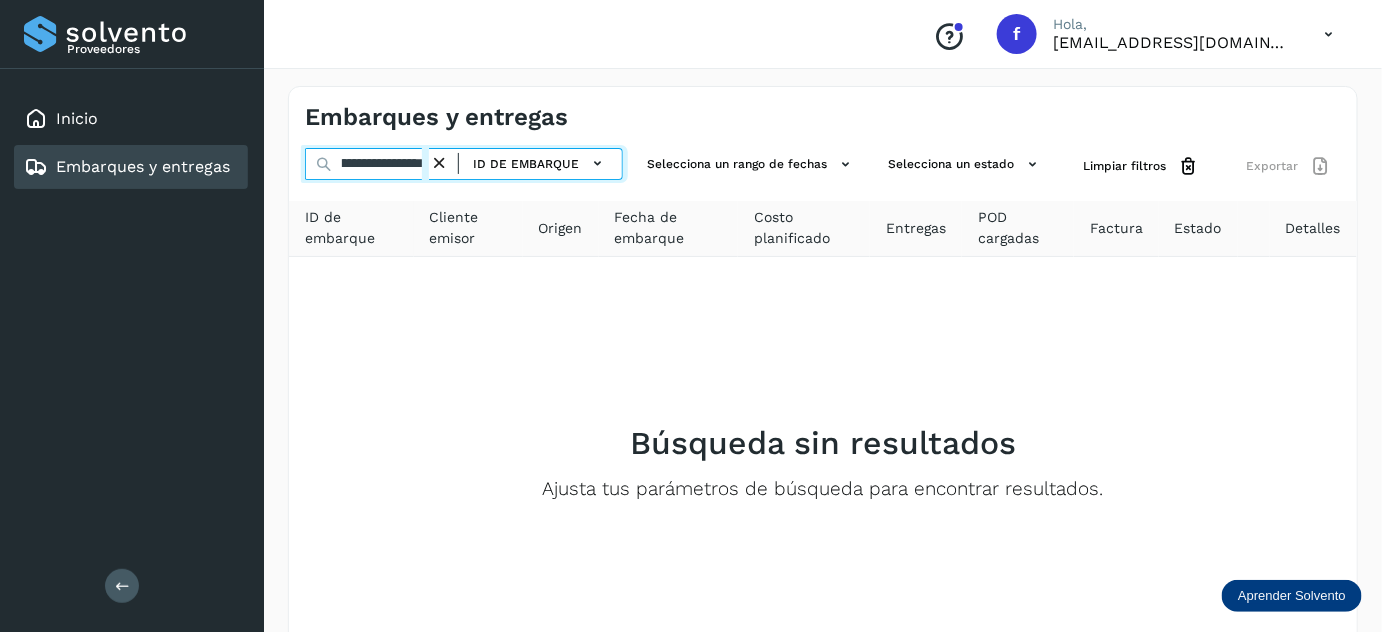 type on "**********" 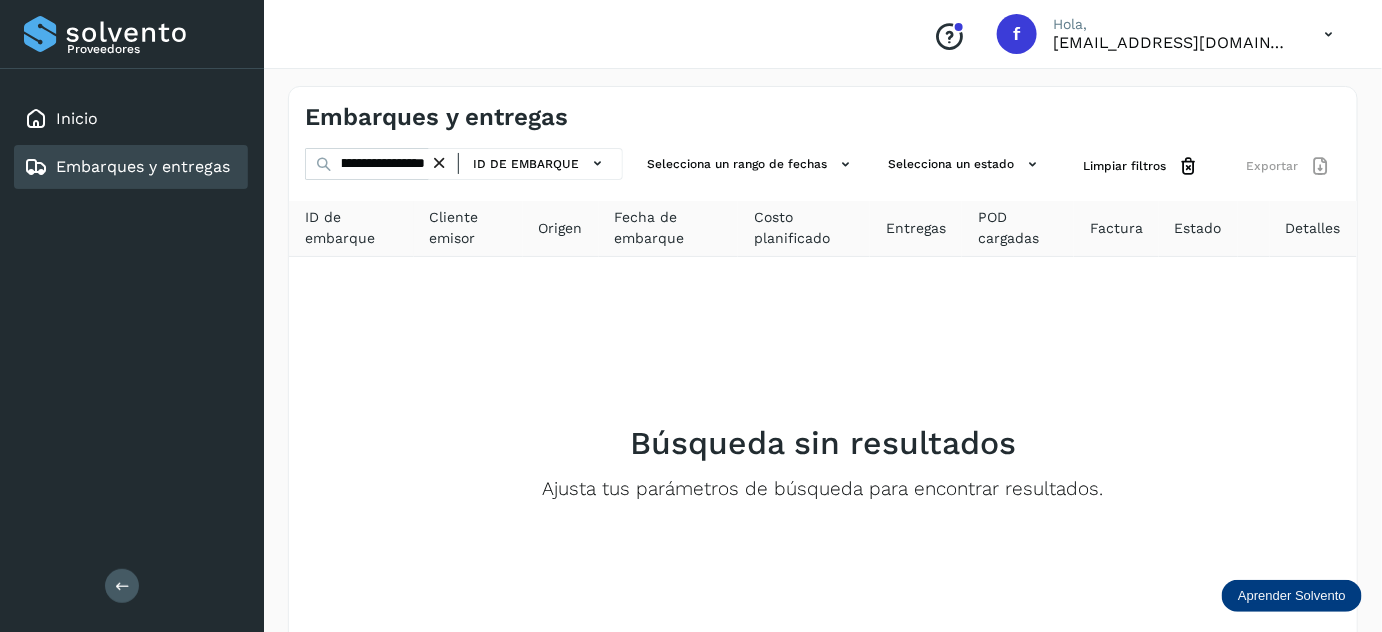 click on "ID de embarque" 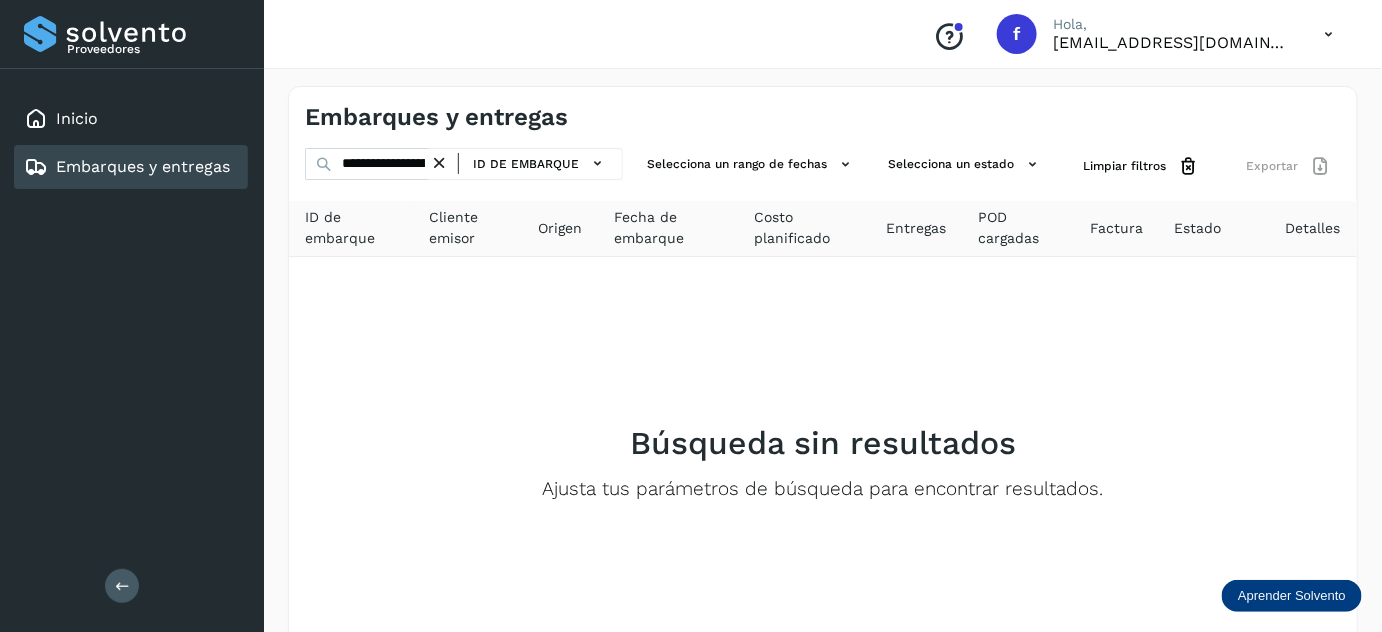 click at bounding box center (439, 163) 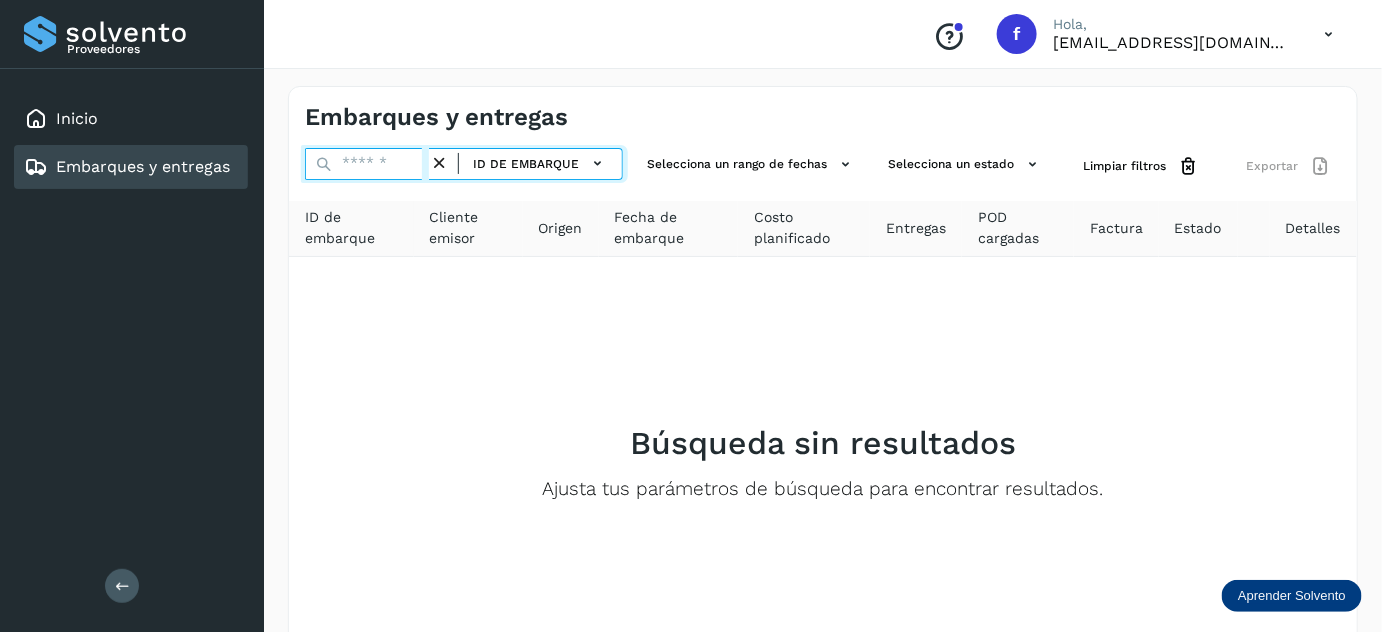 click at bounding box center (367, 164) 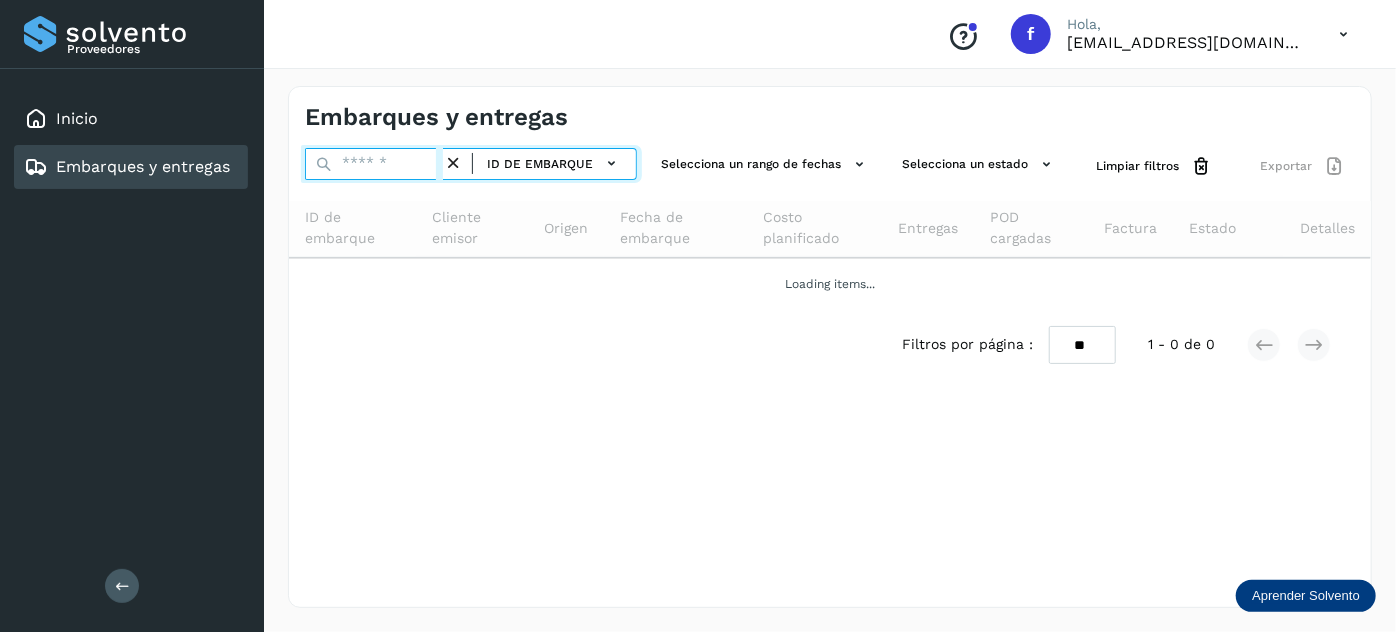 paste on "**********" 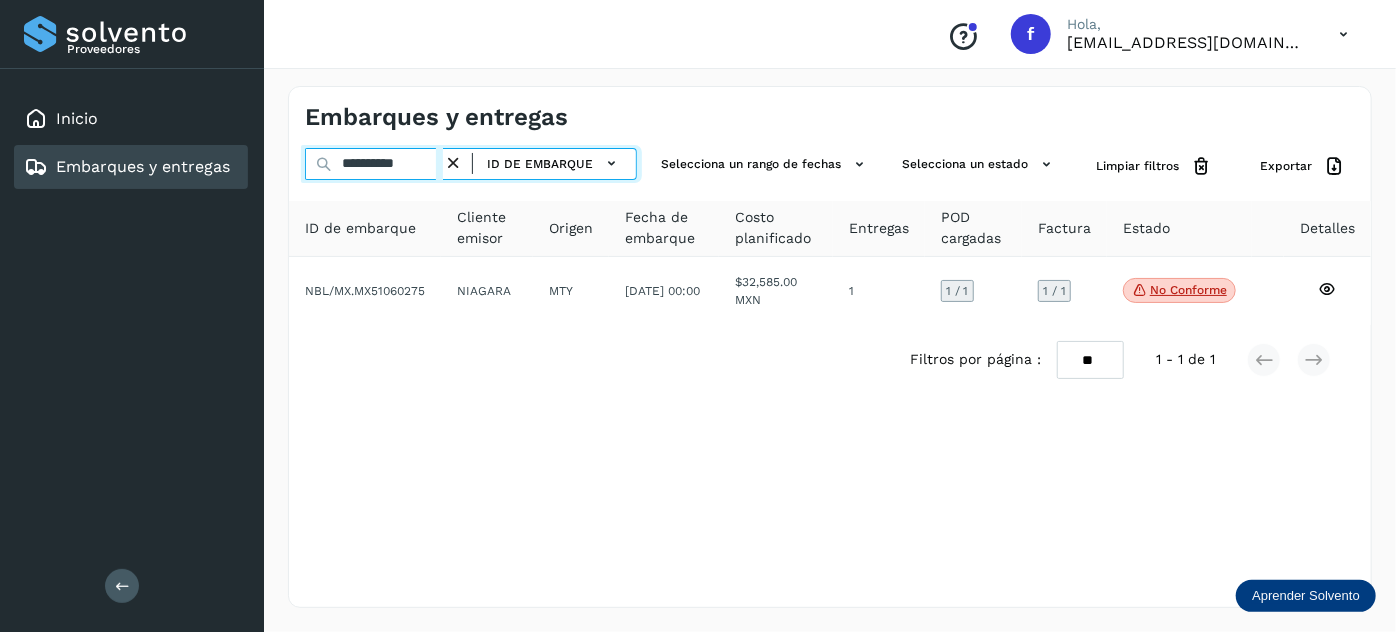 click on "**********" at bounding box center (374, 164) 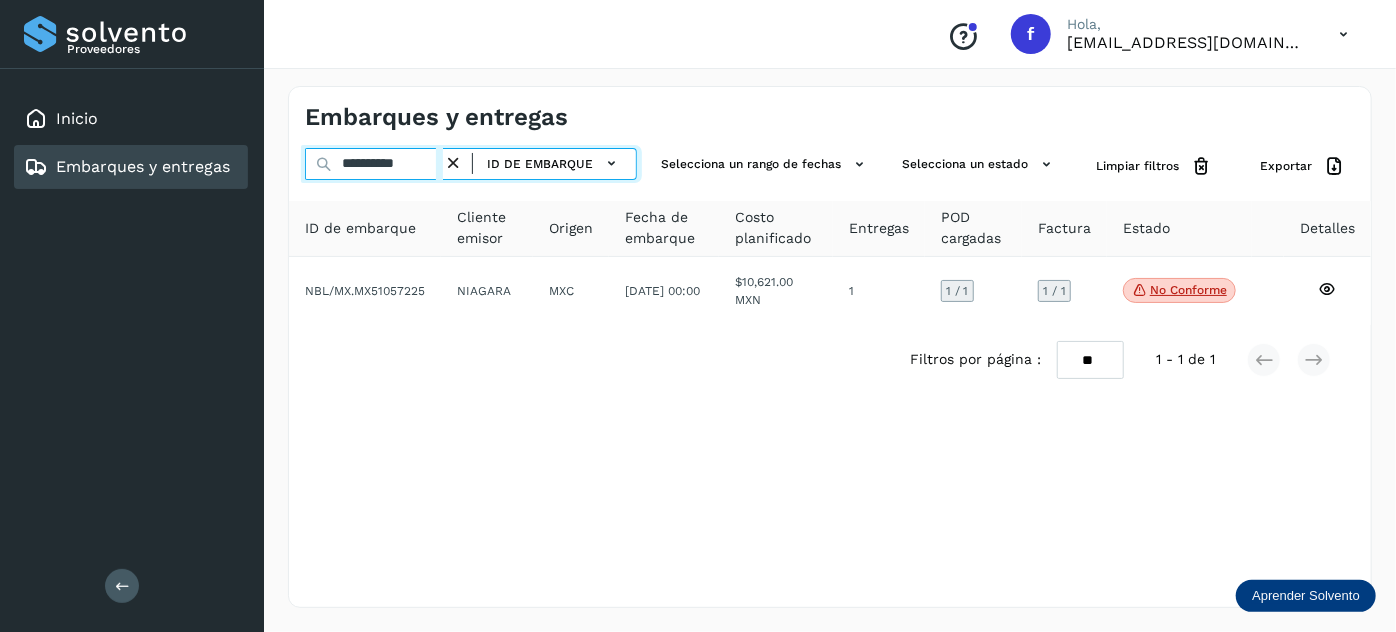click on "**********" at bounding box center (374, 164) 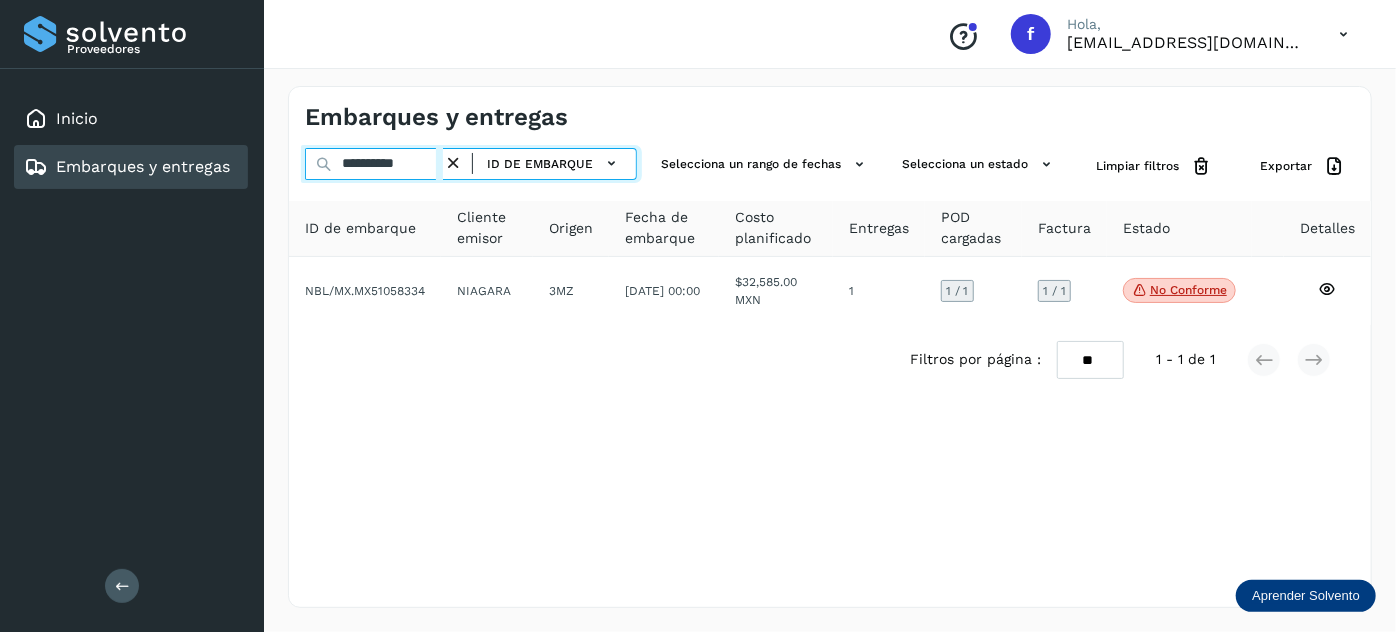 click on "**********" at bounding box center (374, 164) 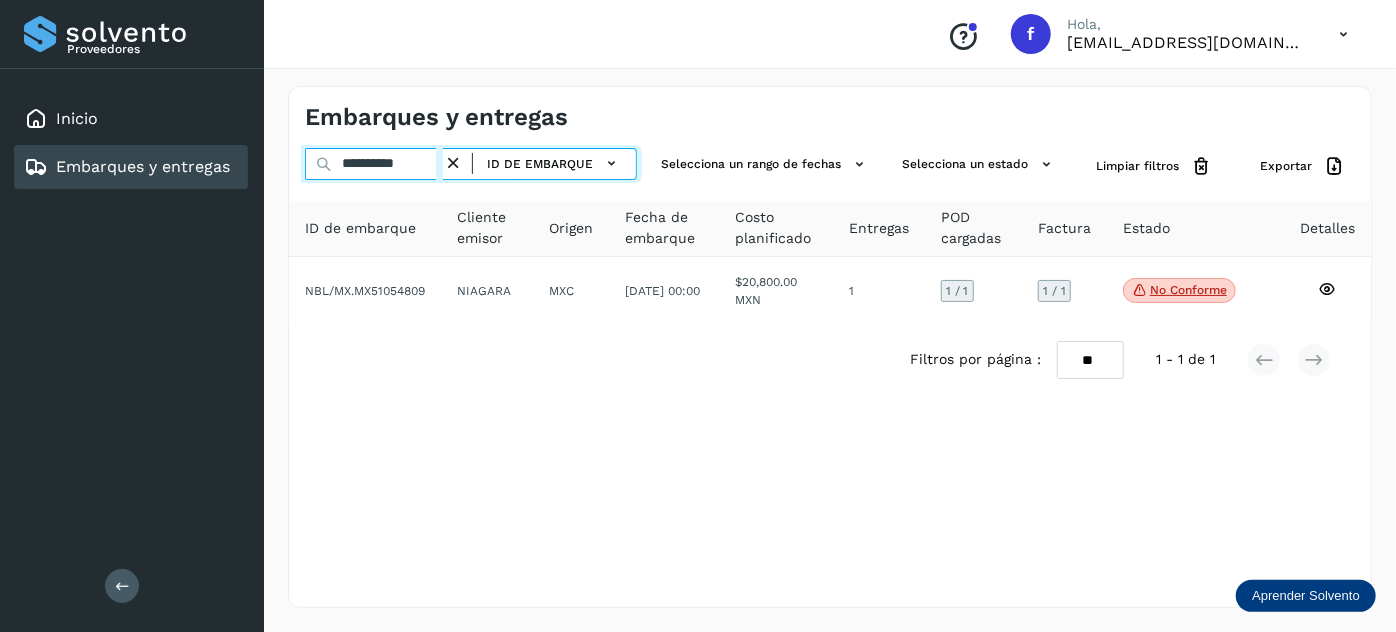 click on "**********" at bounding box center [374, 164] 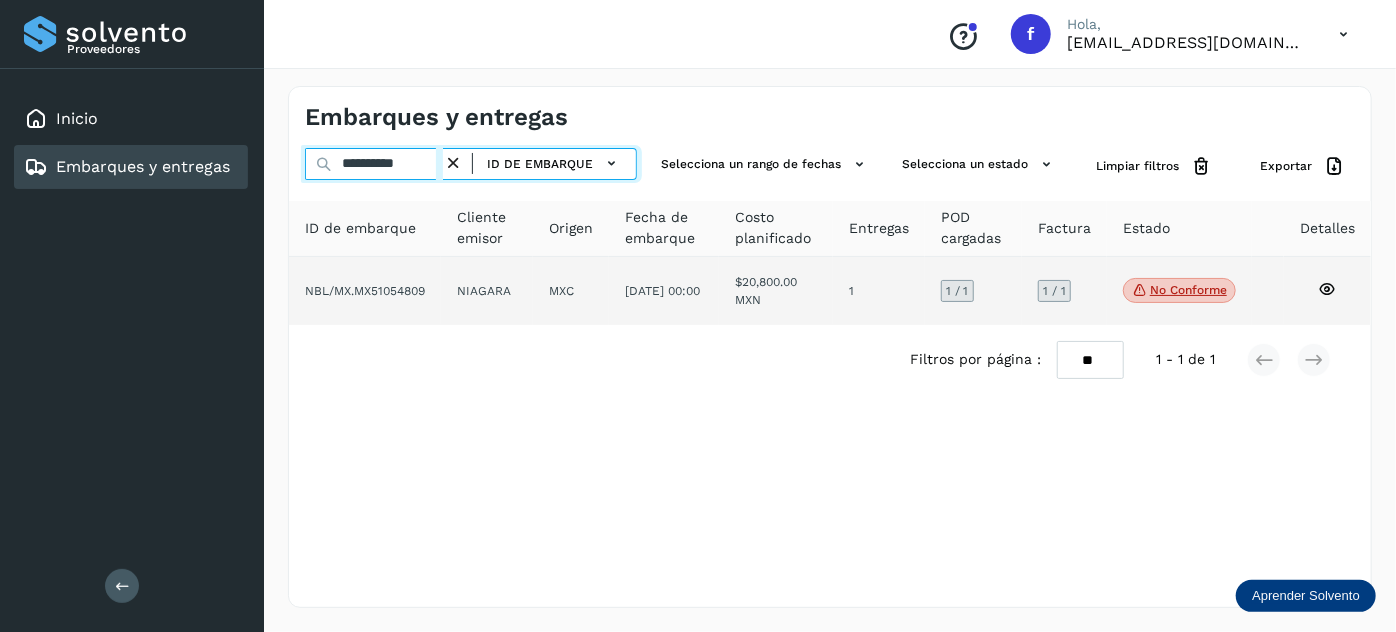 paste 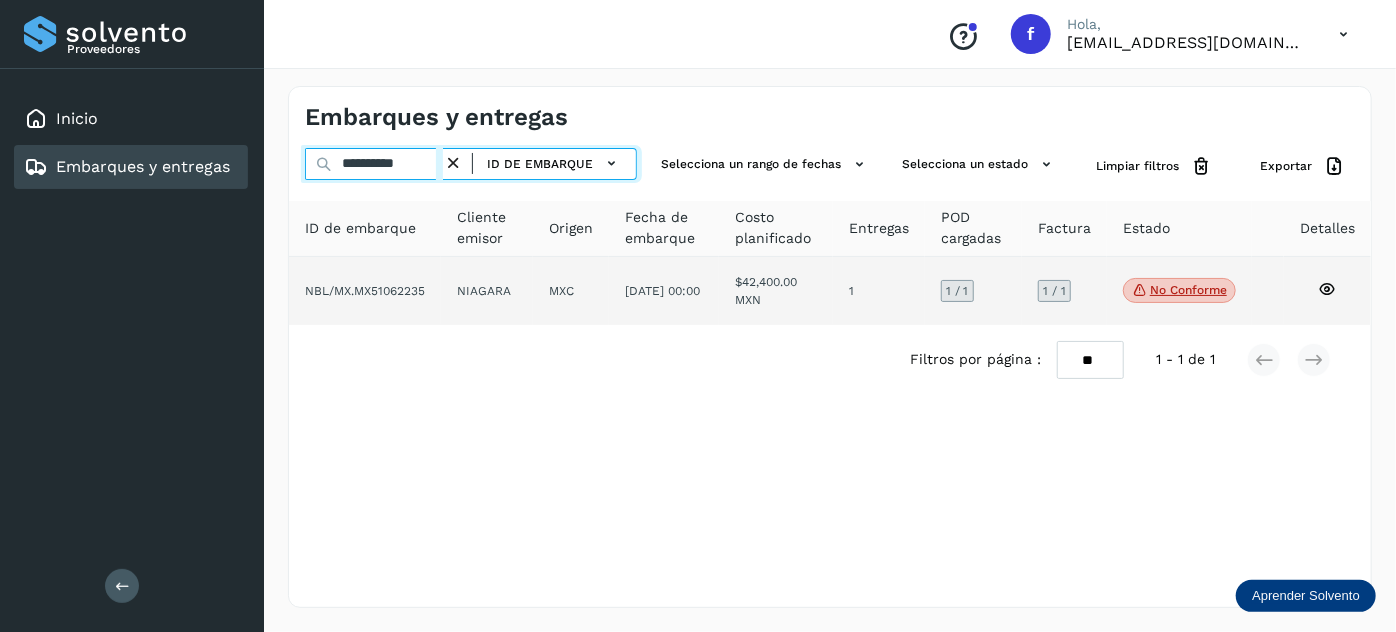 type on "**********" 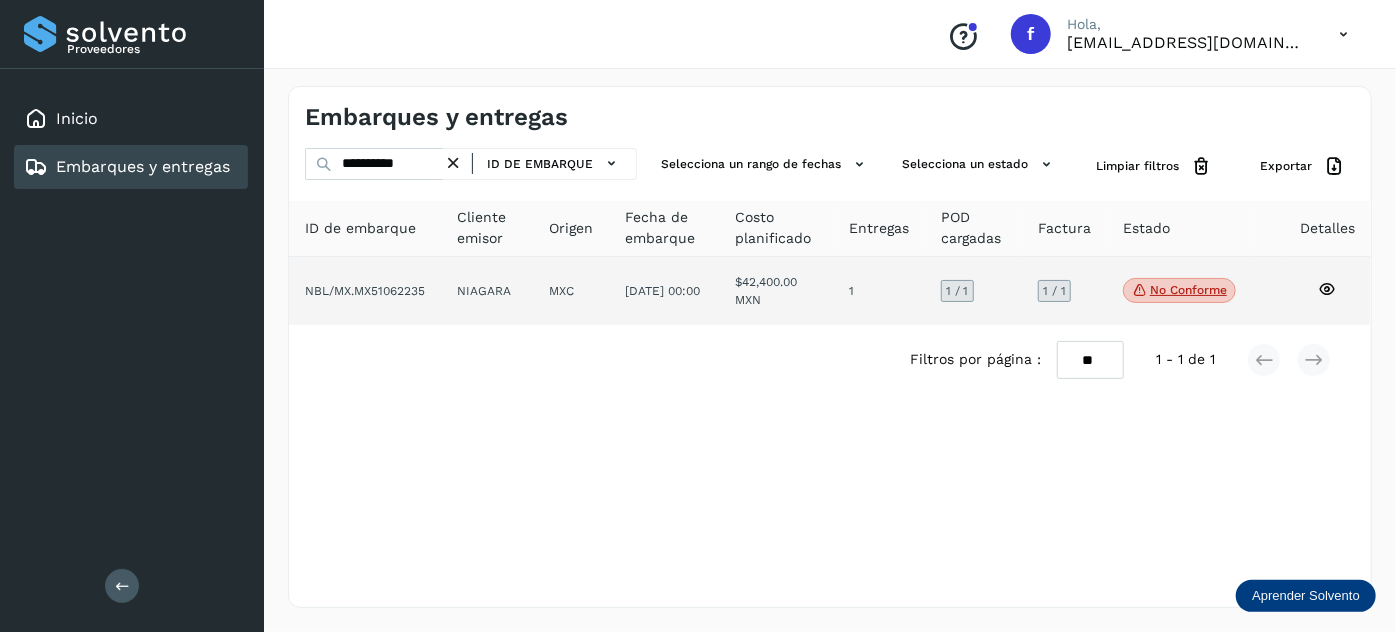click on "$42,400.00 MXN" 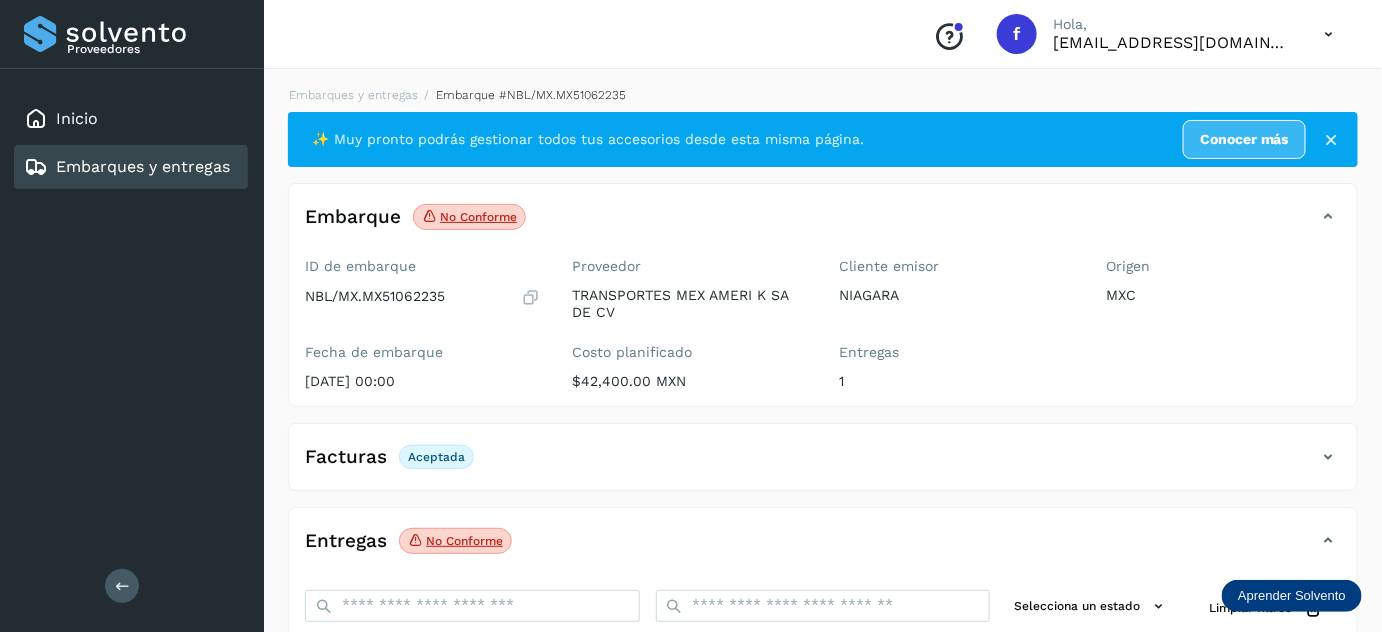 scroll, scrollTop: 325, scrollLeft: 0, axis: vertical 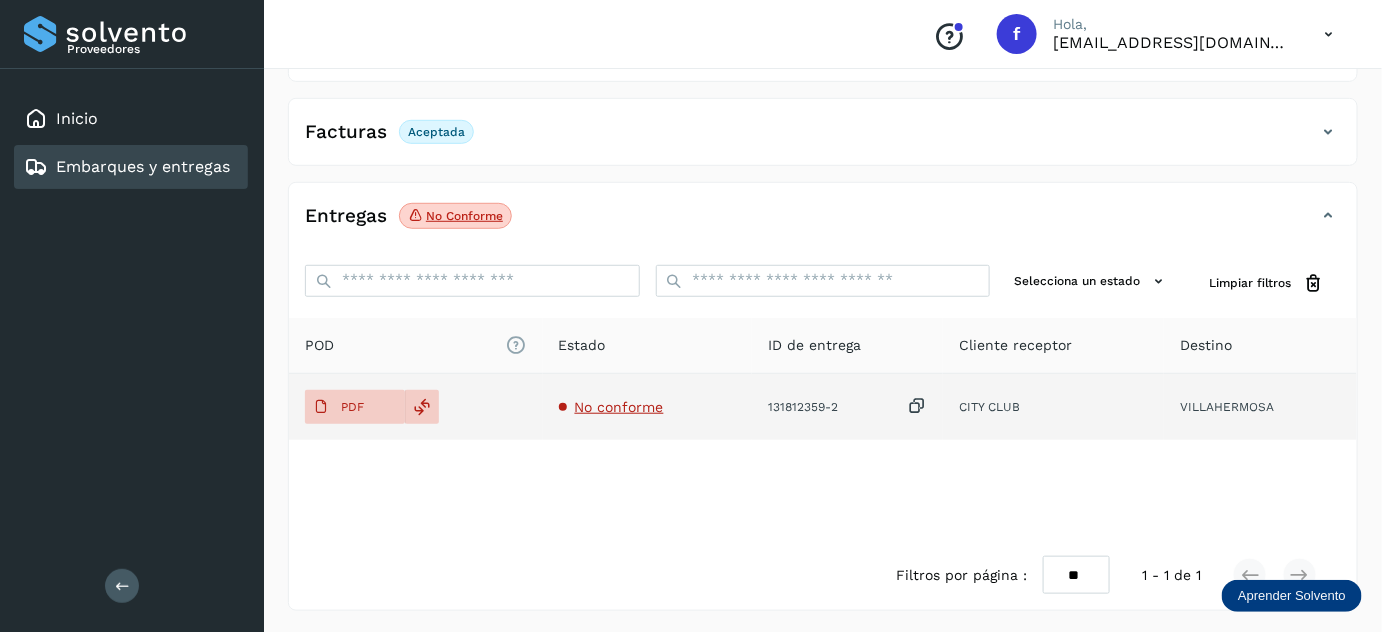 click on "No conforme" at bounding box center [619, 407] 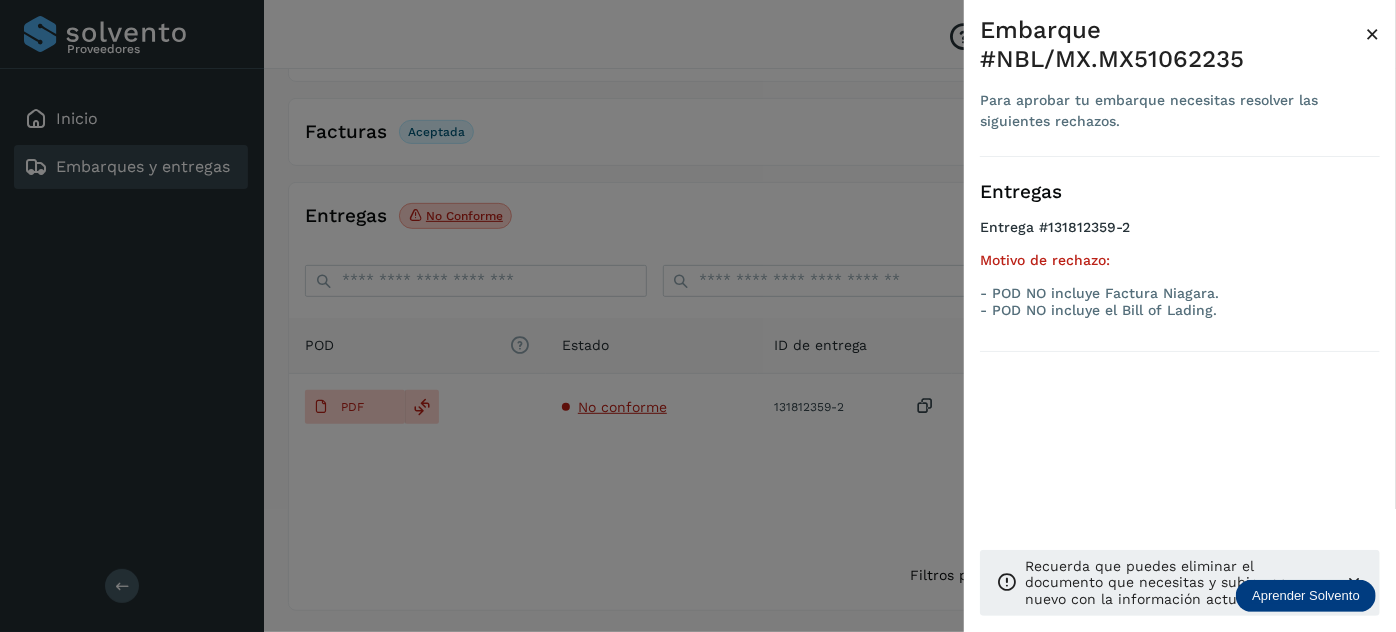 click on "Embarque #NBL/MX.MX51062235 Para aprobar tu embarque necesitas resolver las siguientes rechazos. × Entregas Entrega #131812359-2 Motivo de rechazo: - POD NO incluye Factura Niagara. - POD NO incluye el Bill of Lading. Recuerda que puedes eliminar el documento que necesitas y subir uno nuevo con la información actualizada." at bounding box center (1180, 332) 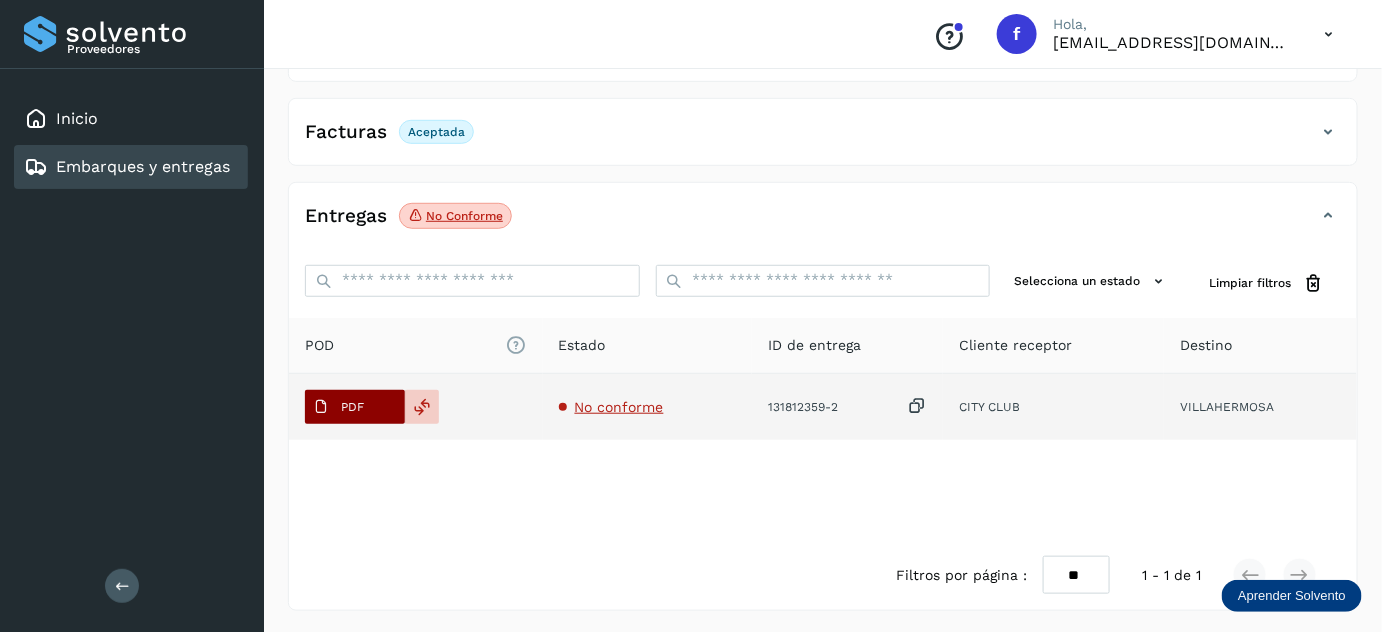 click on "PDF" at bounding box center (352, 407) 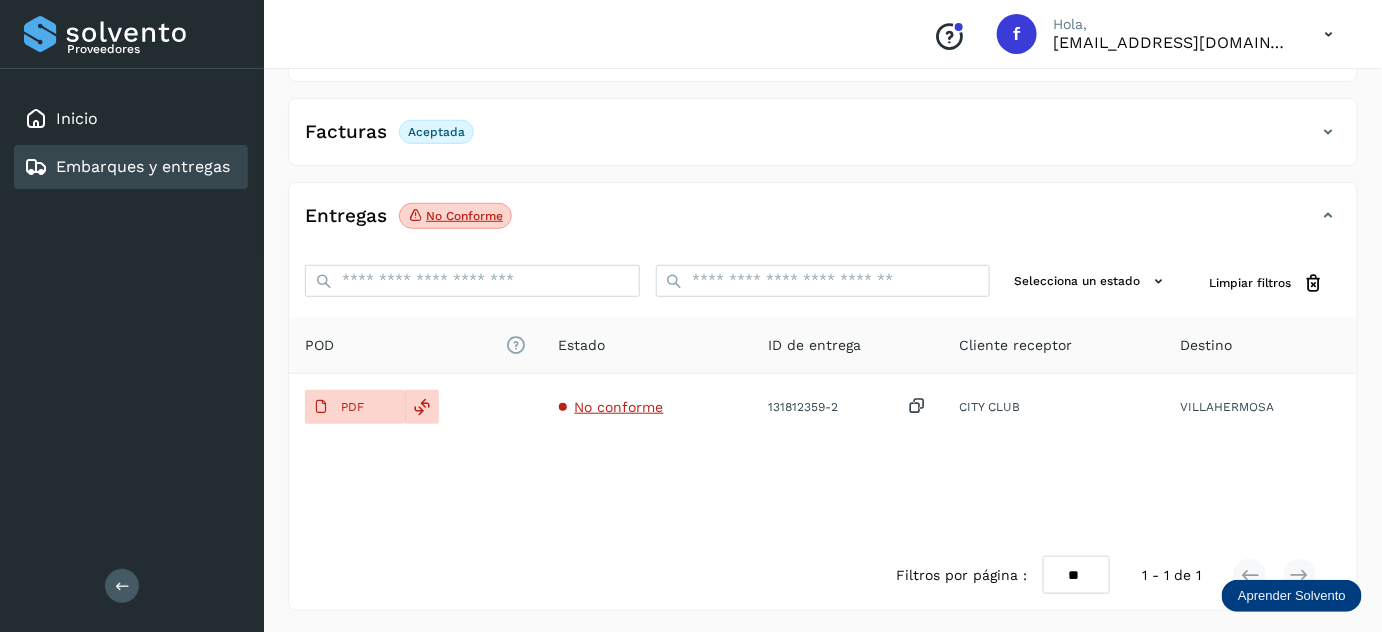 scroll, scrollTop: 0, scrollLeft: 0, axis: both 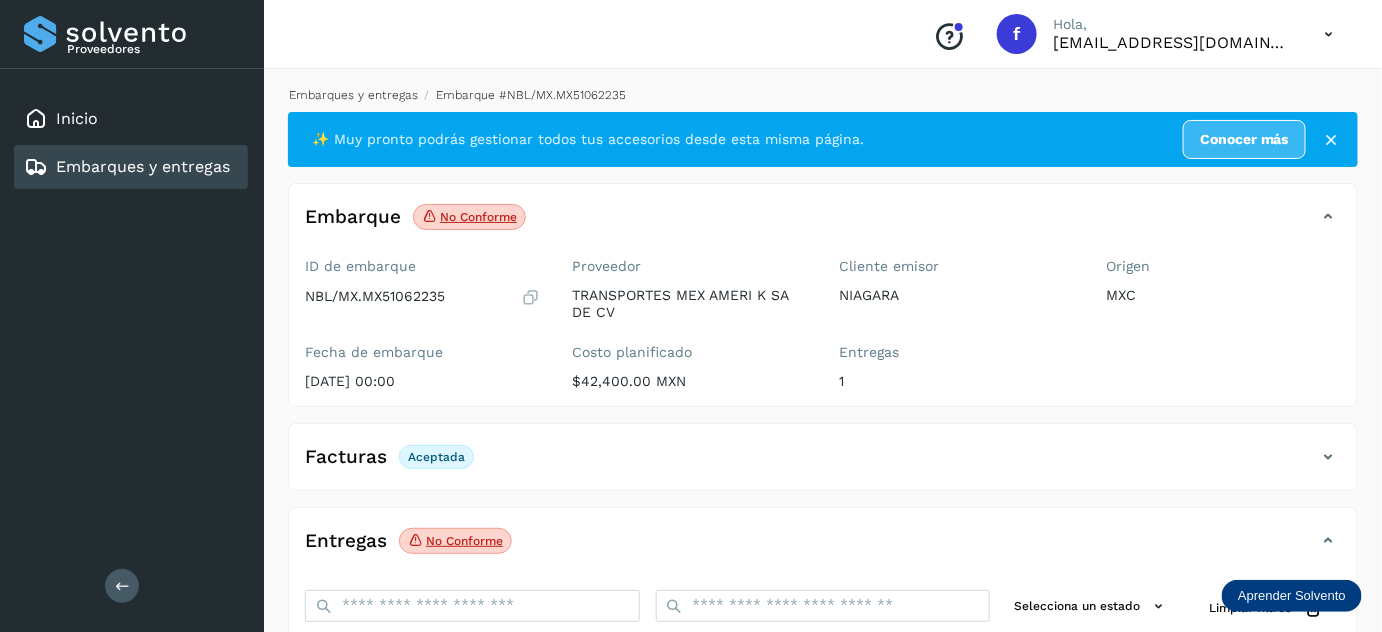 click on "Embarques y entregas" at bounding box center [353, 95] 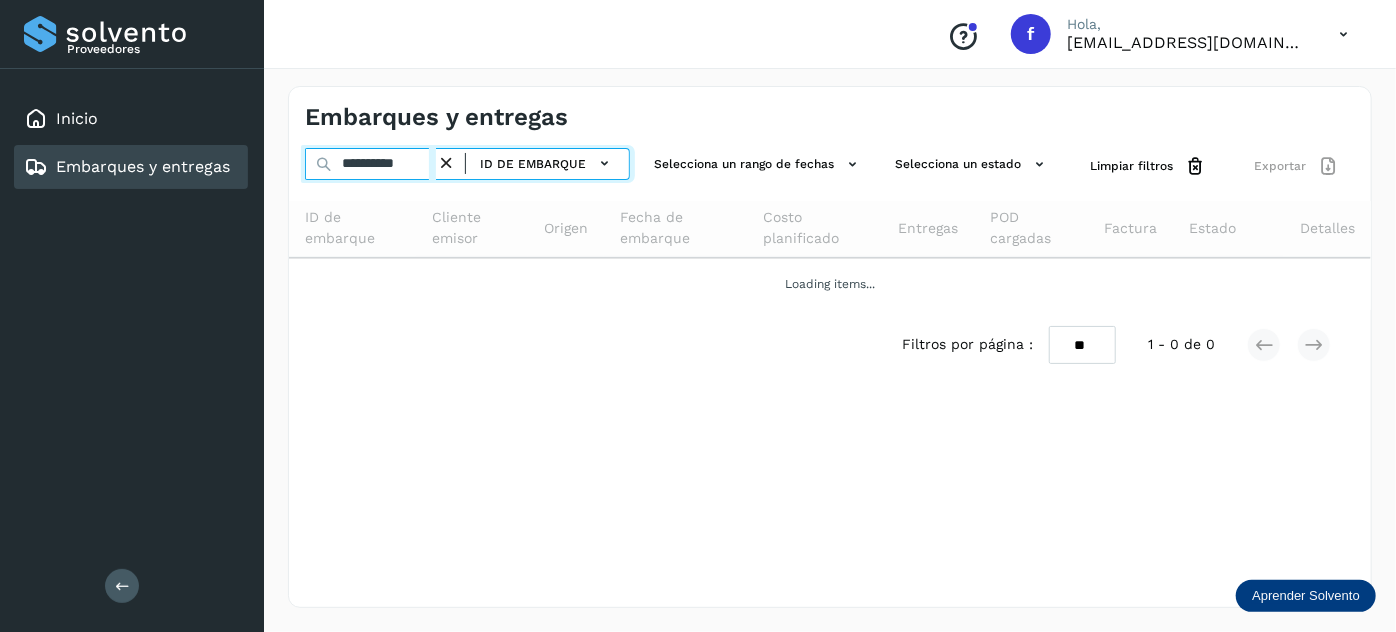 click on "**********" at bounding box center [370, 164] 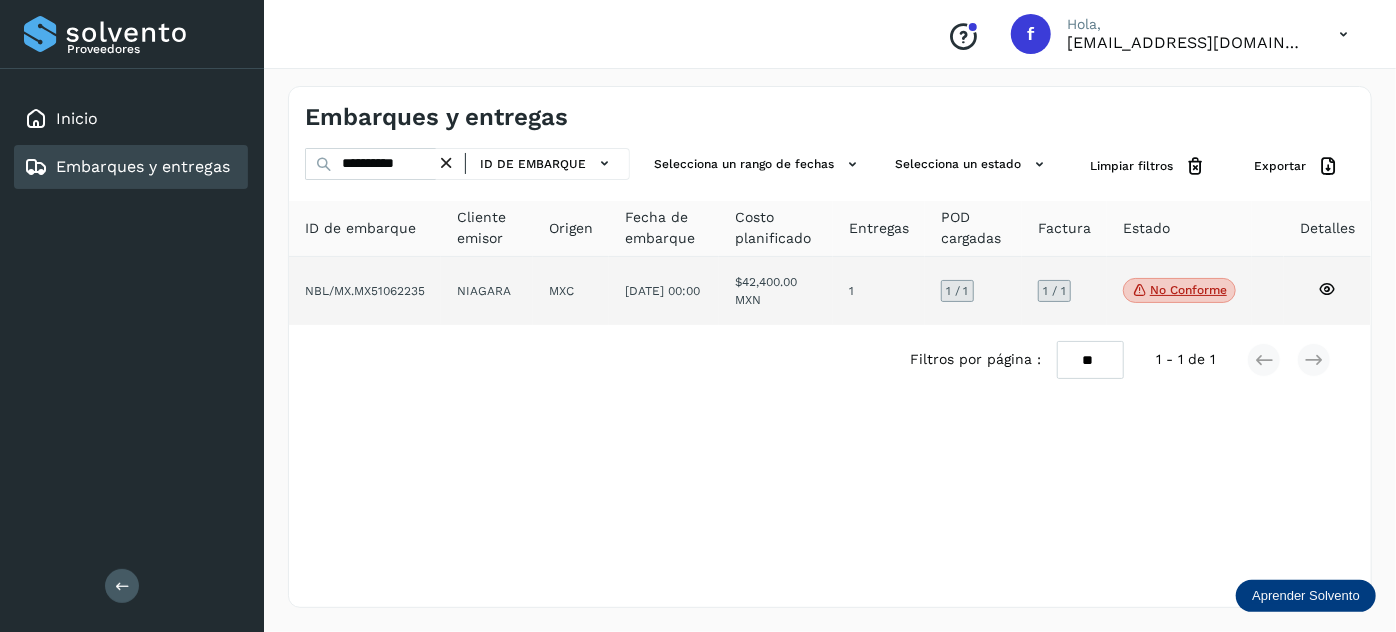 click on "[DATE] 00:00" 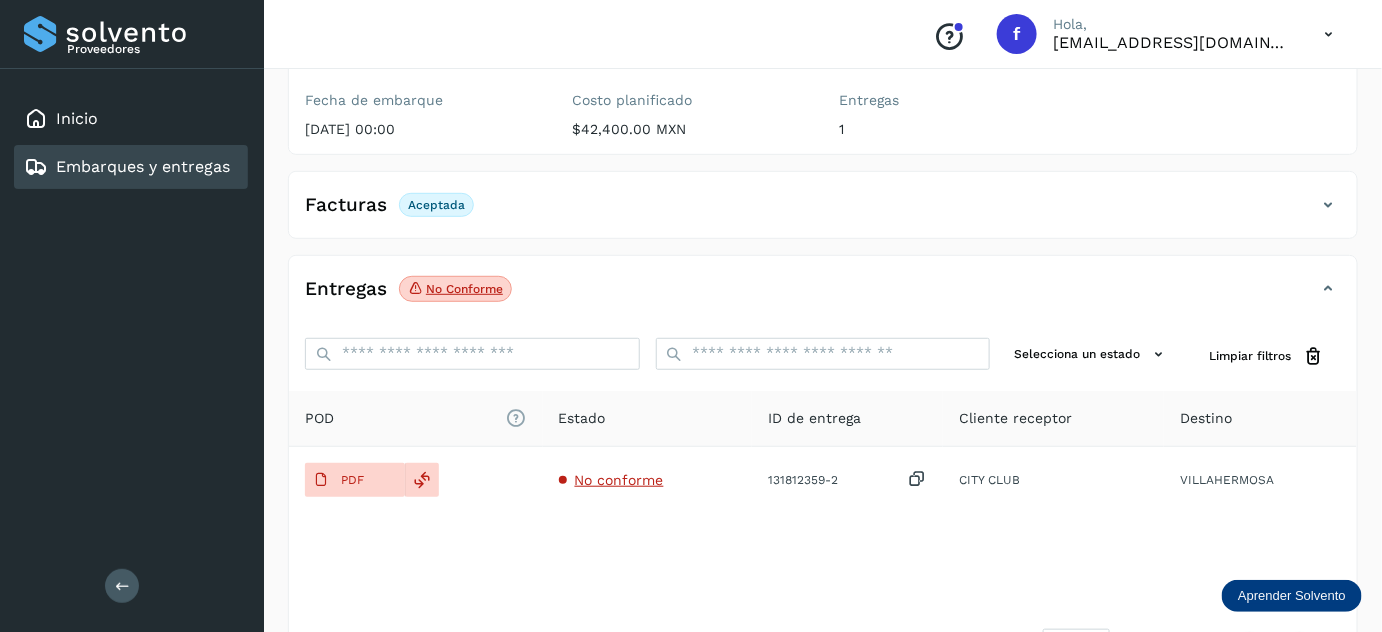 scroll, scrollTop: 325, scrollLeft: 0, axis: vertical 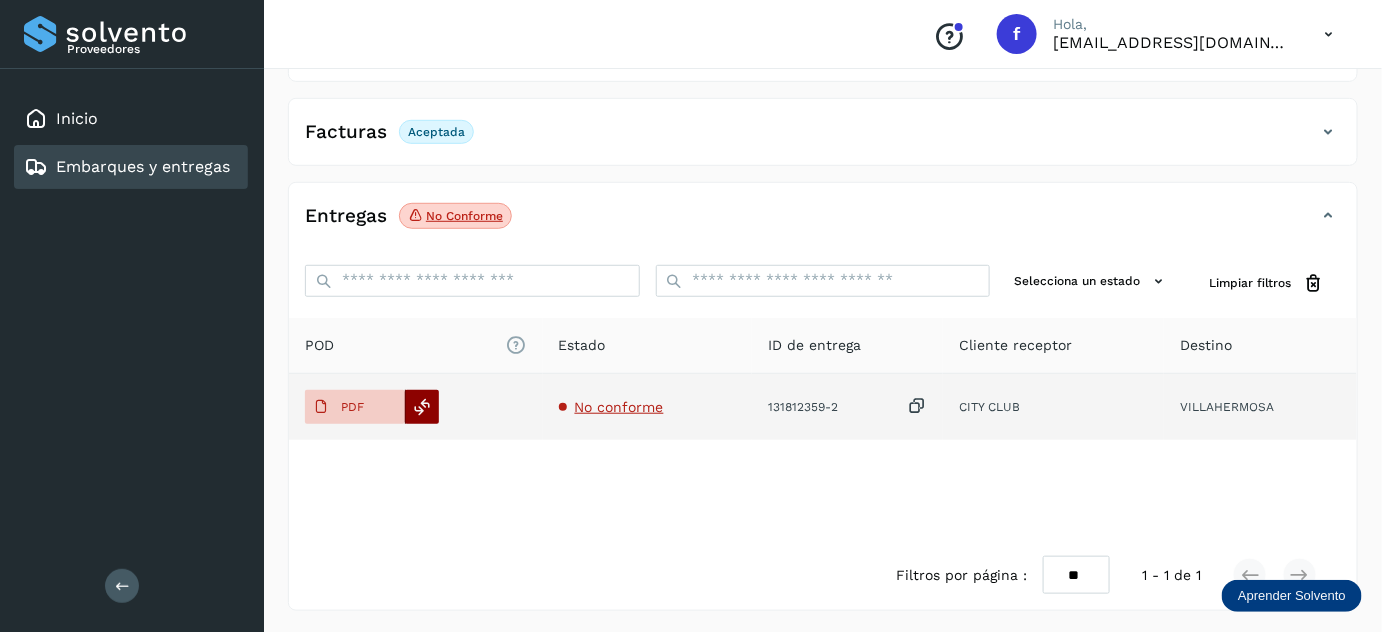 click at bounding box center (423, 407) 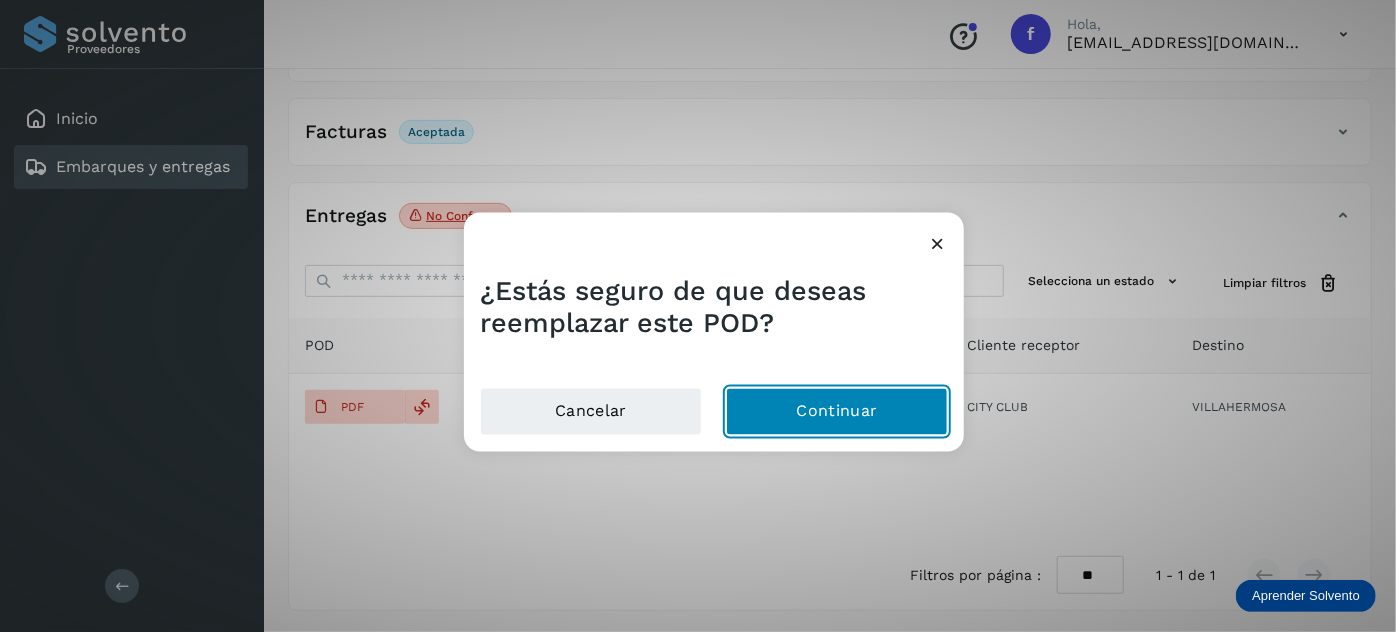 click on "Continuar" 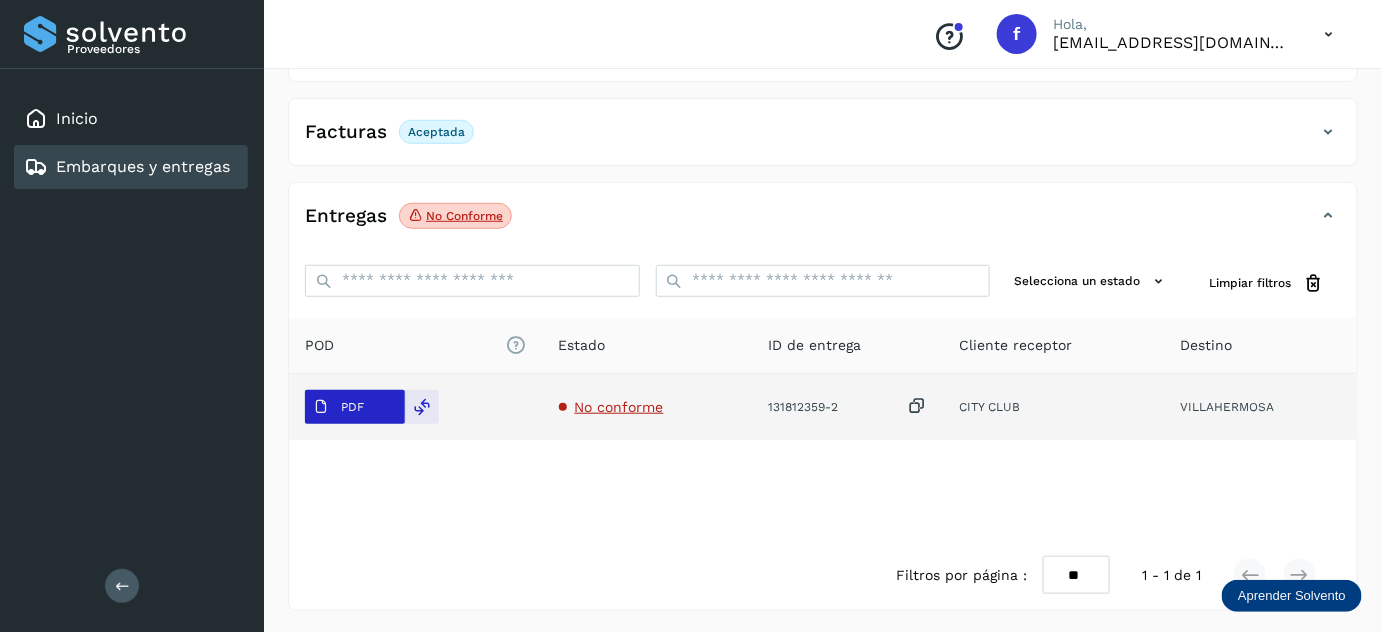 click on "PDF" at bounding box center [352, 407] 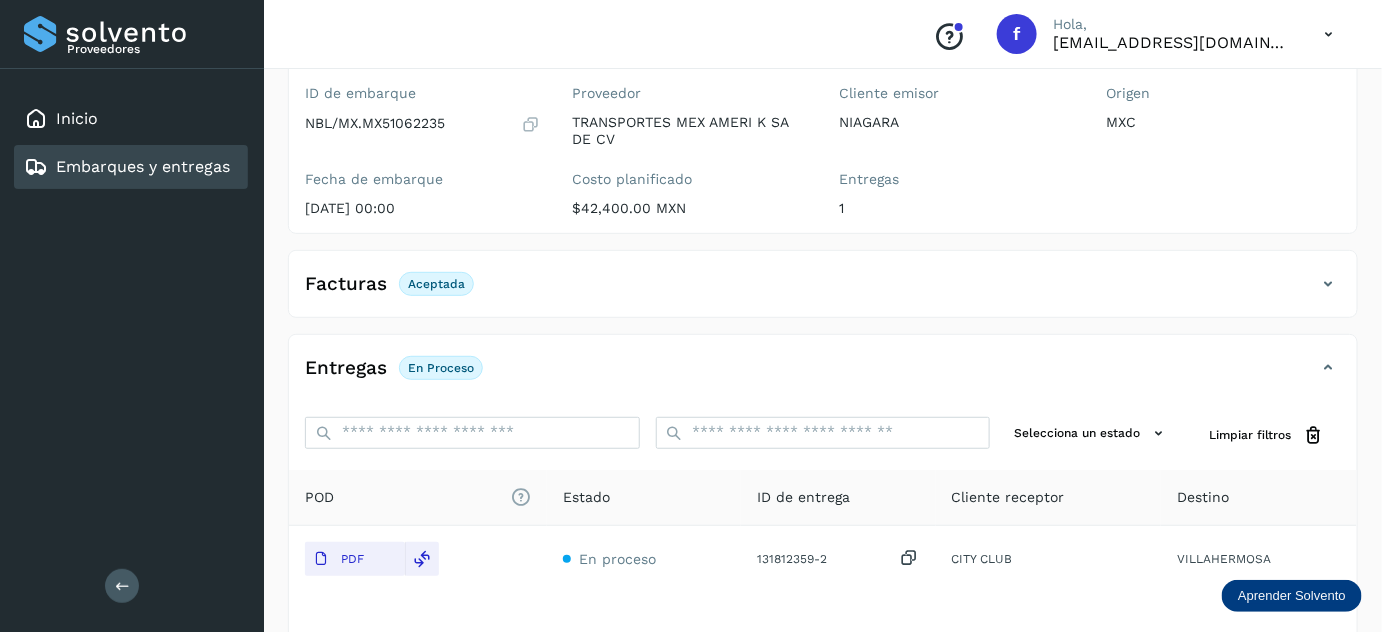 scroll, scrollTop: 0, scrollLeft: 0, axis: both 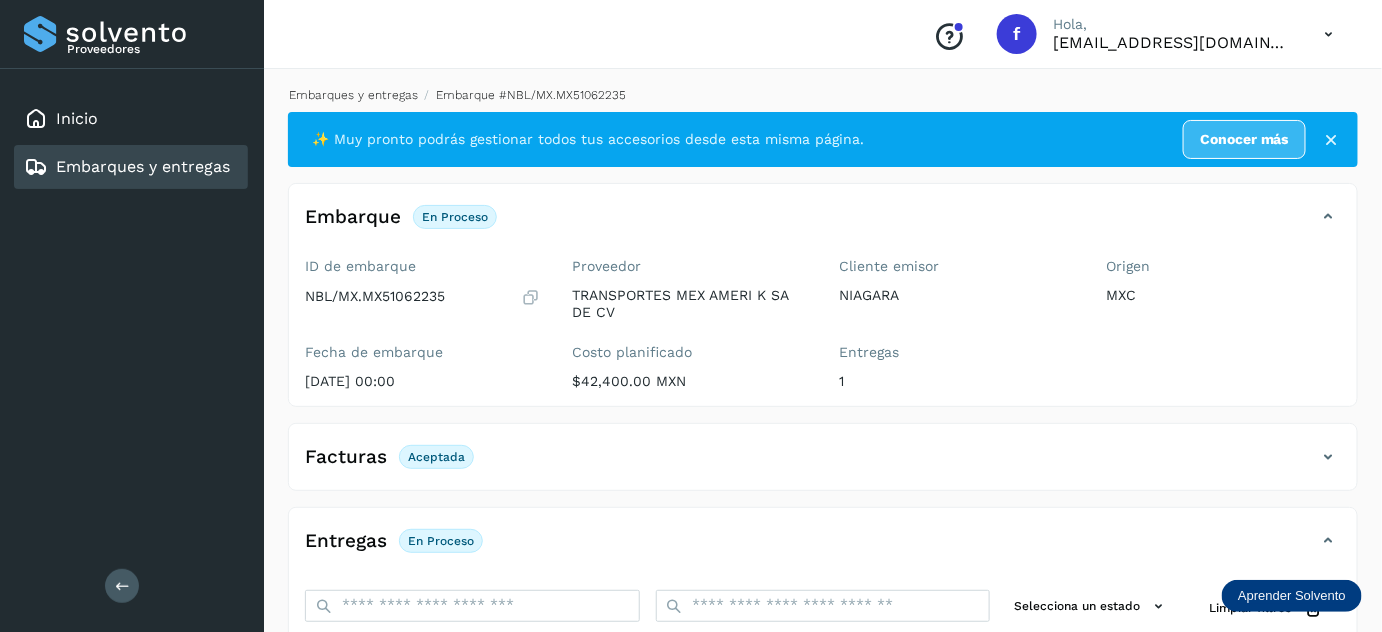 click on "Embarques y entregas" at bounding box center (353, 95) 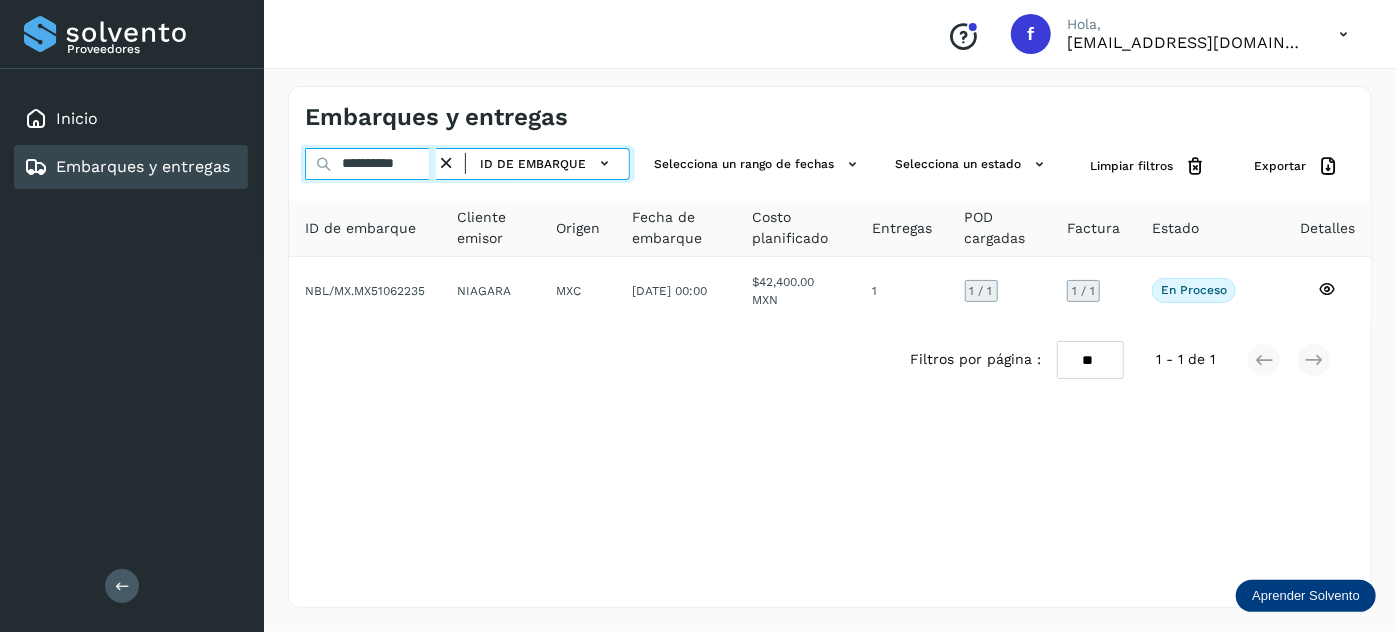 click on "**********" at bounding box center [370, 164] 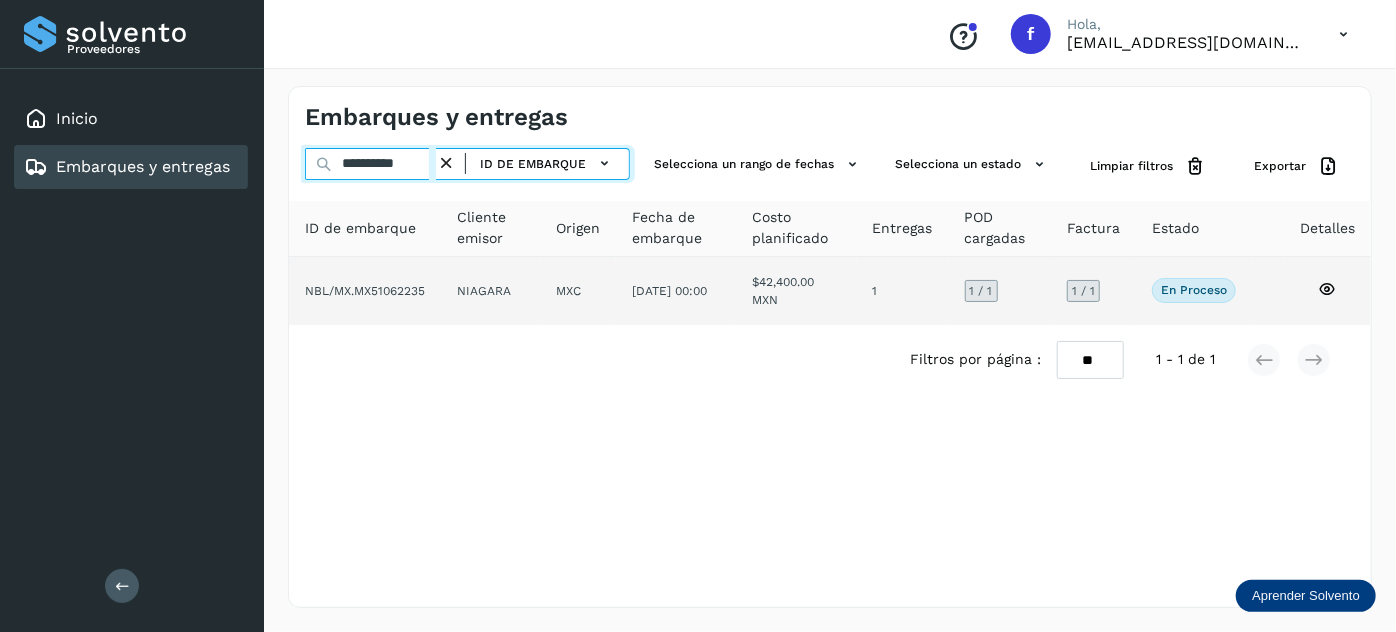 paste 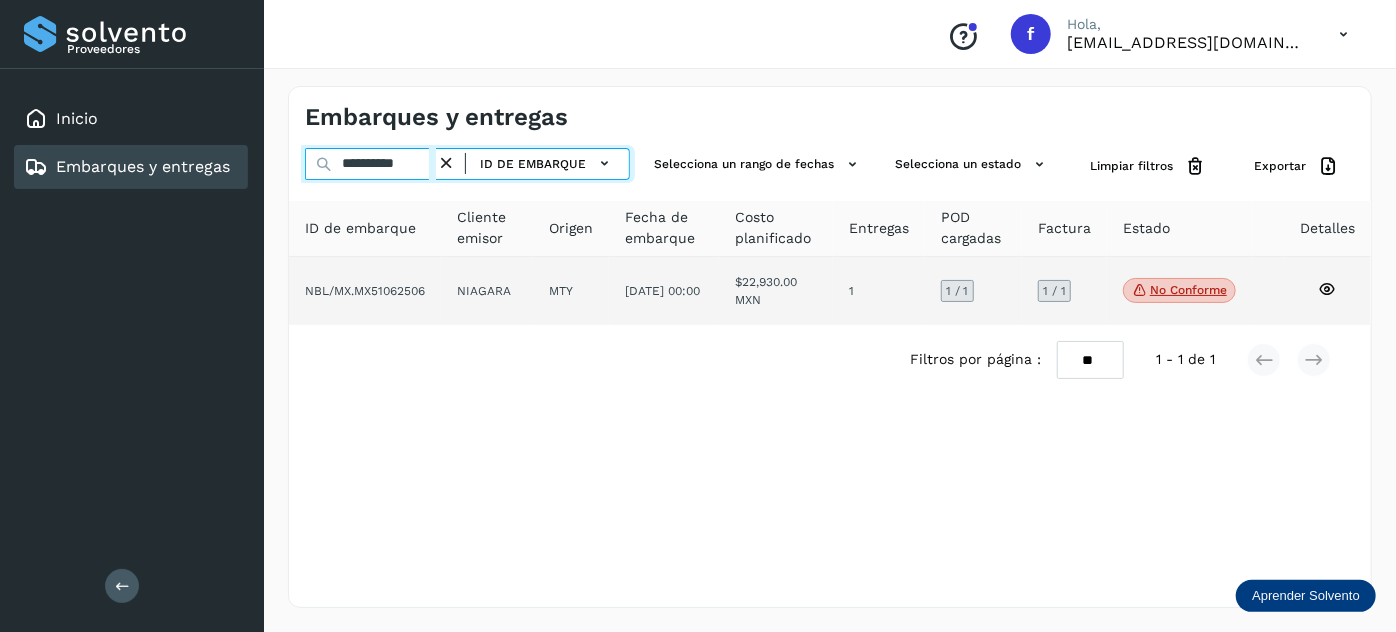 type on "**********" 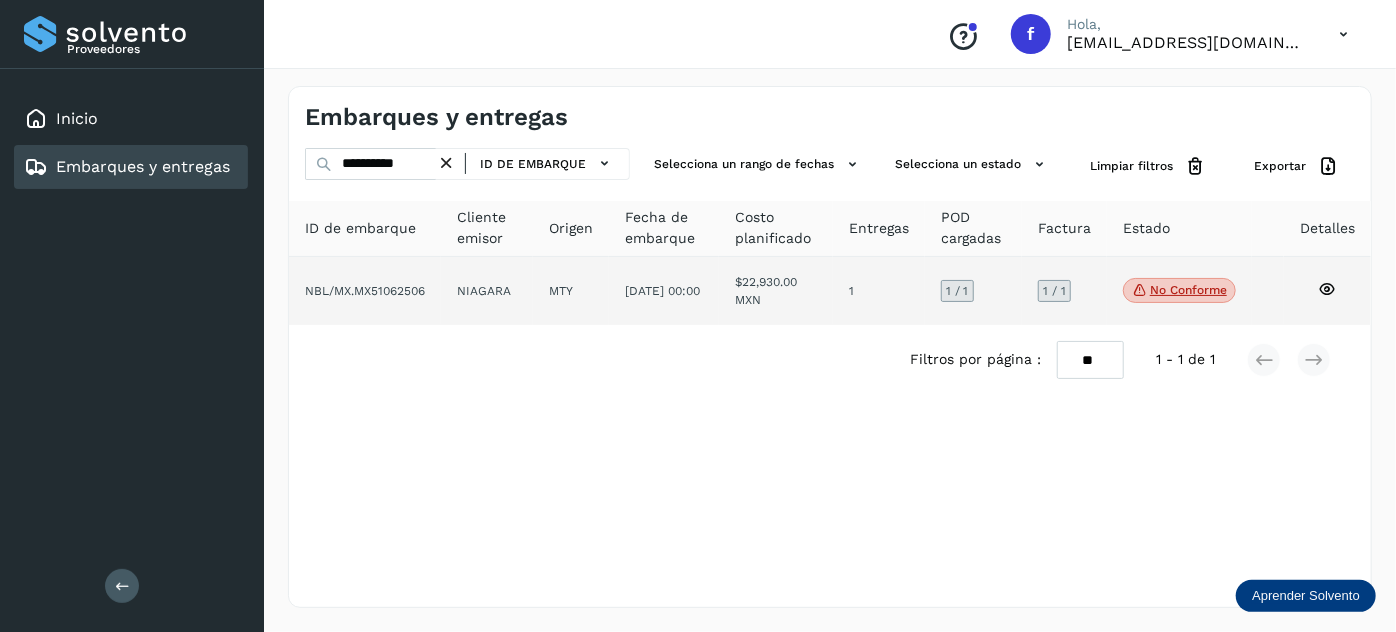 click on "$22,930.00 MXN" 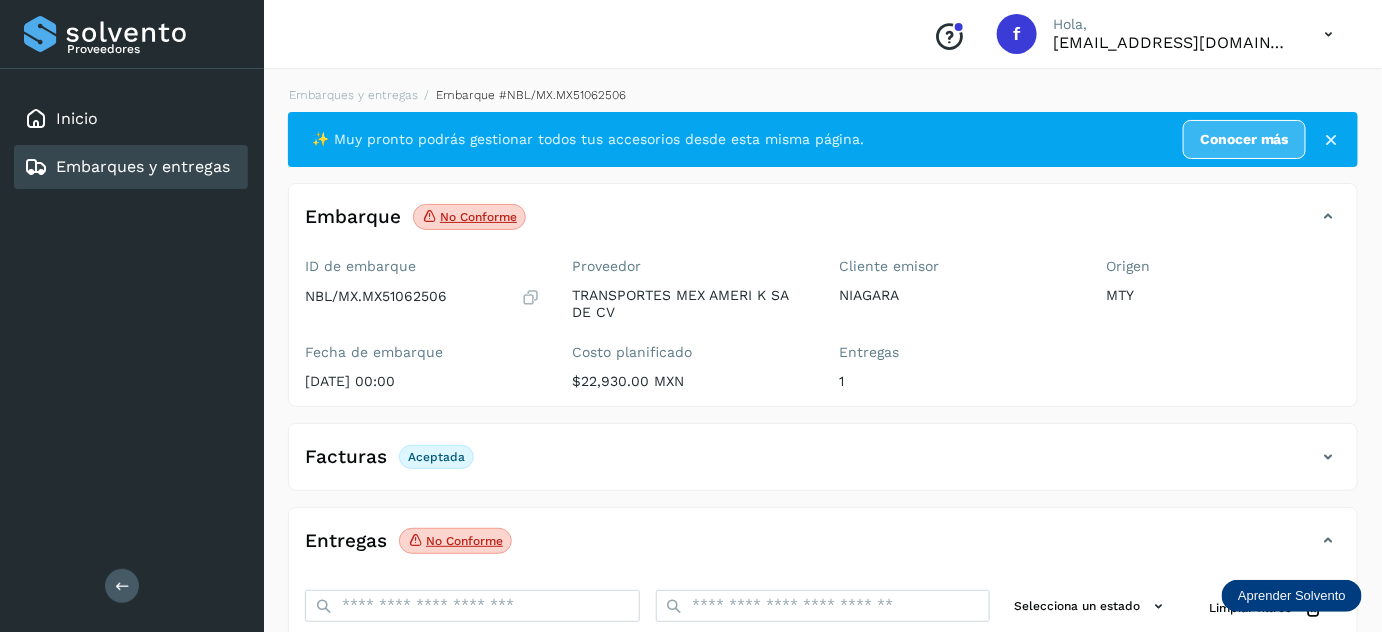 scroll, scrollTop: 325, scrollLeft: 0, axis: vertical 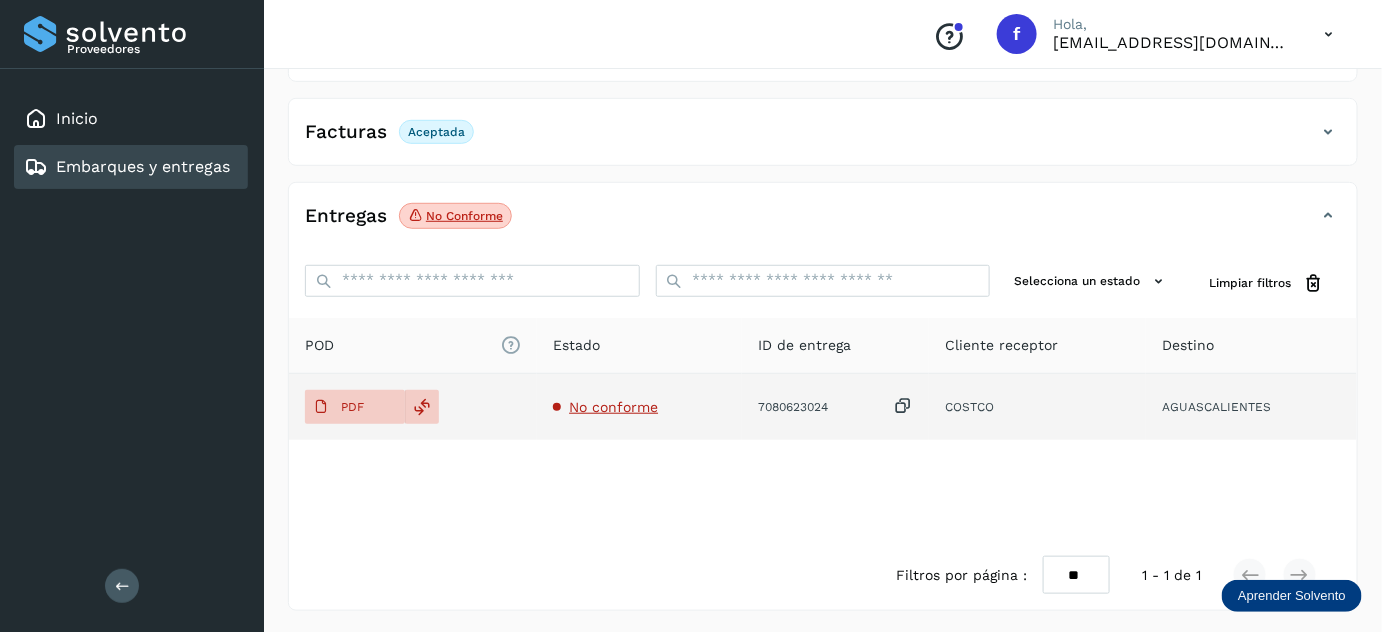 click on "No conforme" at bounding box center (613, 407) 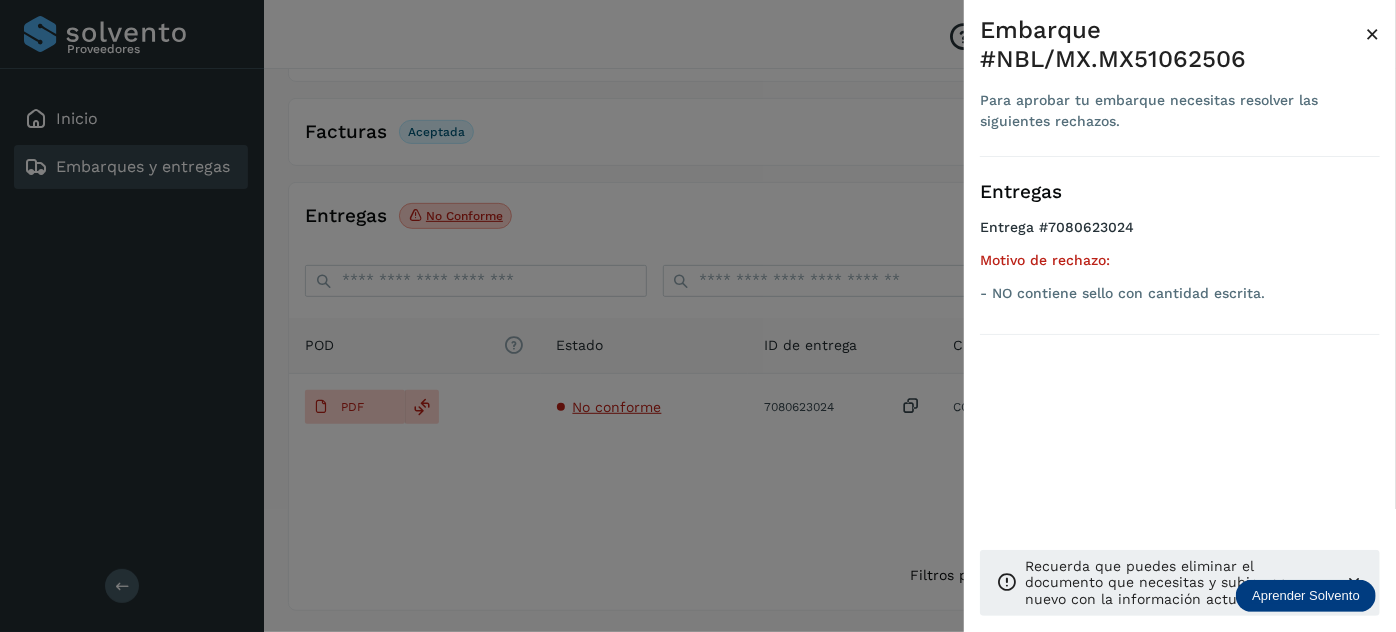click on "×" at bounding box center [1372, 34] 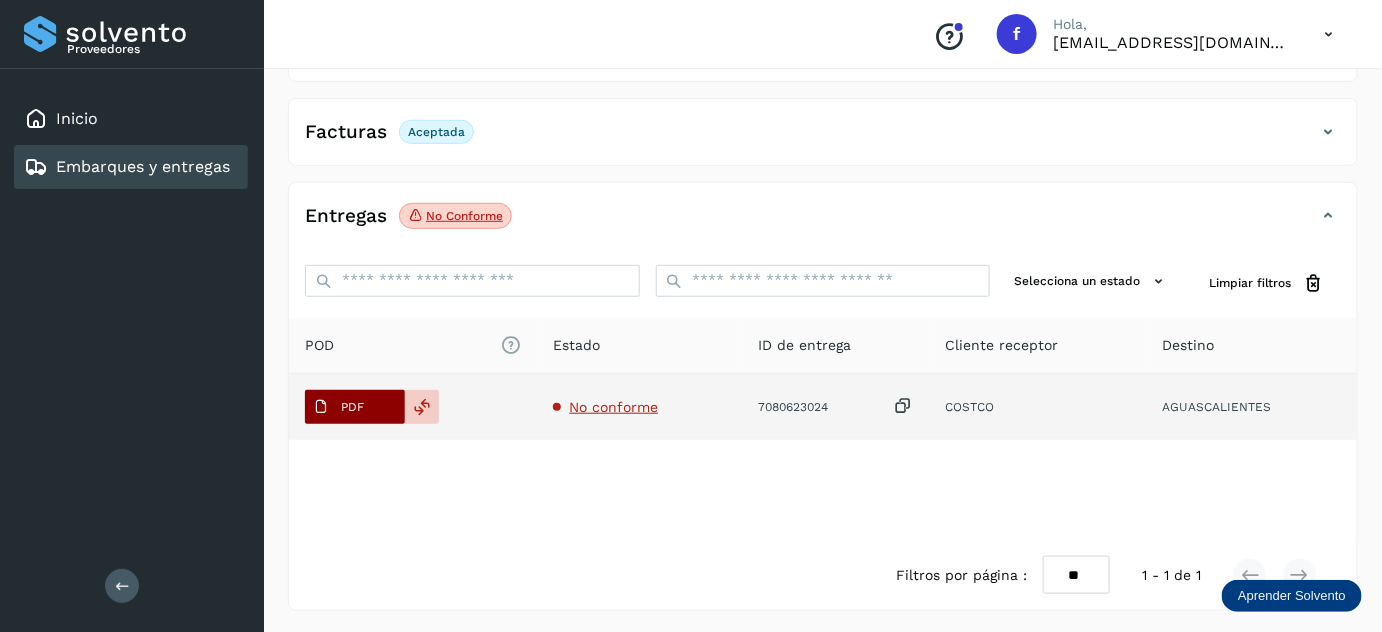 click on "PDF" at bounding box center [338, 407] 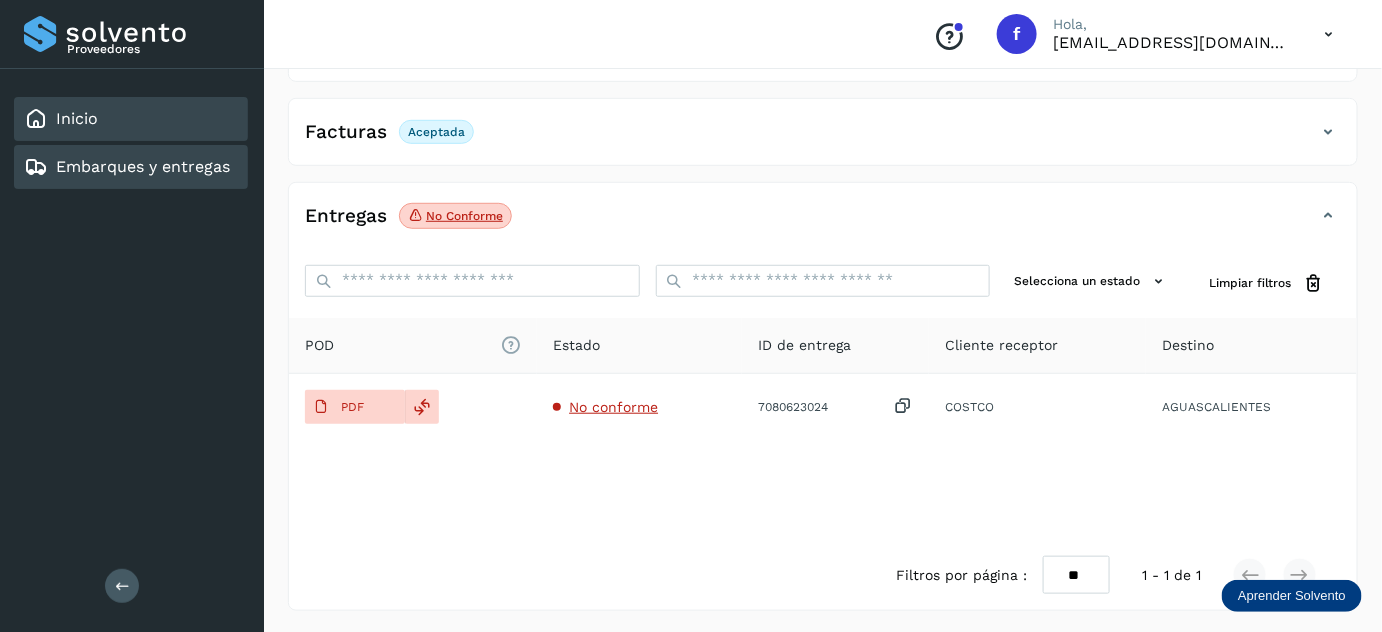 drag, startPoint x: 89, startPoint y: 103, endPoint x: 90, endPoint y: 115, distance: 12.0415945 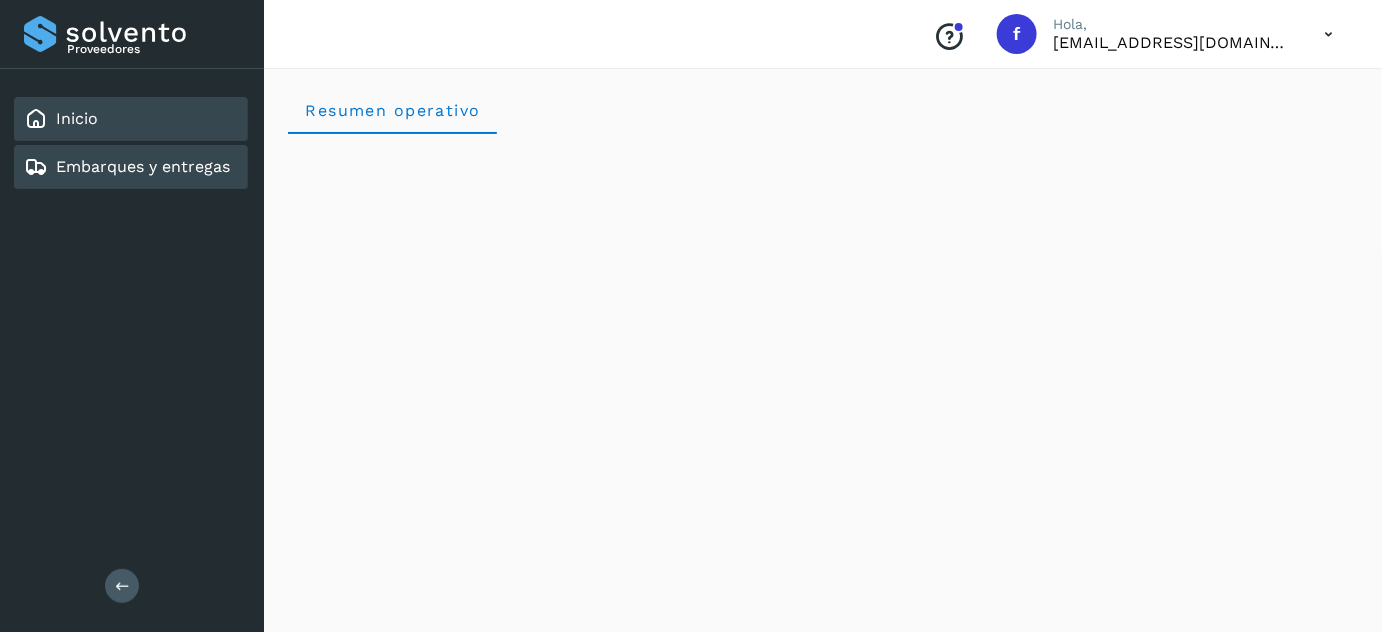 click on "Embarques y entregas" 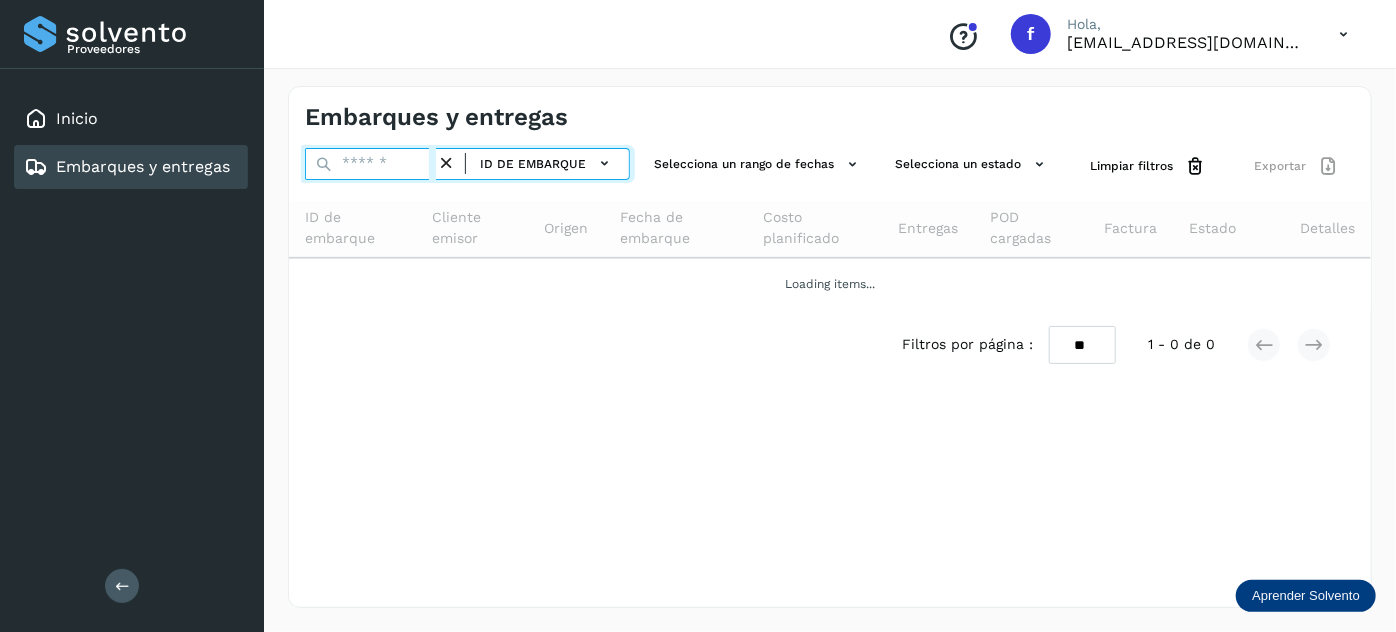 click at bounding box center (370, 164) 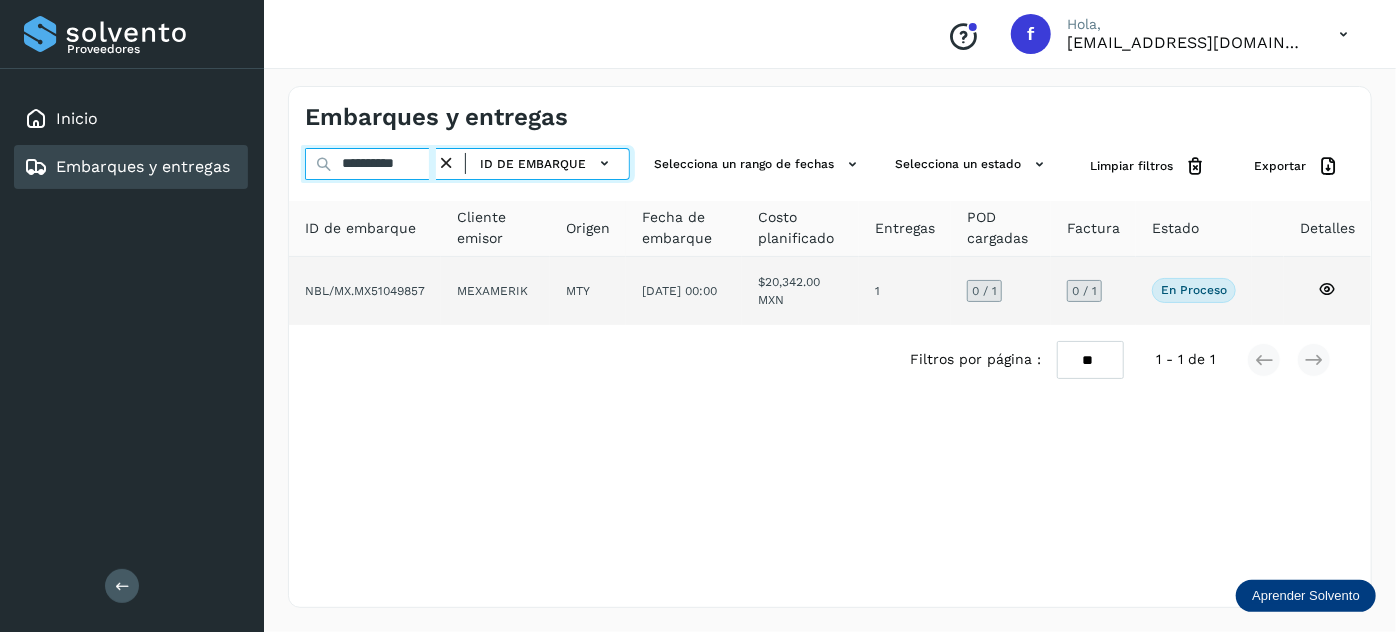 type on "**********" 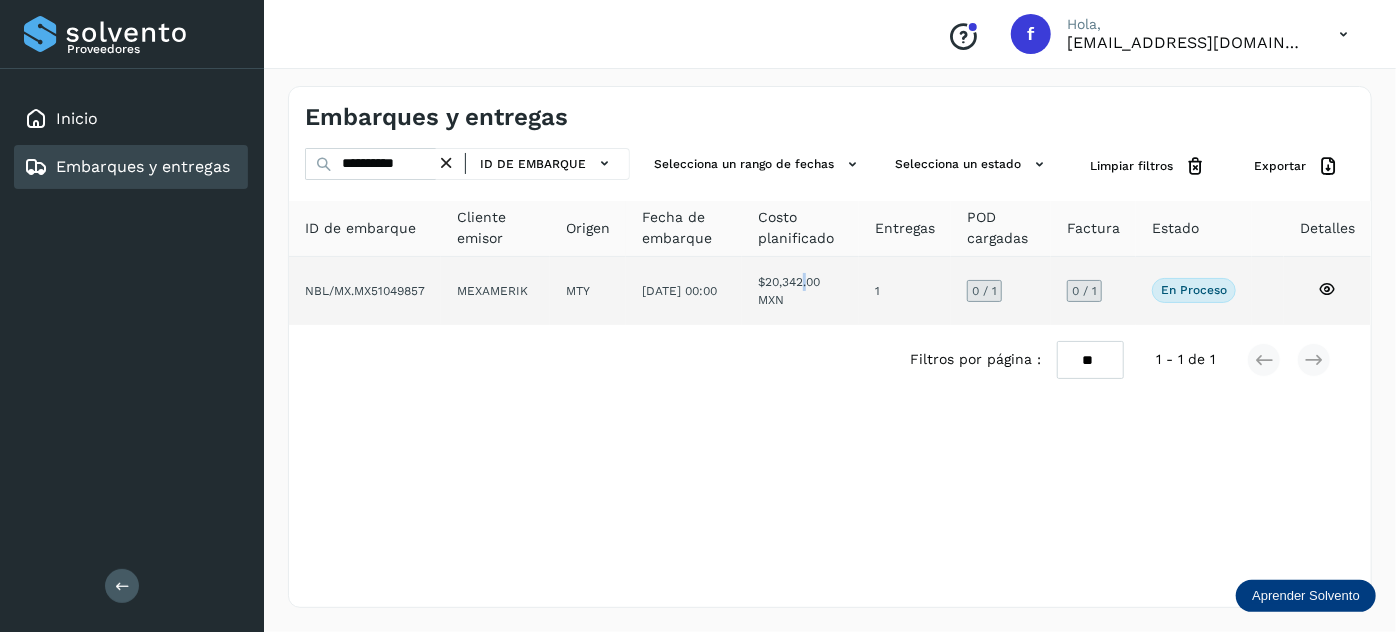 click on "$20,342.00 MXN" 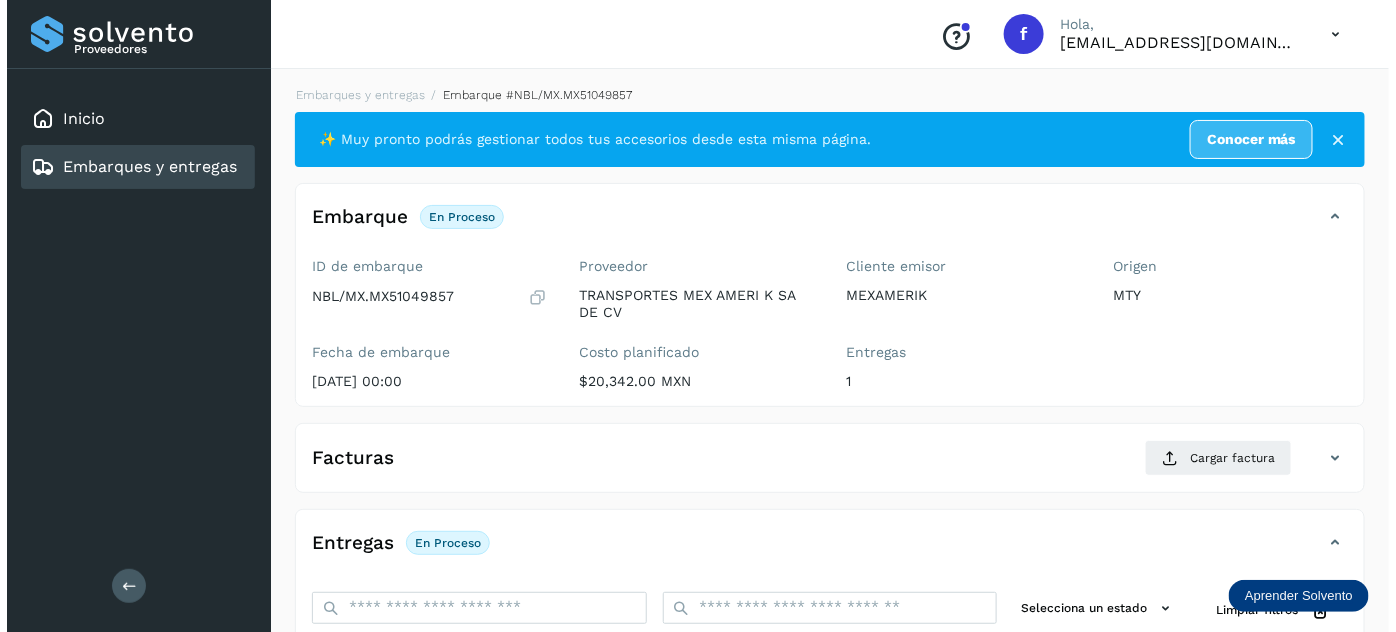 scroll, scrollTop: 327, scrollLeft: 0, axis: vertical 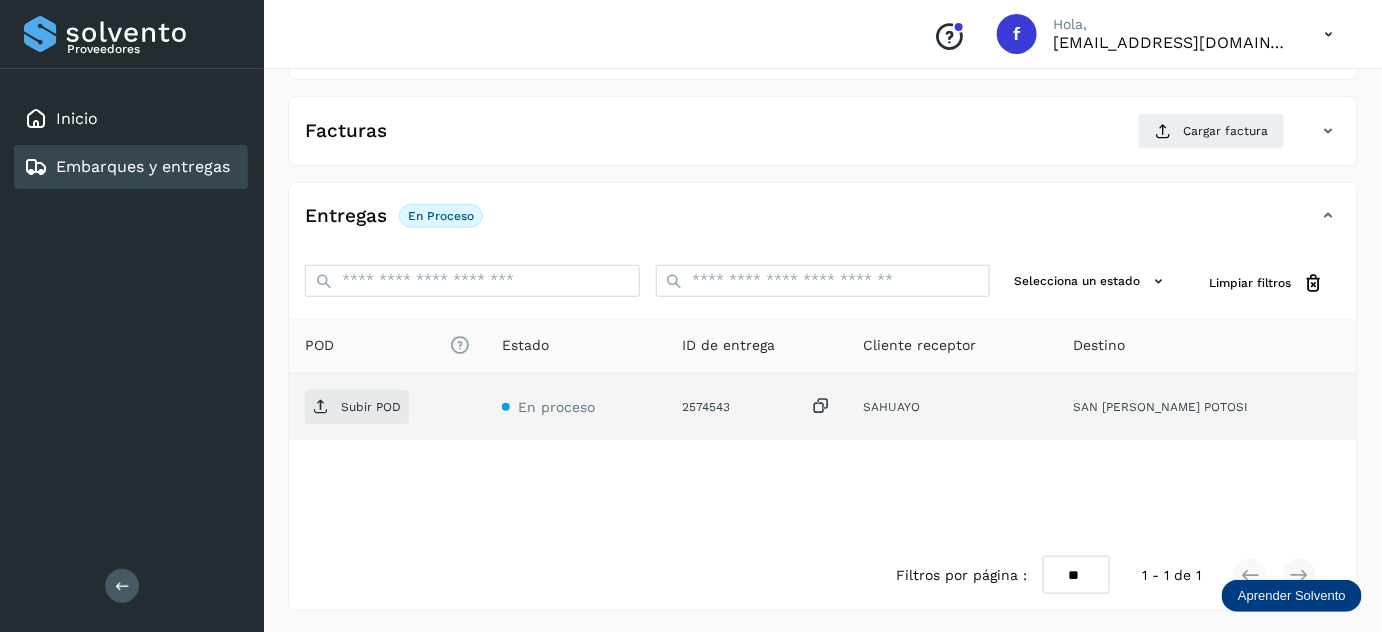 drag, startPoint x: 881, startPoint y: 401, endPoint x: 855, endPoint y: 407, distance: 26.683329 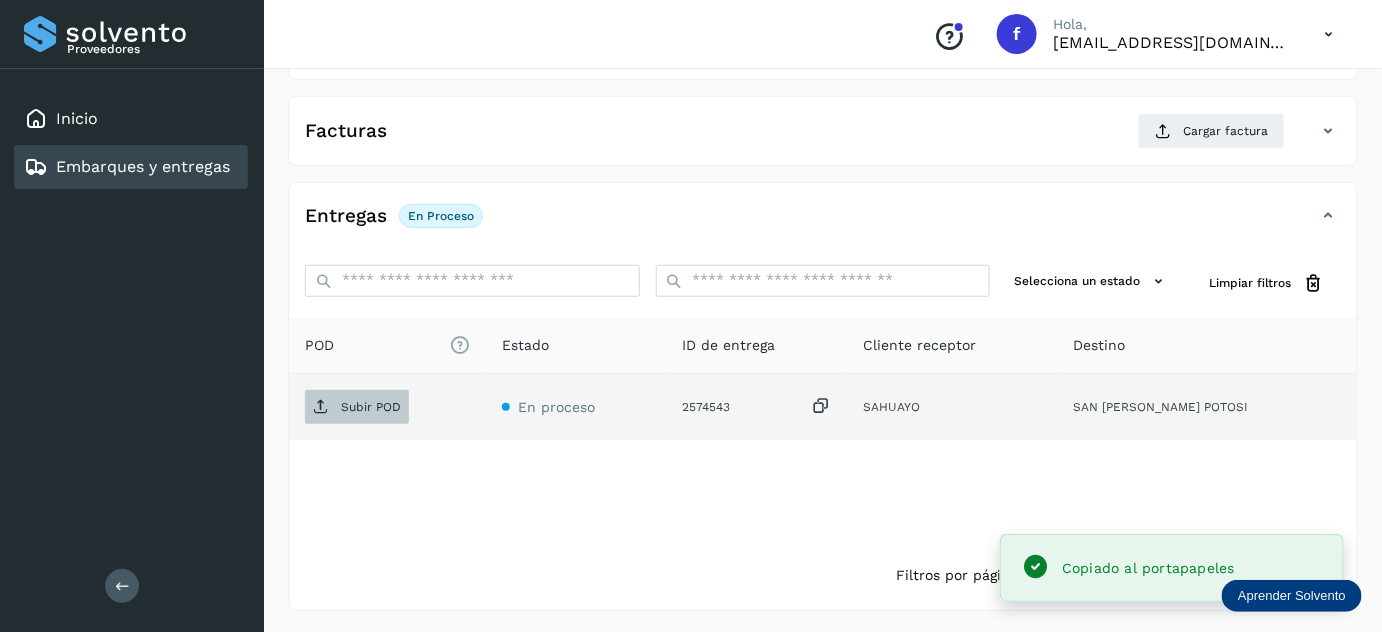 click on "Subir POD" at bounding box center (371, 407) 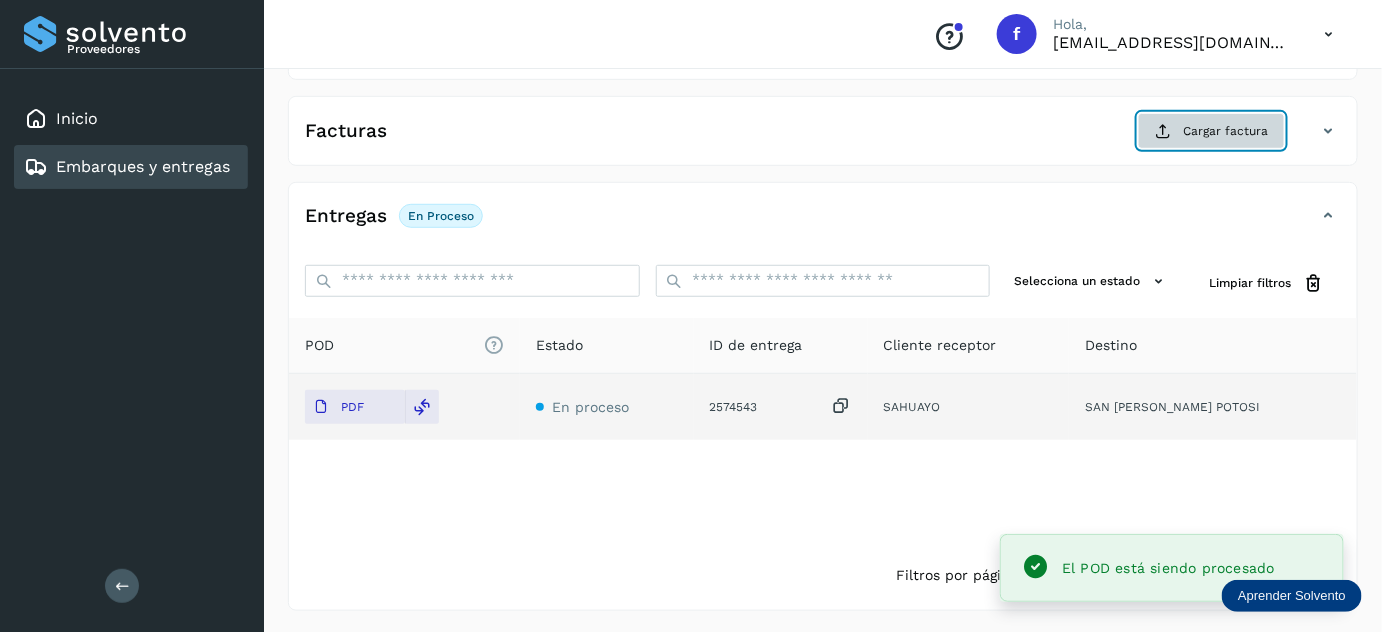 click on "Cargar factura" at bounding box center (1211, 131) 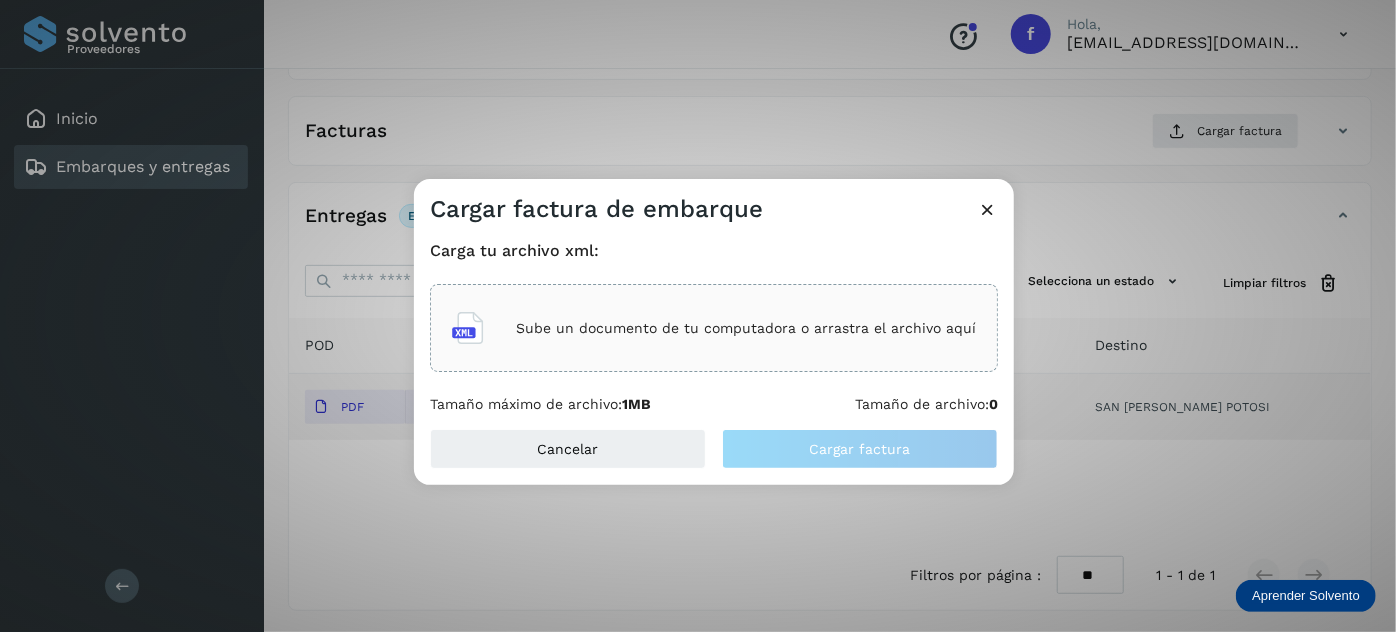 click on "Sube un documento de tu computadora o arrastra el archivo aquí" at bounding box center [746, 328] 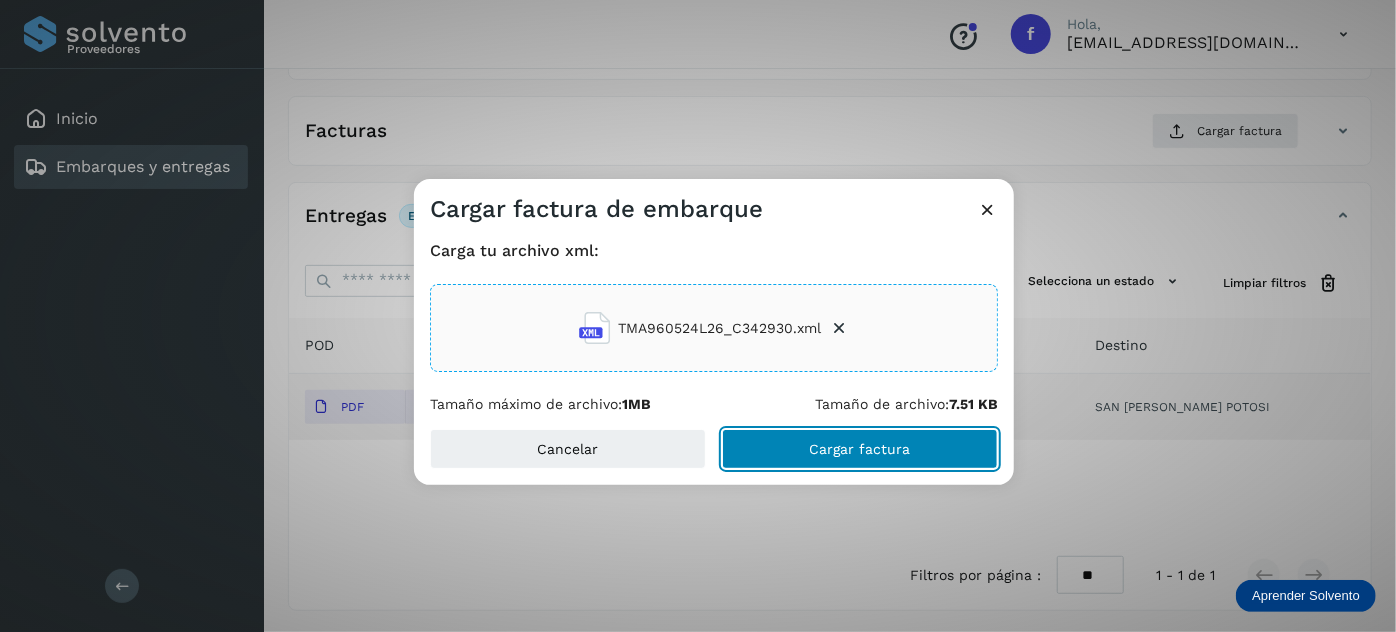 click on "Cargar factura" 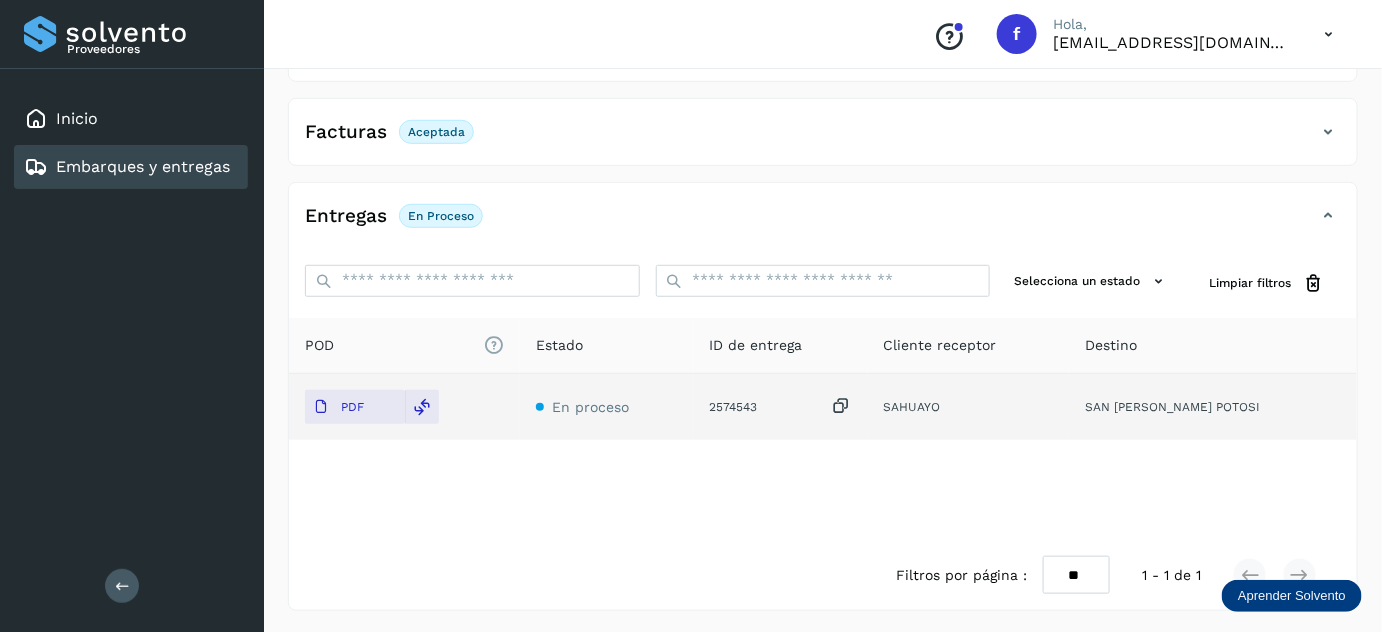 scroll, scrollTop: 0, scrollLeft: 0, axis: both 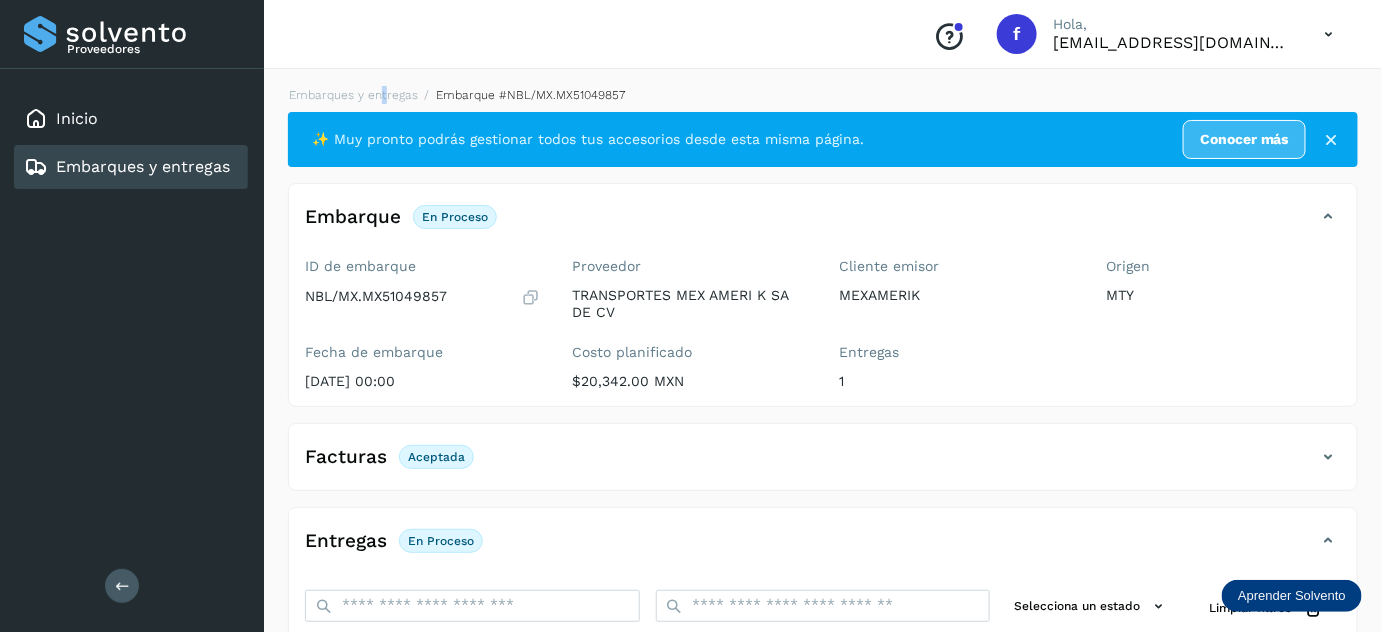 click on "Embarques y entregas Embarque #NBL/MX.MX51049857  ✨ Muy pronto podrás gestionar todos tus accesorios desde esta misma página. Conocer más Embarque En proceso
Verifica el estado de la factura o entregas asociadas a este embarque
ID de embarque NBL/MX.MX51049857 Fecha de embarque [DATE] 00:00 Proveedor TRANSPORTES MEX AMERI K SA DE CV Costo planificado  $20,342.00 MXN  Cliente emisor MEXAMERIK Entregas 1 Origen MTY Facturas Aceptada Facturas Estado XML Aceptada Entregas En proceso Selecciona un estado Limpiar filtros POD
El tamaño máximo de archivo es de 20 Mb.
Estado ID de entrega Cliente receptor Destino PDF En proceso 2574543  SAHUAYO SAN [PERSON_NAME] POTOSI SAHUAYO 2574543 PDF Destino: SAN [PERSON_NAME] POTOSI En proceso Filtros por página : ** ** ** 1 - 1 de 1" at bounding box center [823, 511] 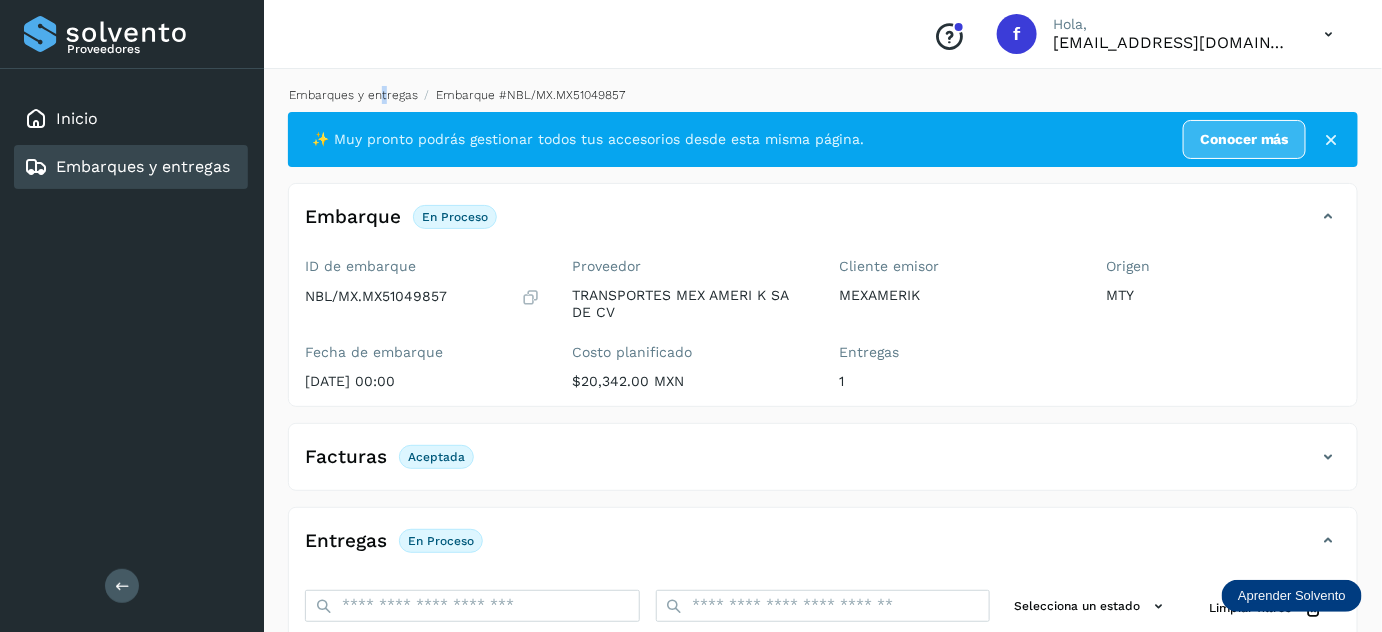 click on "Embarques y entregas" at bounding box center (353, 95) 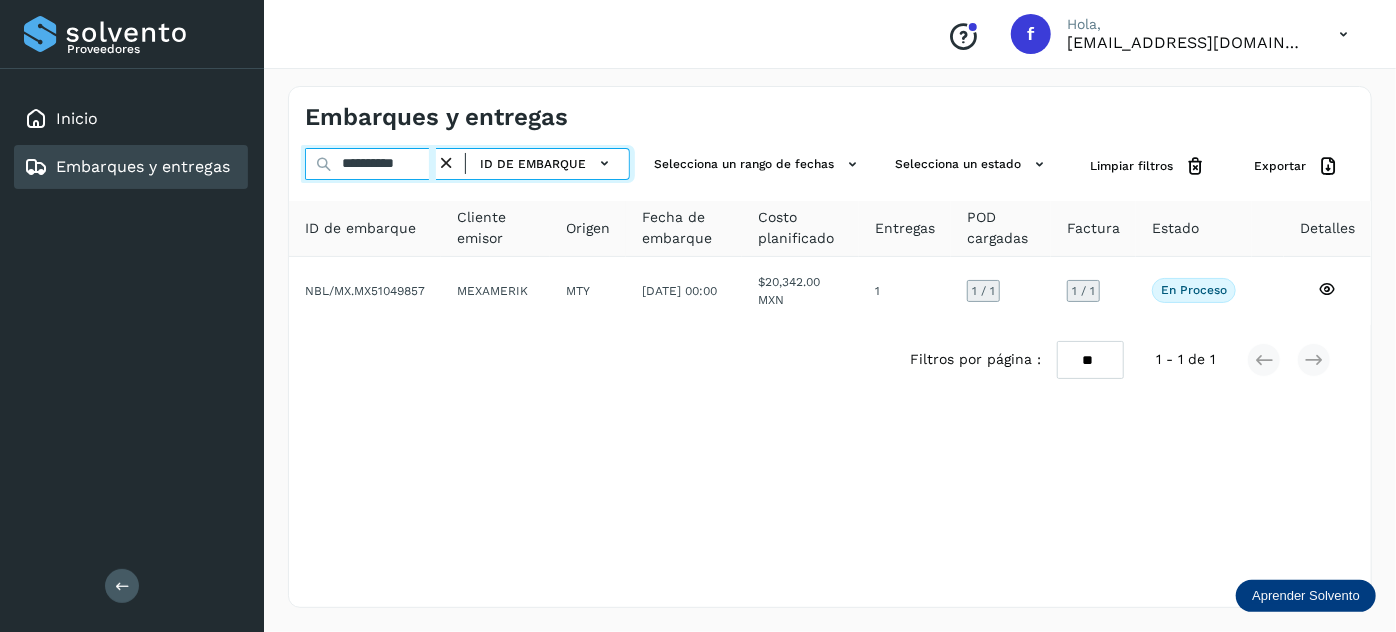 click on "**********" at bounding box center (370, 164) 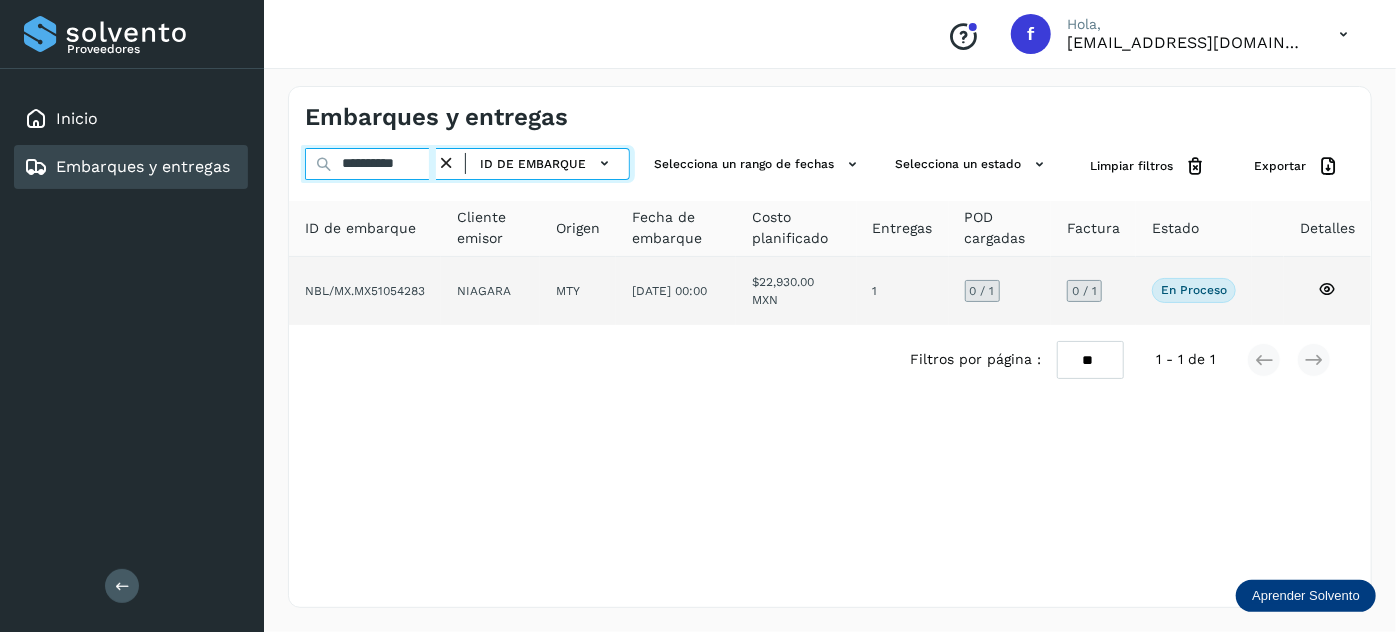 type on "**********" 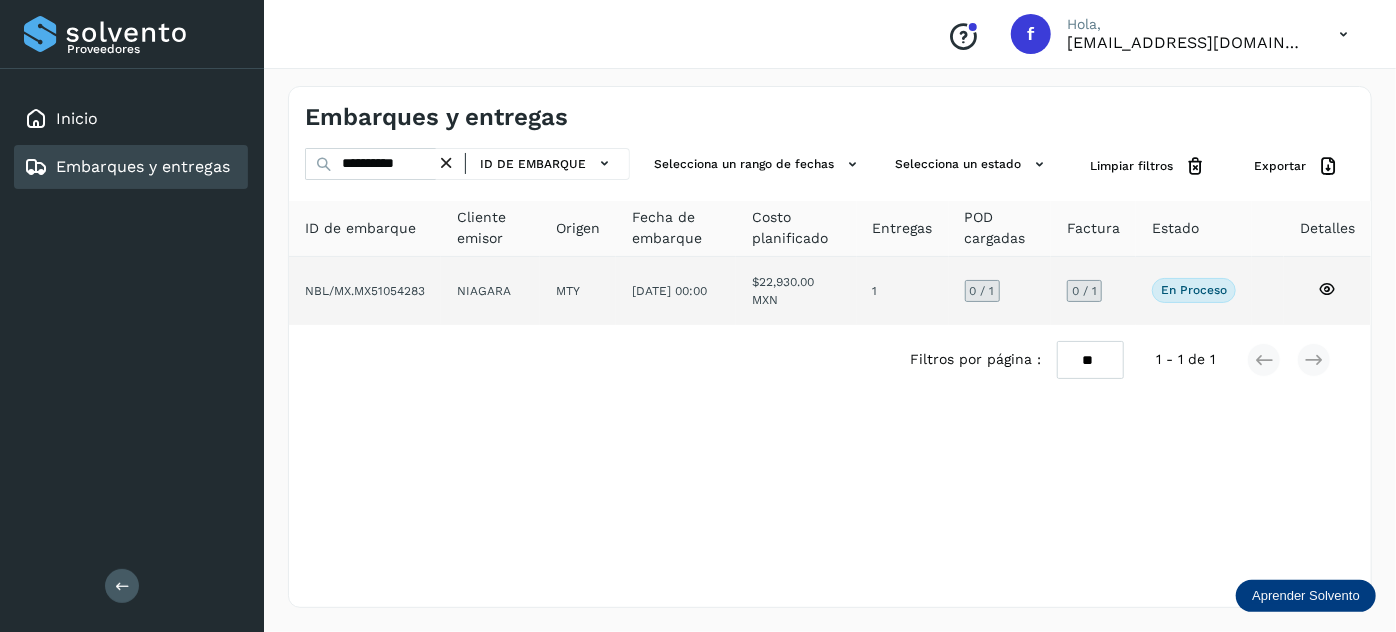 click on "MTY" 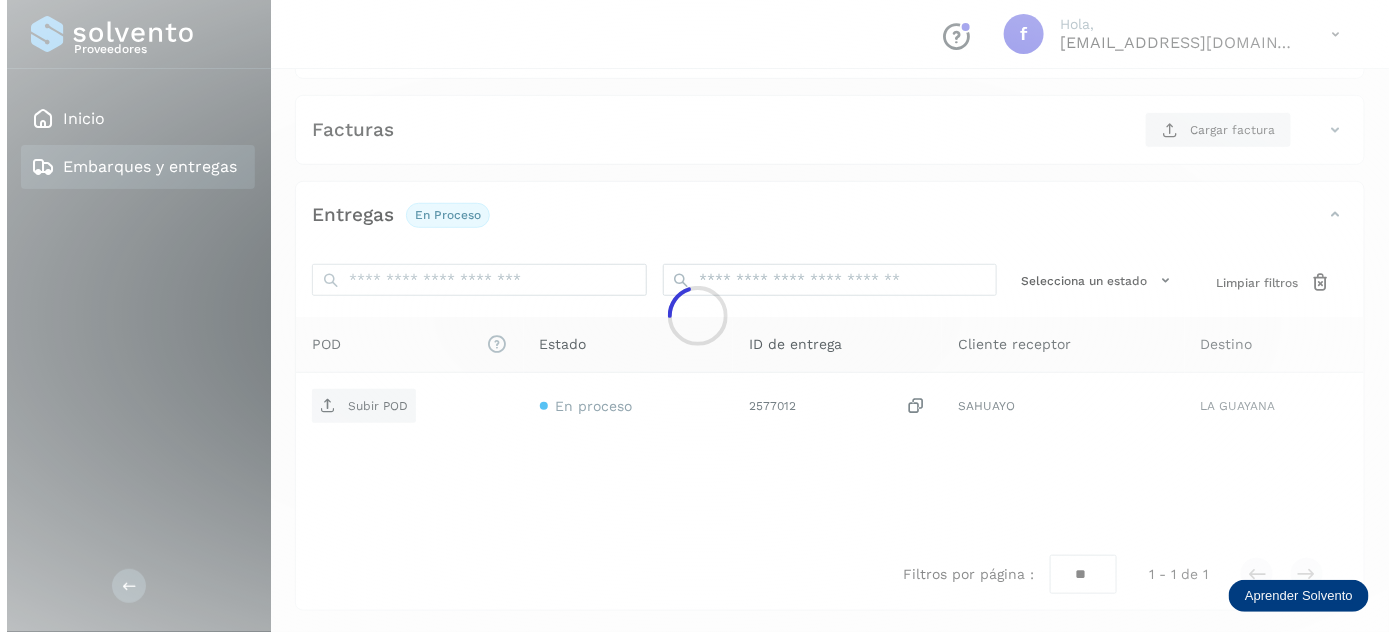 scroll, scrollTop: 327, scrollLeft: 0, axis: vertical 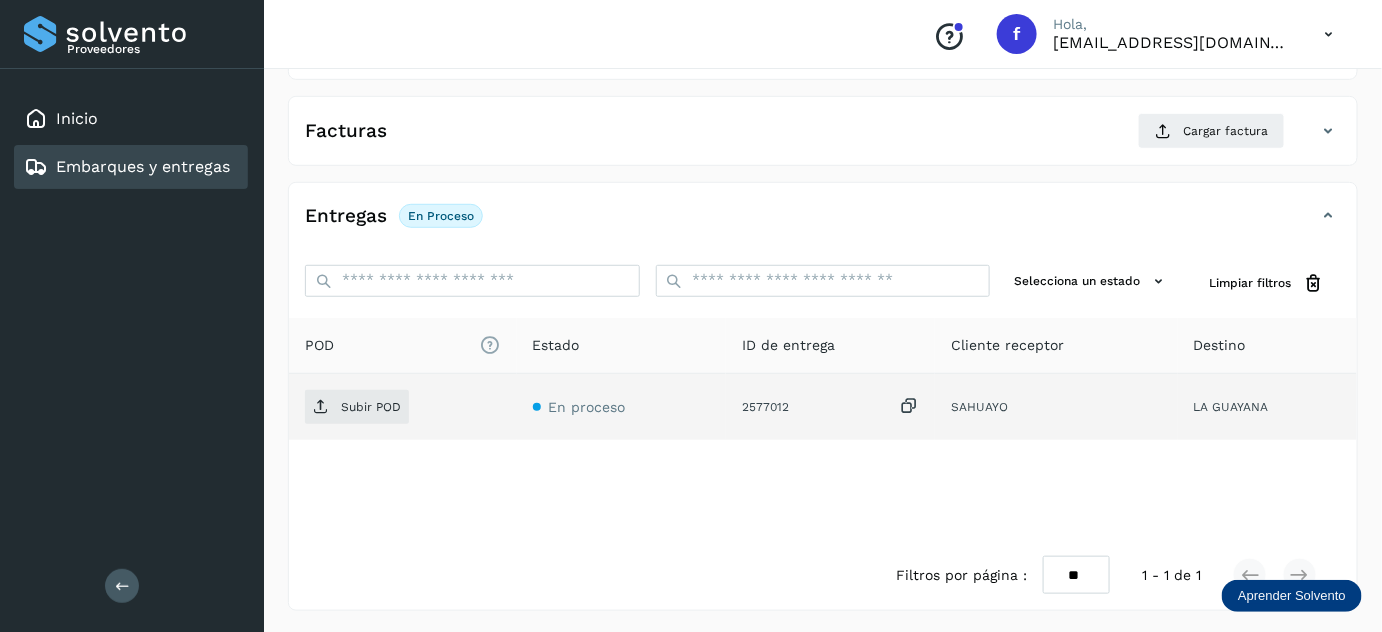 click at bounding box center (909, 406) 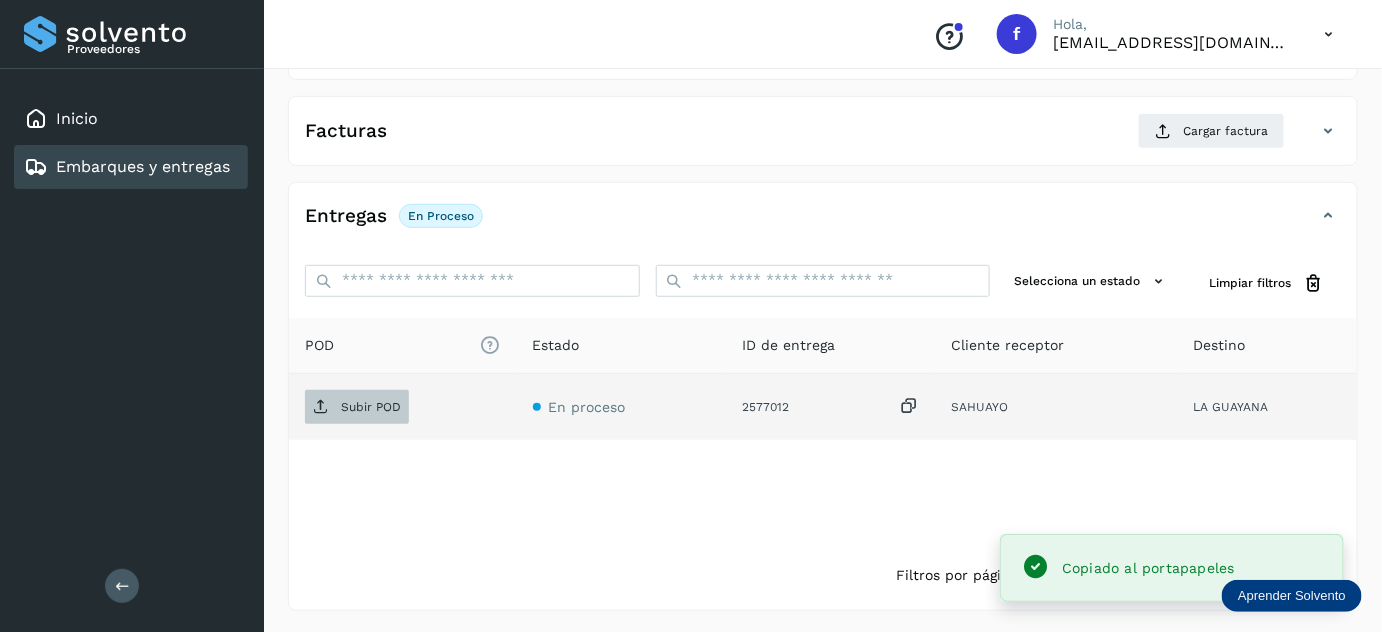 click on "Subir POD" at bounding box center (371, 407) 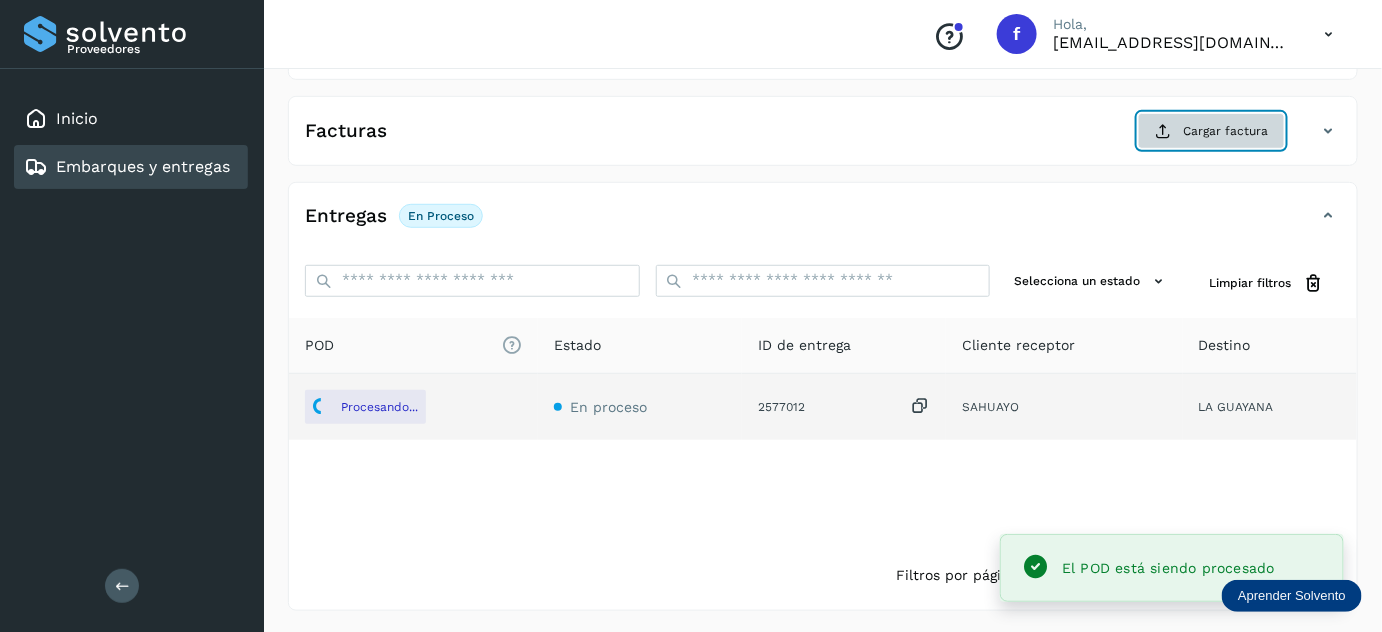 click on "Cargar factura" 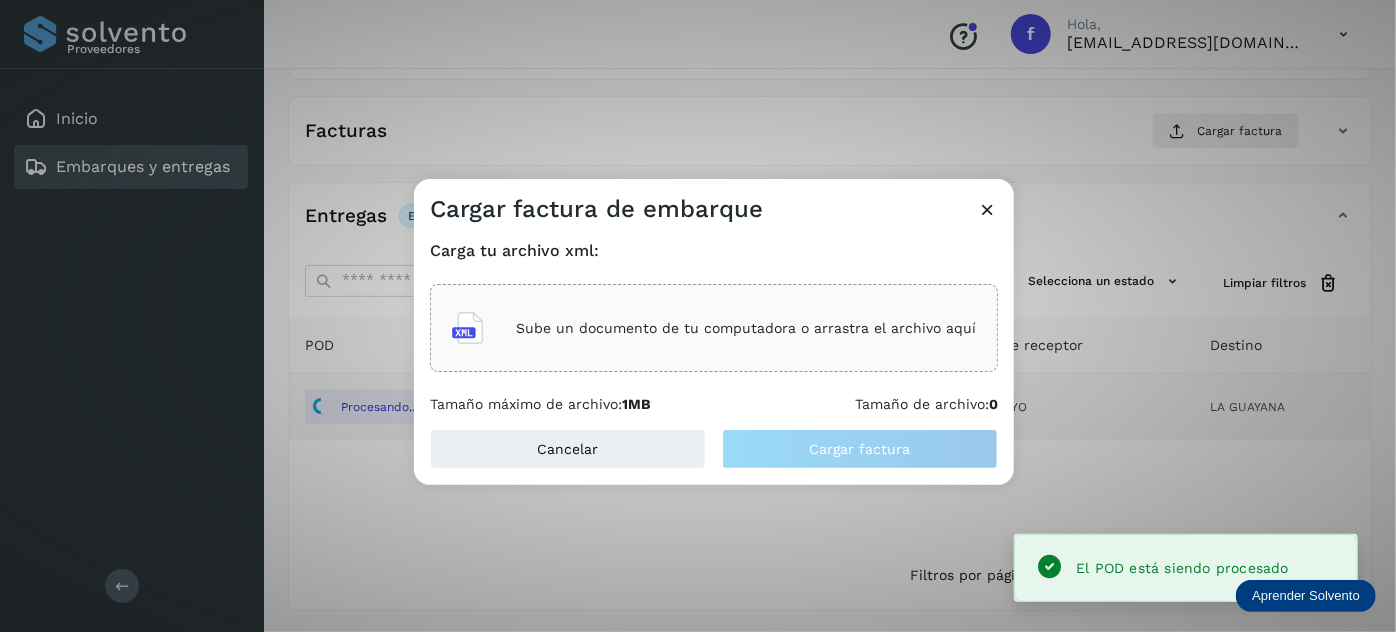 click on "Sube un documento de tu computadora o arrastra el archivo aquí" 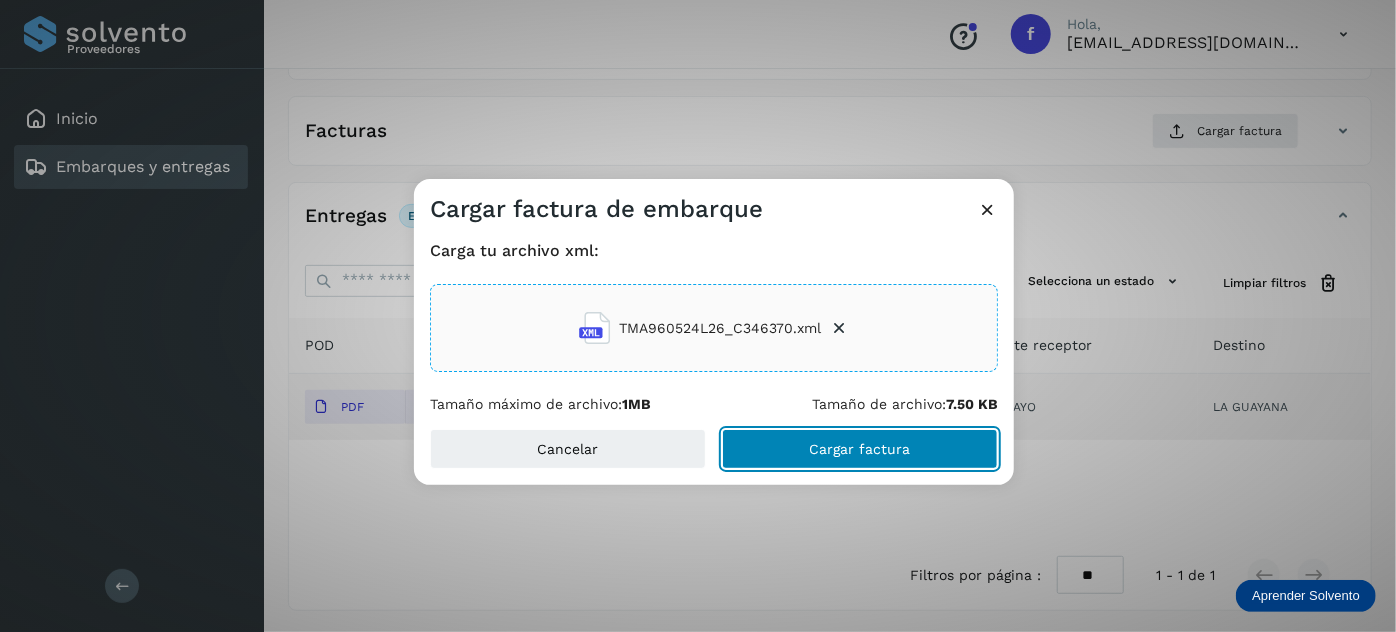 drag, startPoint x: 884, startPoint y: 444, endPoint x: 837, endPoint y: 279, distance: 171.5634 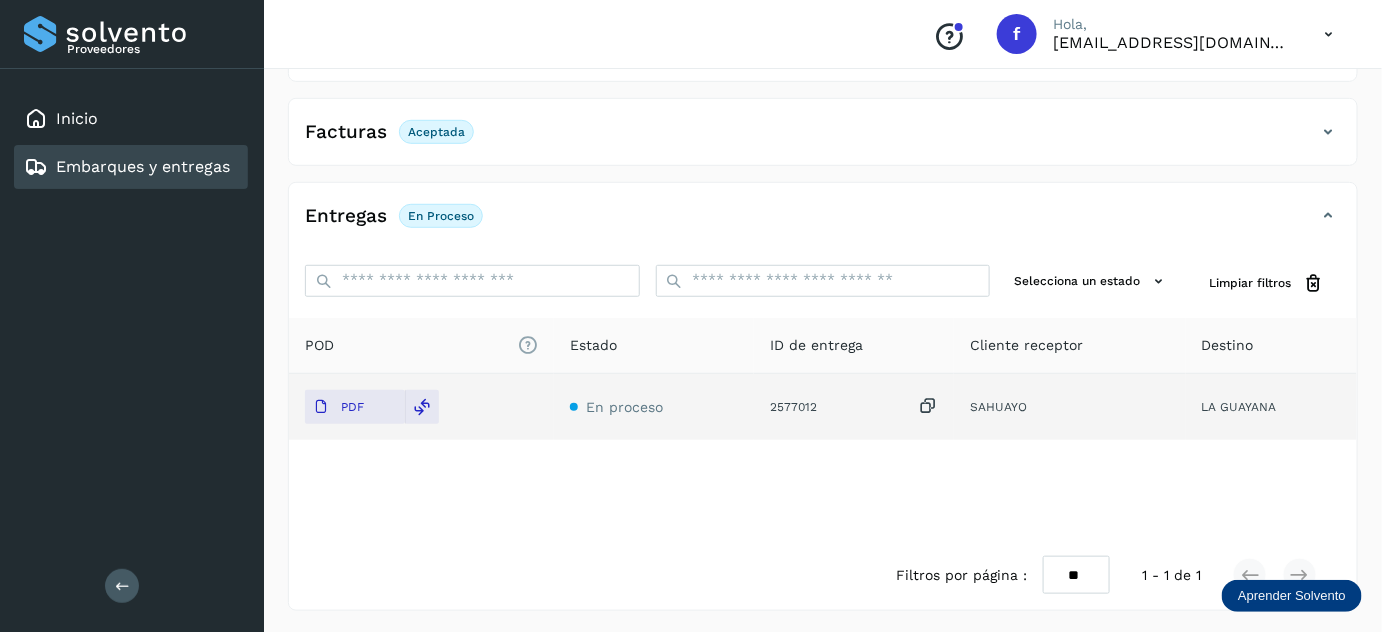 scroll, scrollTop: 0, scrollLeft: 0, axis: both 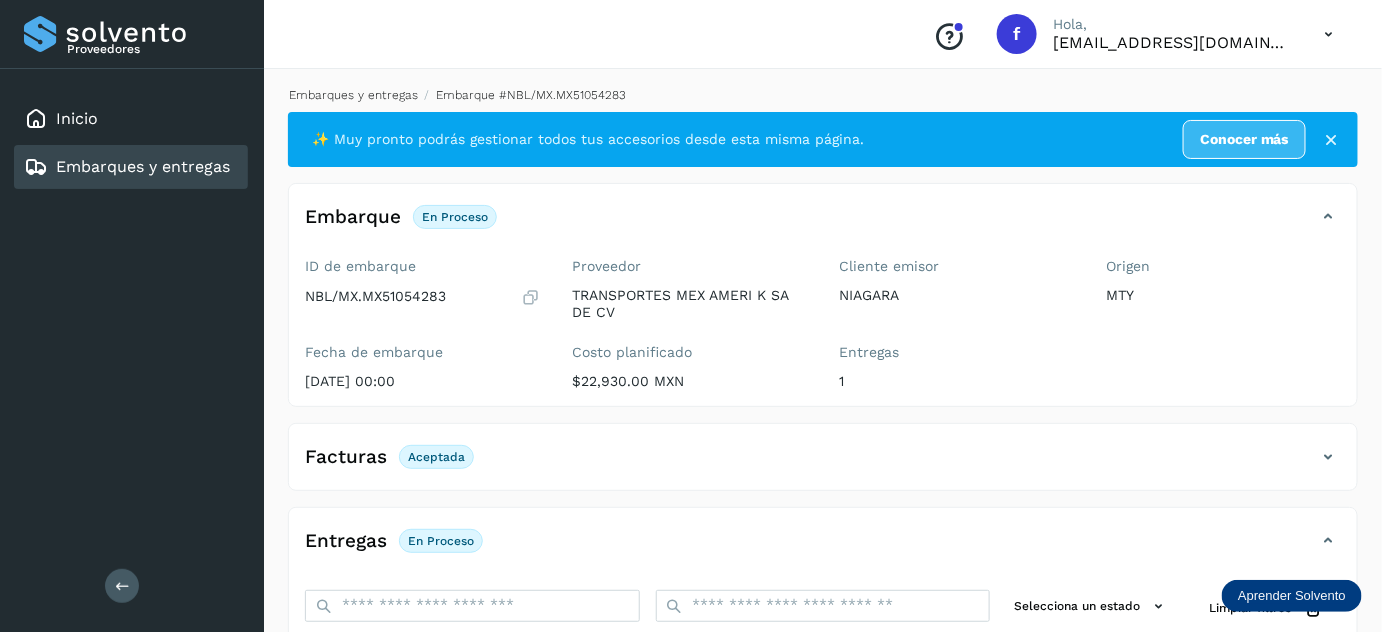 click on "Embarques y entregas" at bounding box center [353, 95] 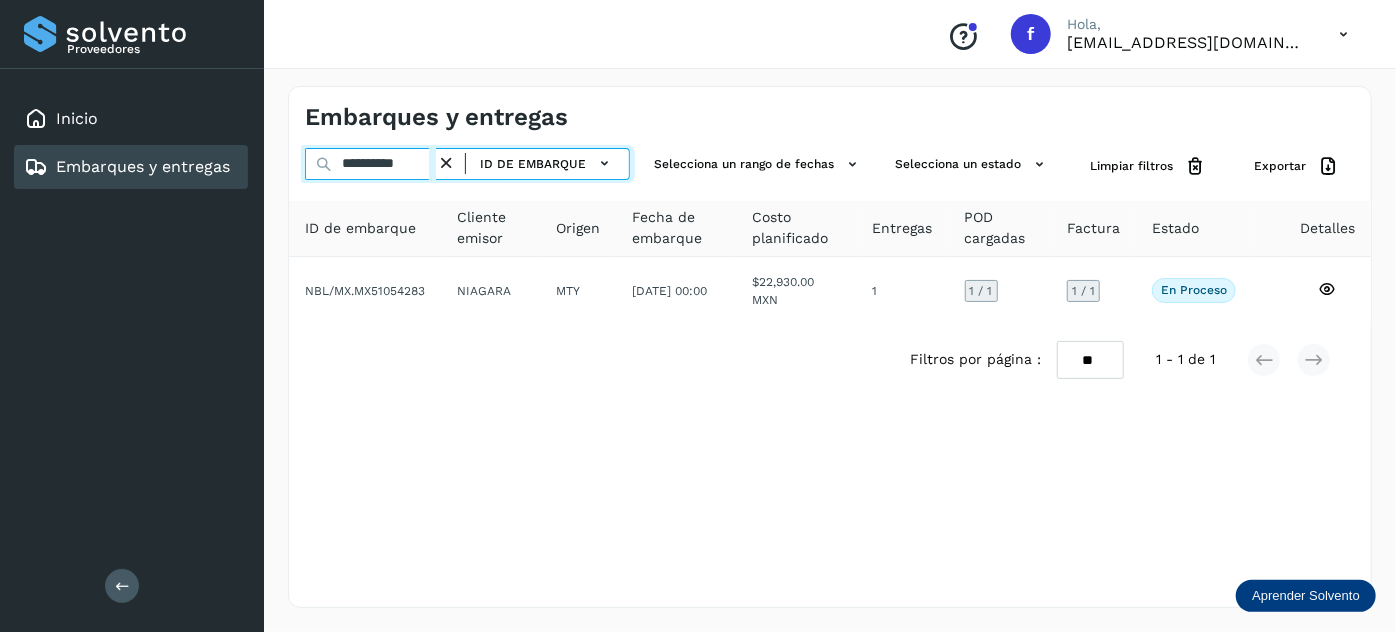 click on "**********" at bounding box center [370, 164] 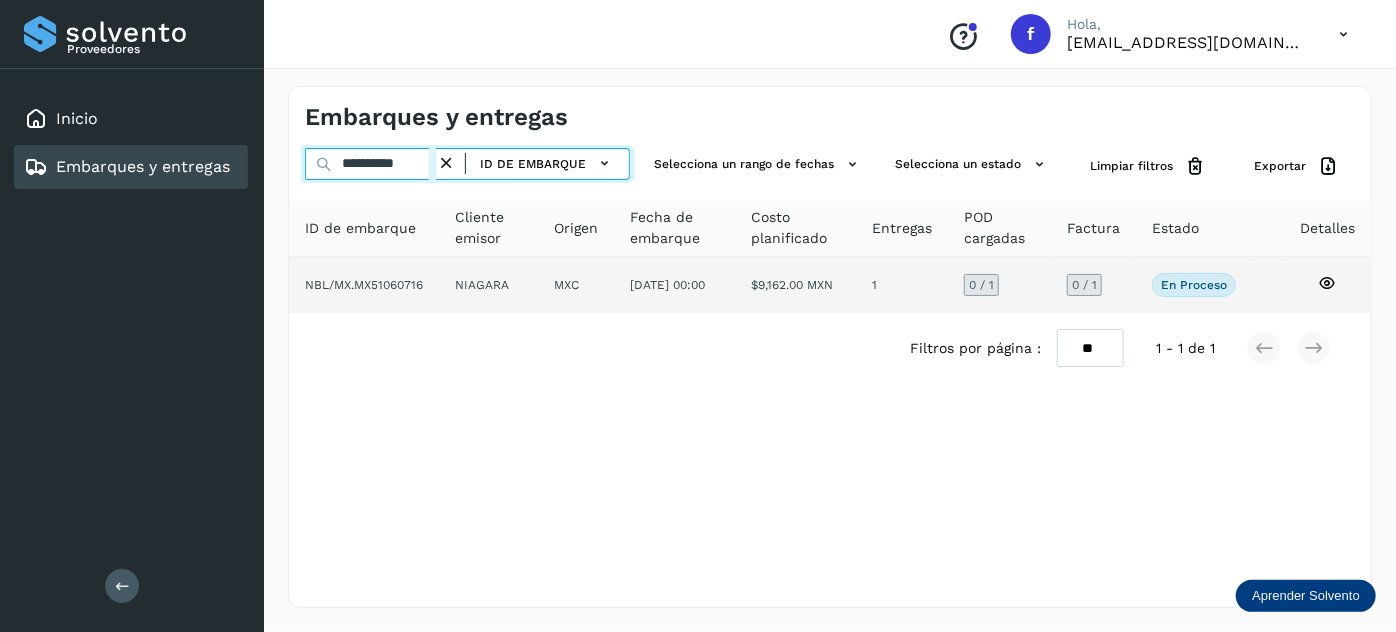 type on "**********" 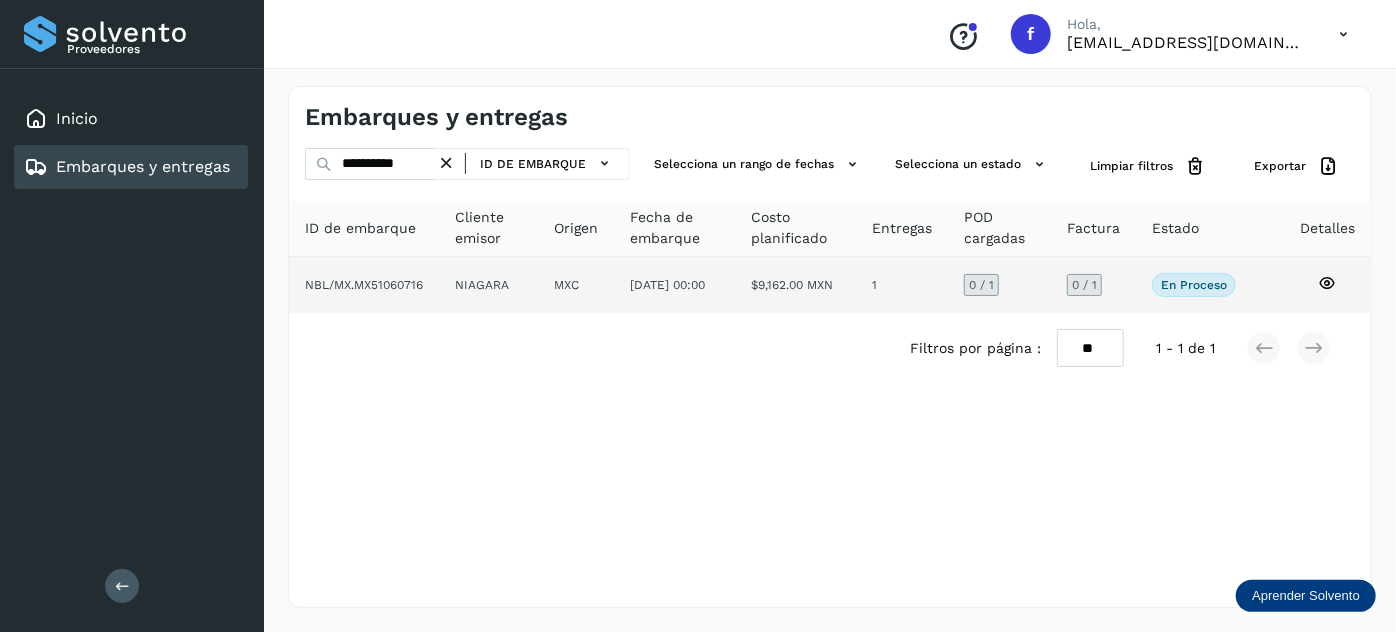 click on "NIAGARA" 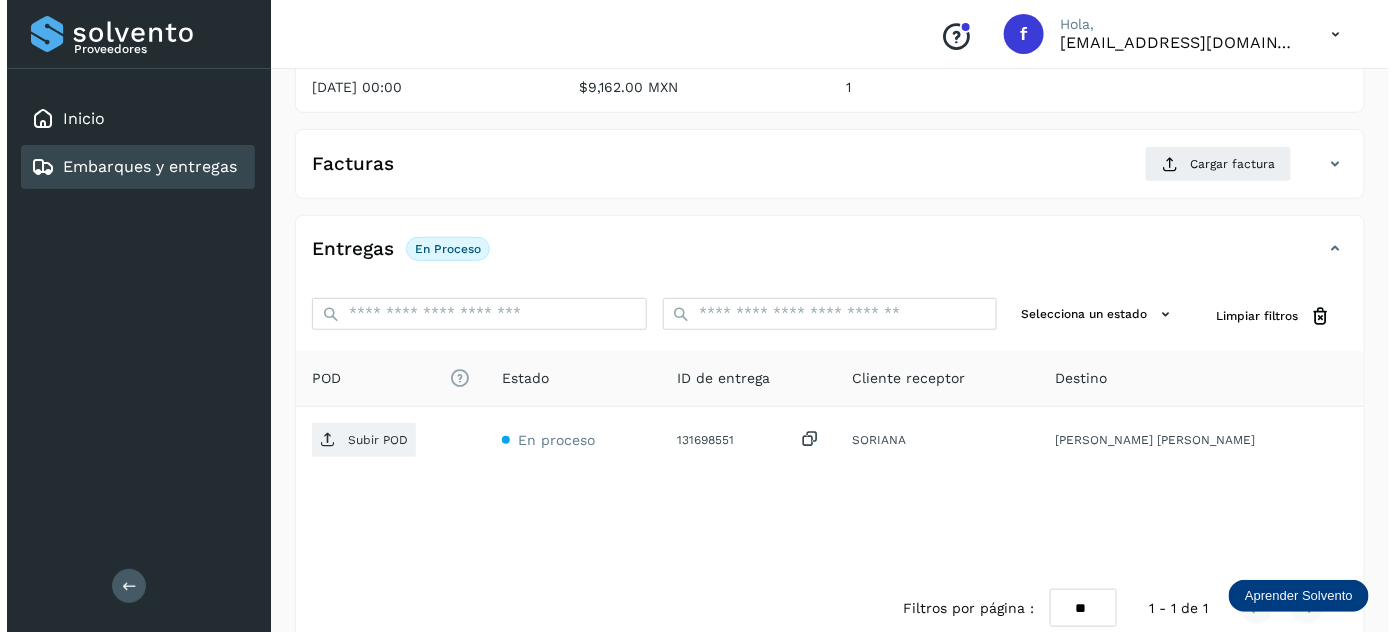 scroll, scrollTop: 327, scrollLeft: 0, axis: vertical 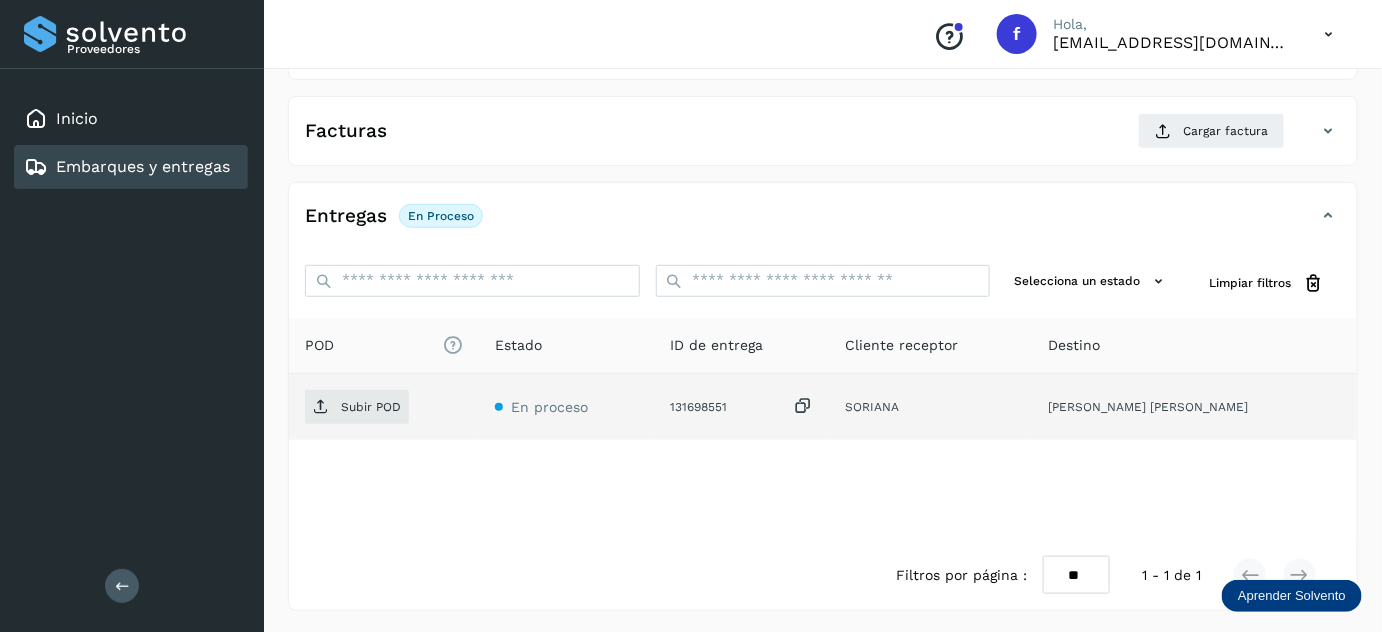 click at bounding box center (803, 406) 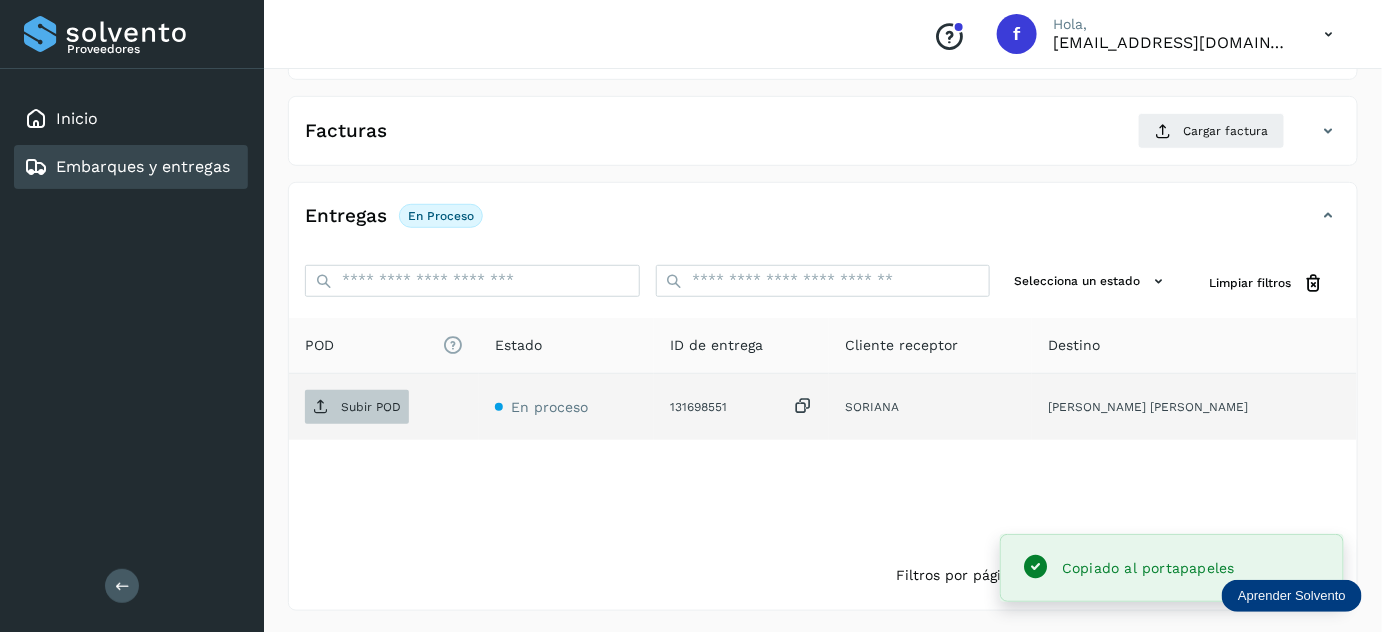 click at bounding box center [321, 407] 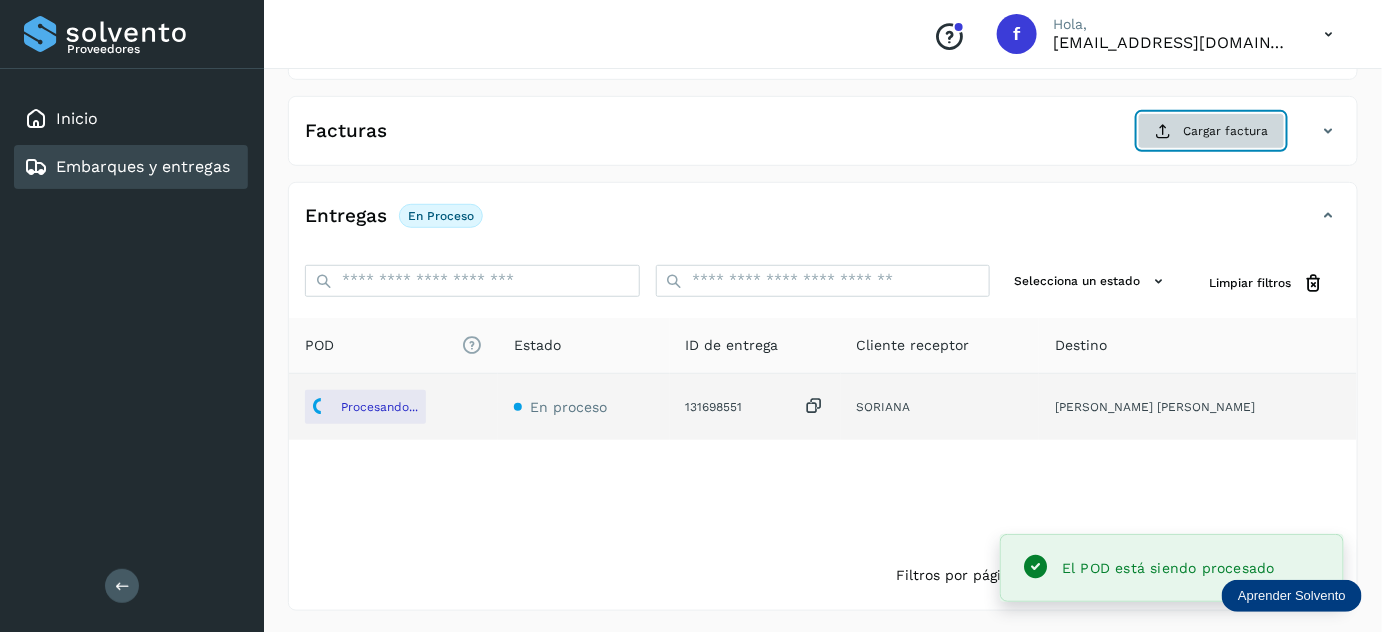 click on "Cargar factura" 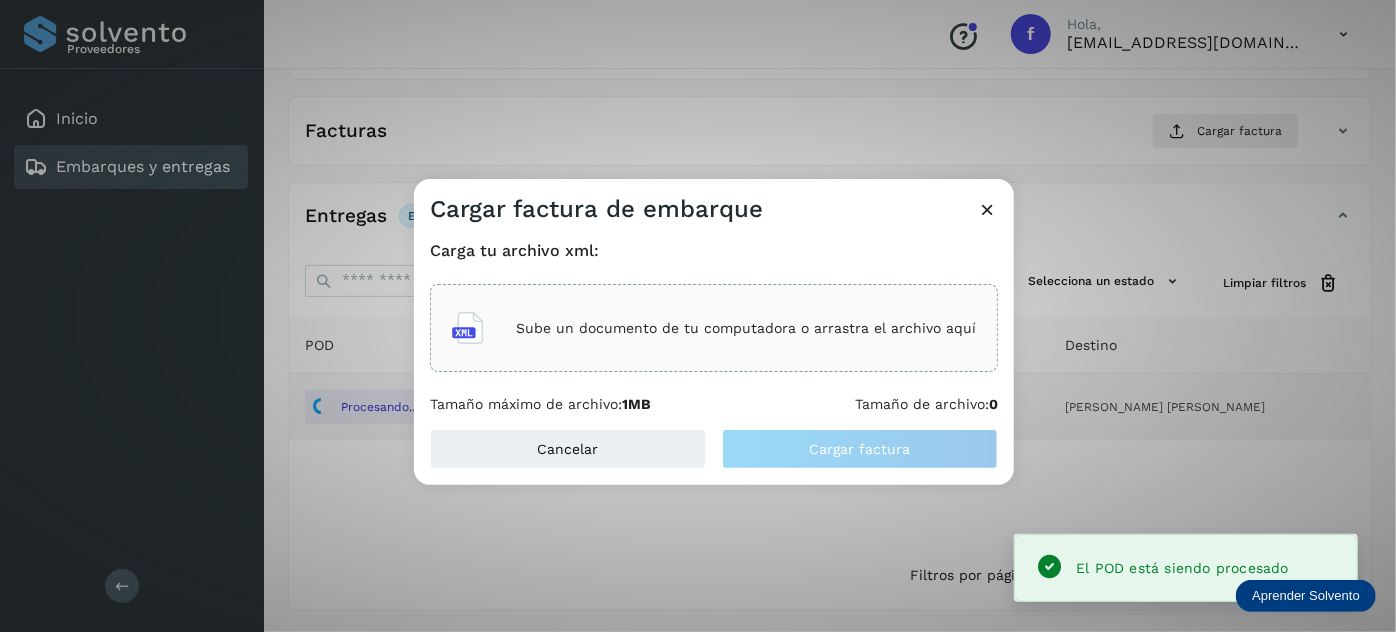 click on "Sube un documento de tu computadora o arrastra el archivo aquí" at bounding box center [746, 328] 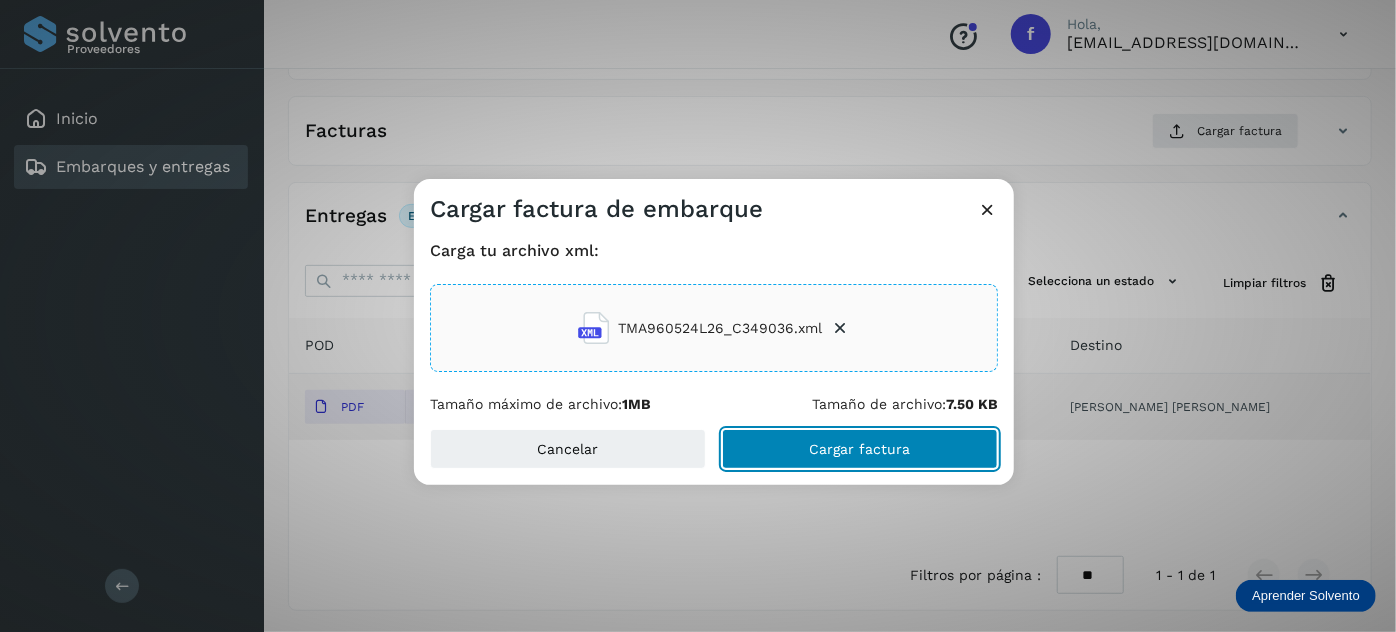 drag, startPoint x: 851, startPoint y: 452, endPoint x: 850, endPoint y: 438, distance: 14.035668 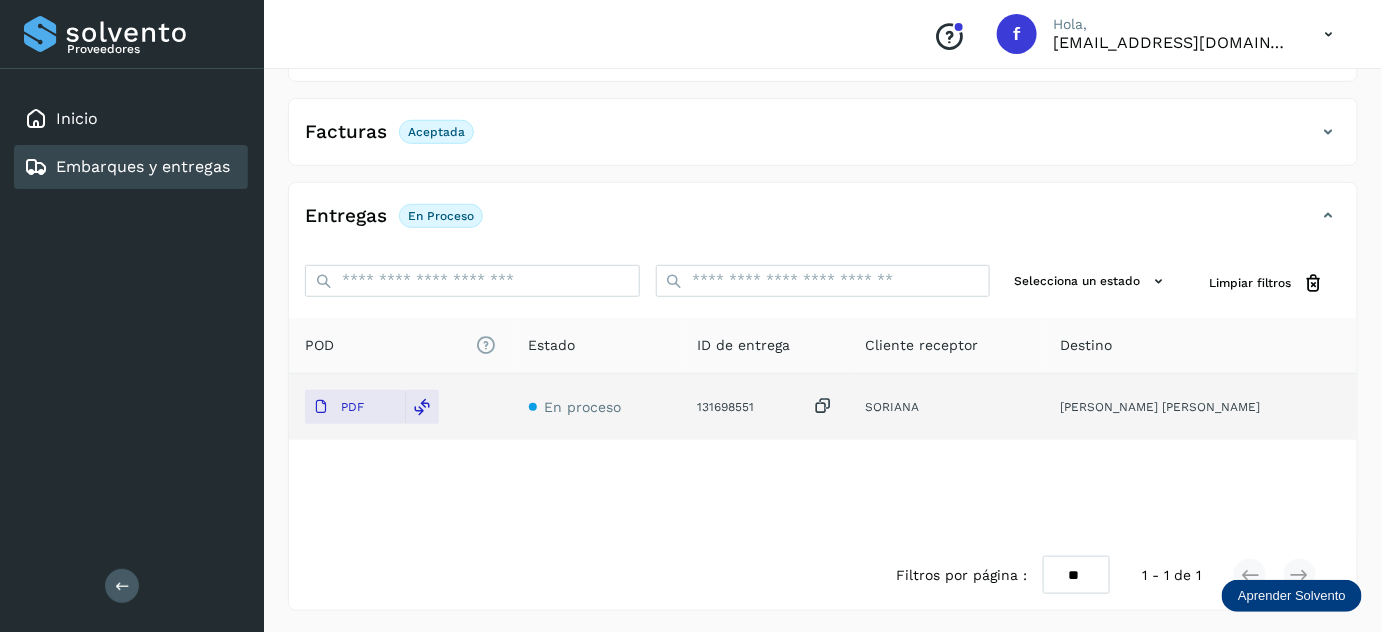 scroll, scrollTop: 0, scrollLeft: 0, axis: both 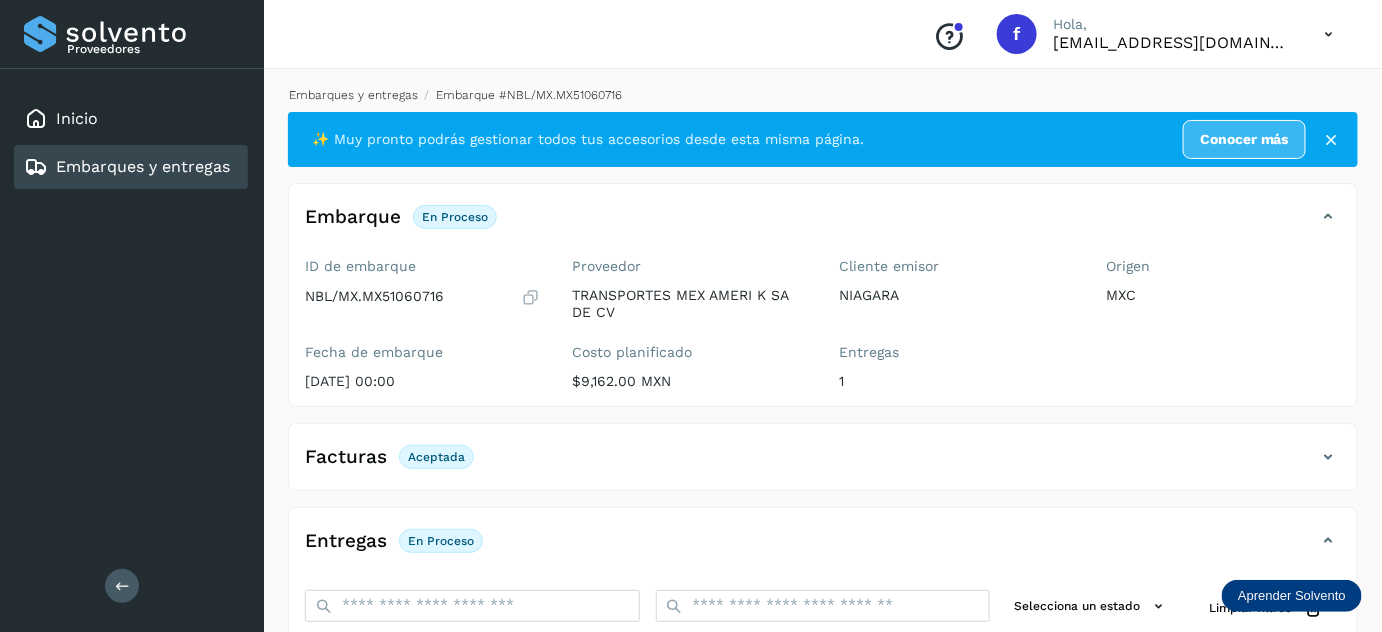click on "Embarques y entregas" at bounding box center (353, 95) 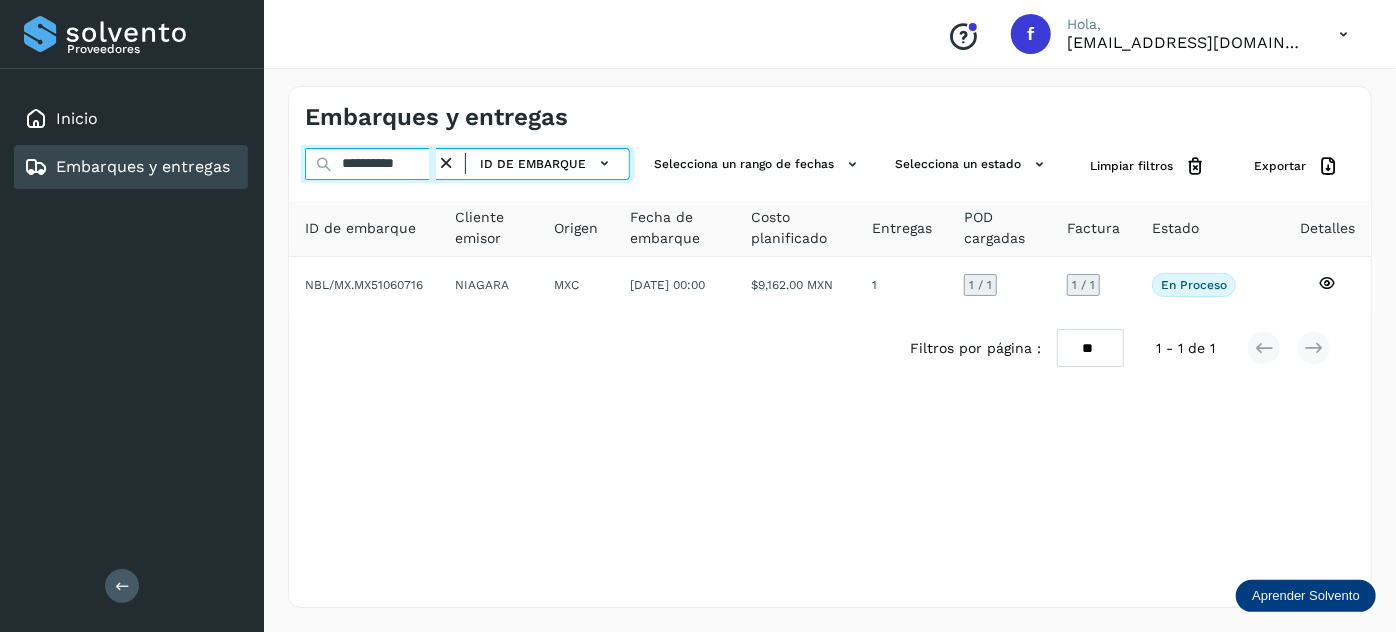 click on "**********" at bounding box center [370, 164] 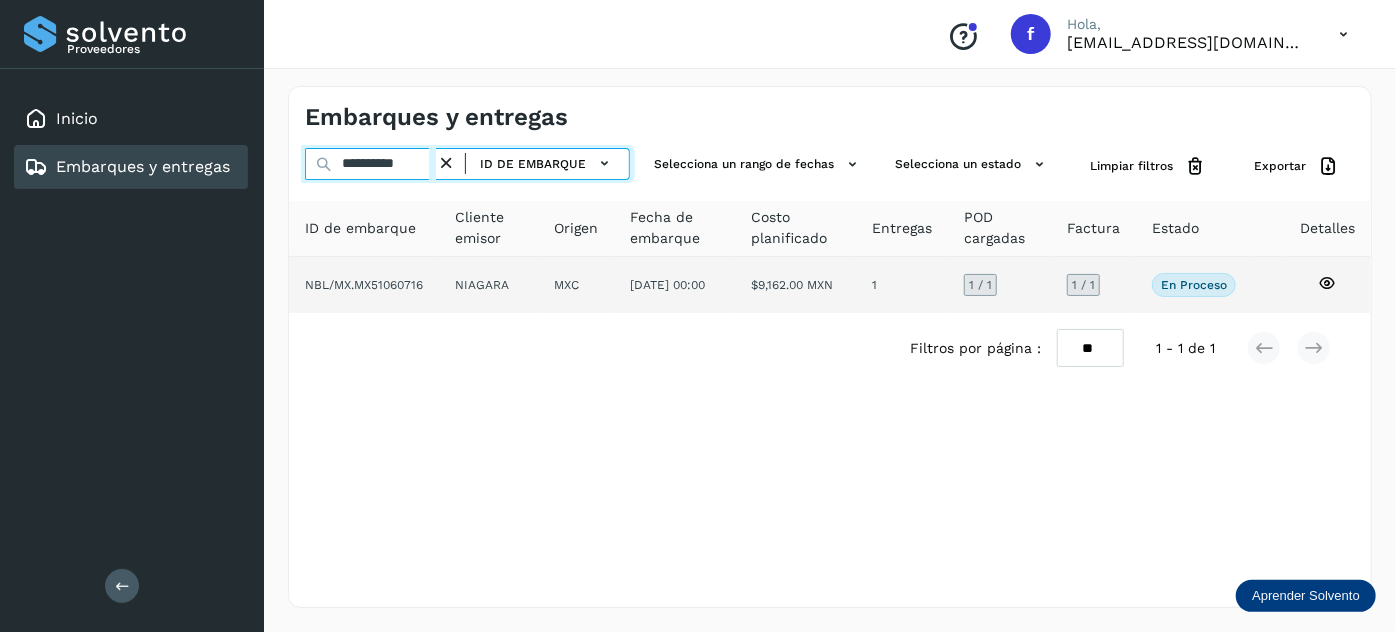 paste 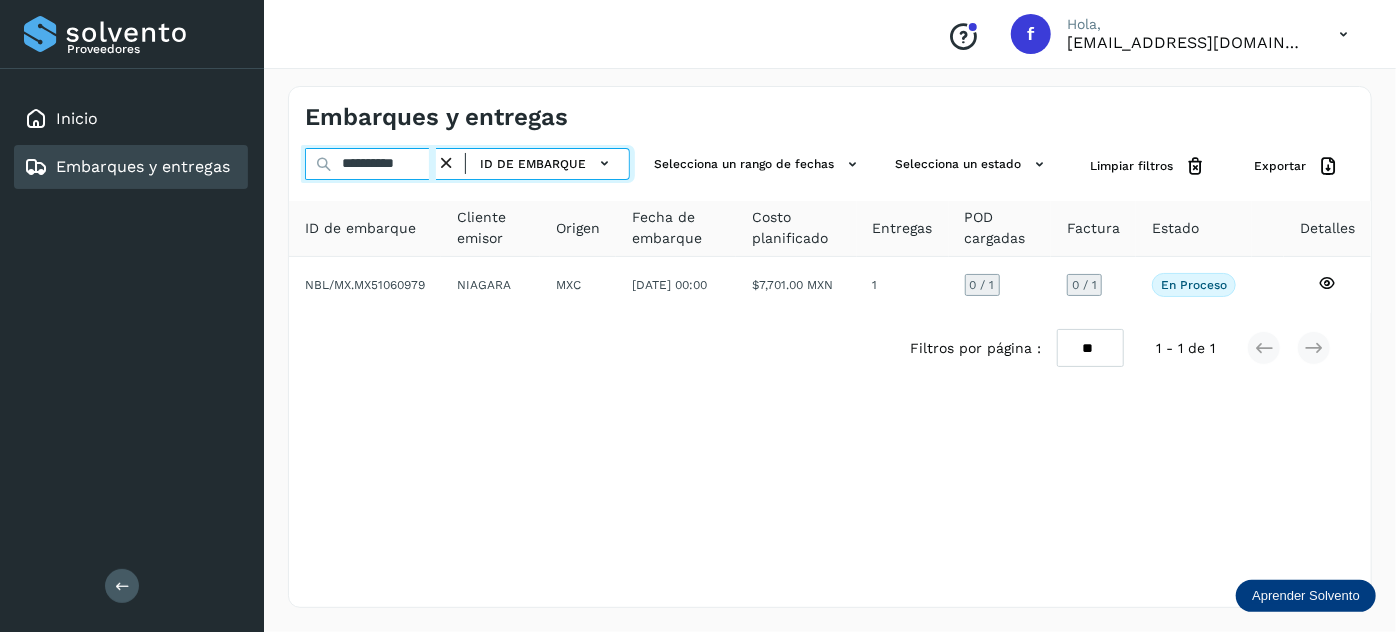 type on "**********" 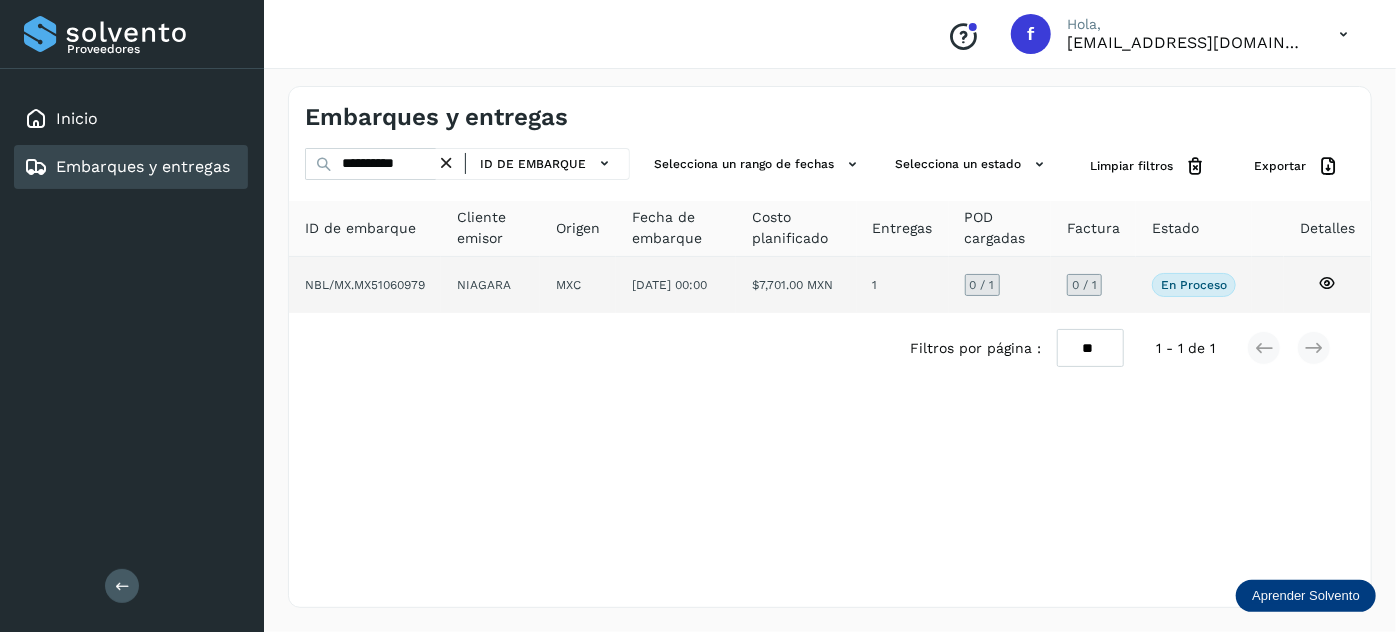 click on "$7,701.00 MXN" 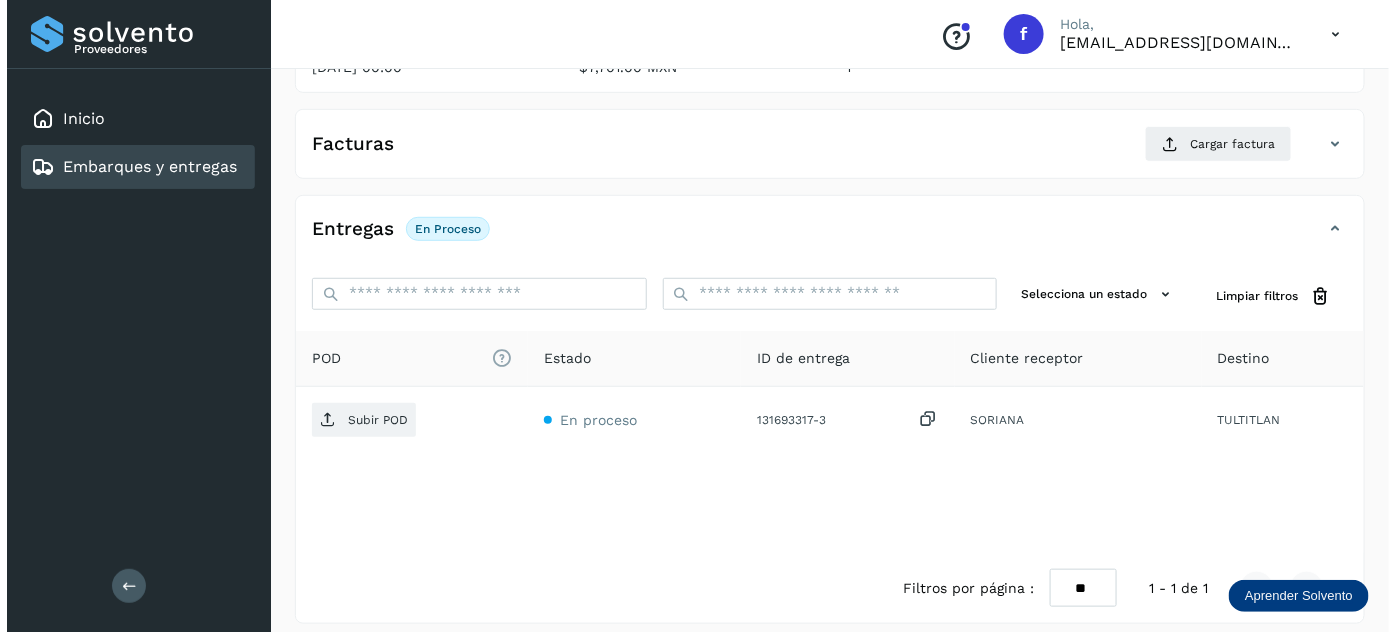scroll, scrollTop: 327, scrollLeft: 0, axis: vertical 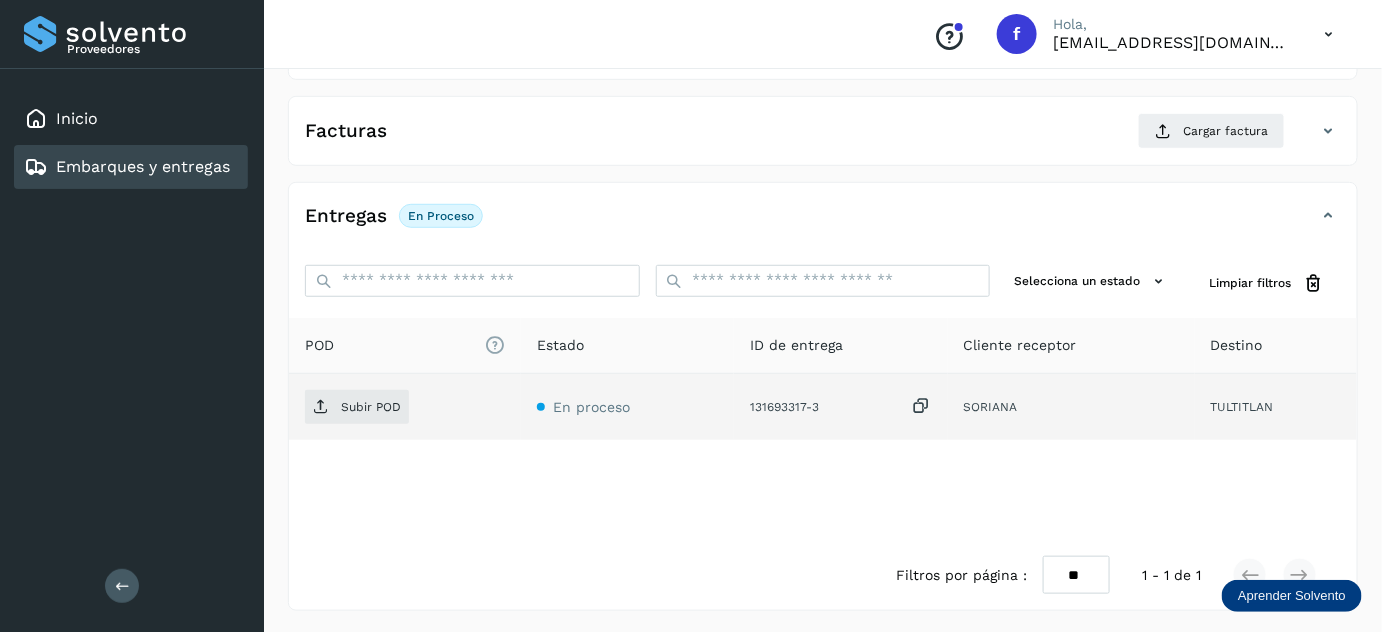 click at bounding box center (922, 406) 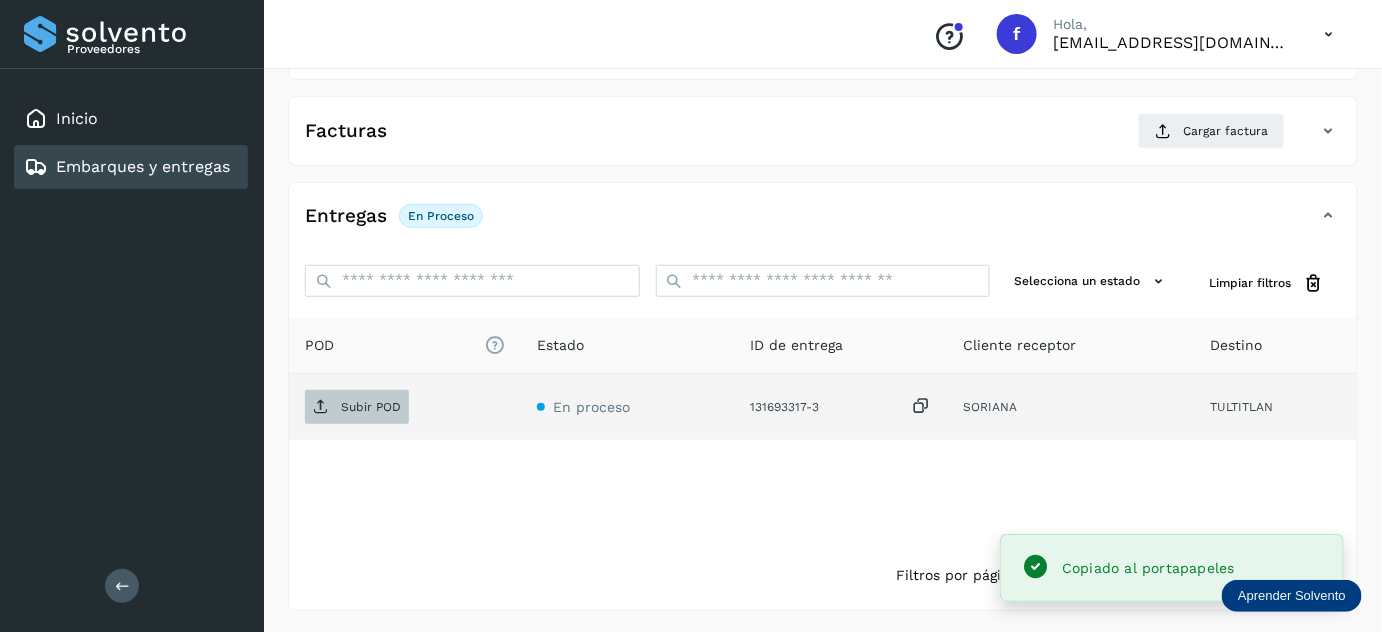click on "Subir POD" at bounding box center [371, 407] 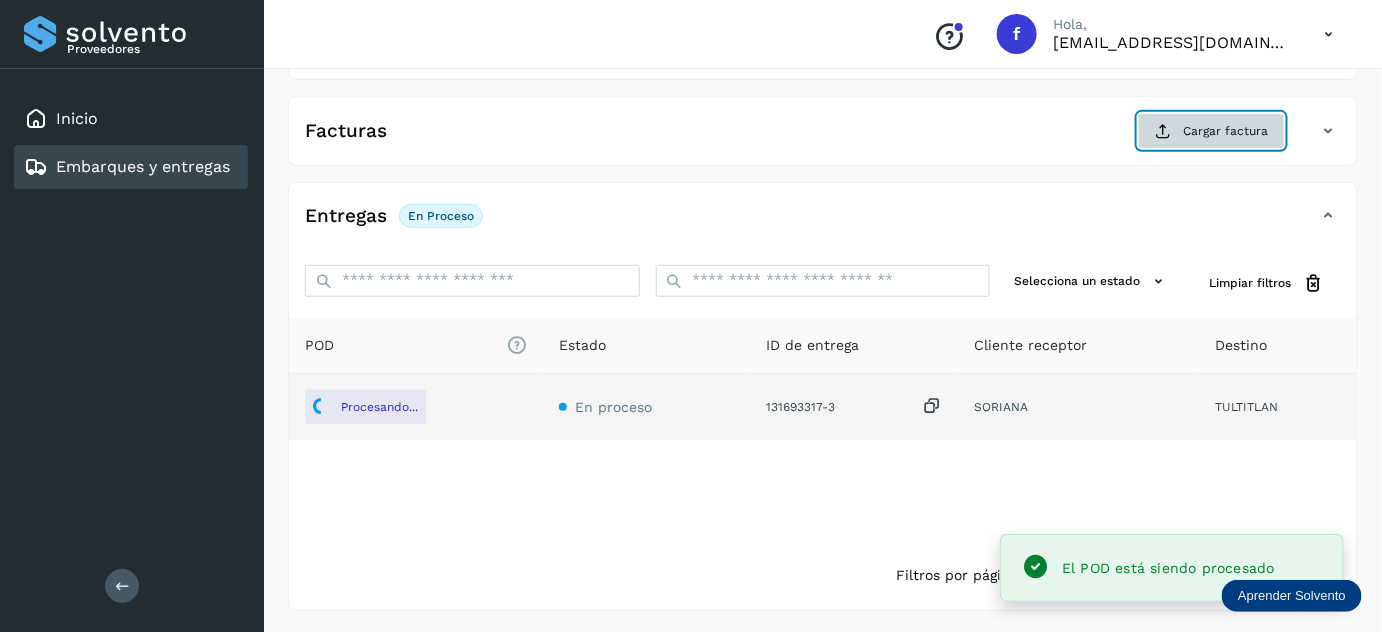 click on "Cargar factura" at bounding box center [1211, 131] 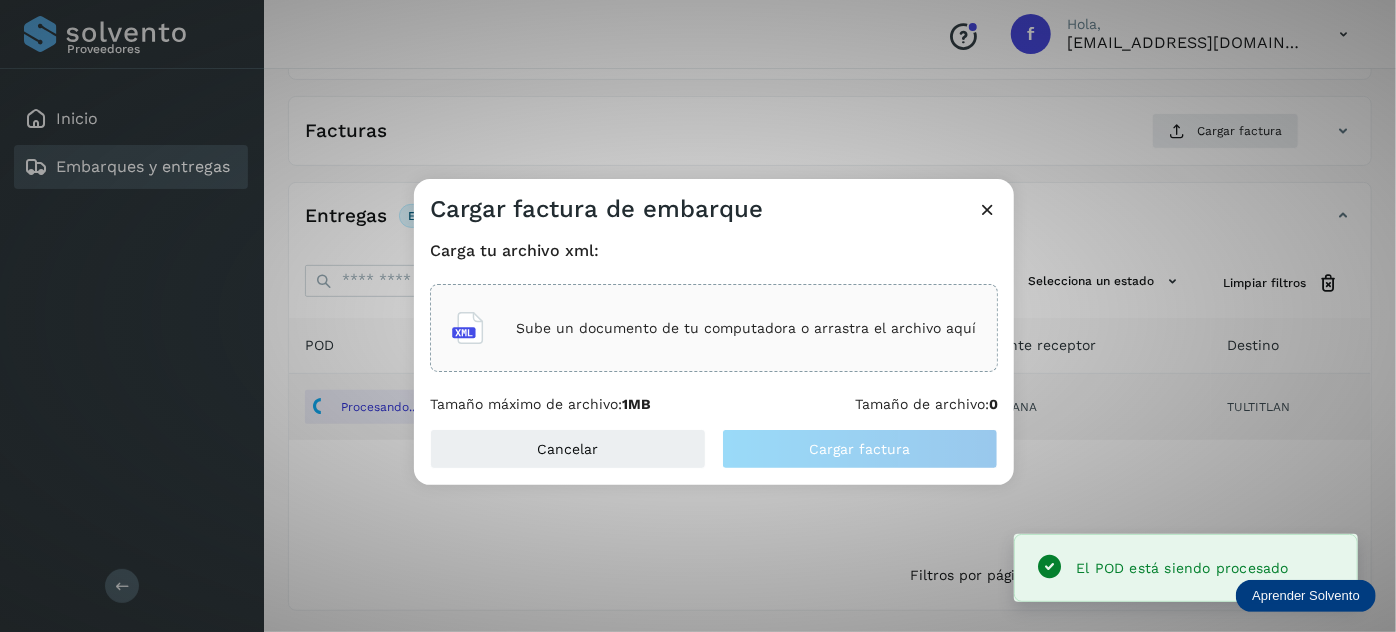 click on "Sube un documento de tu computadora o arrastra el archivo aquí" 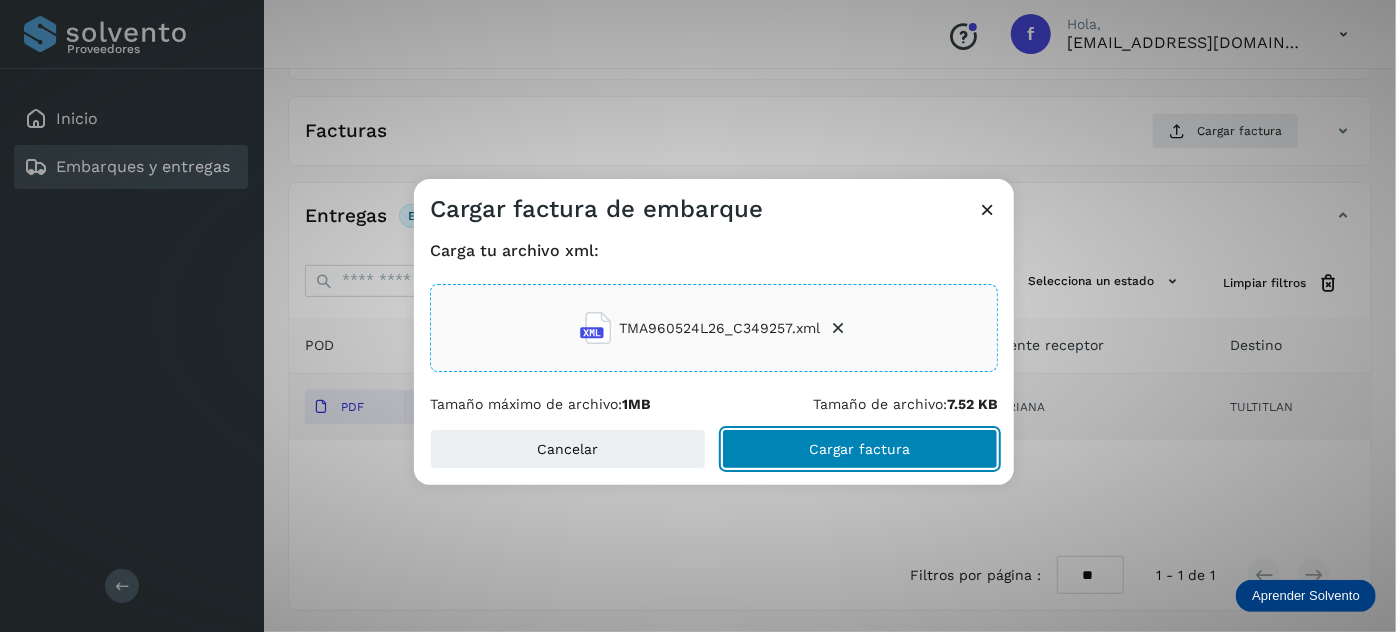 click on "Cargar factura" 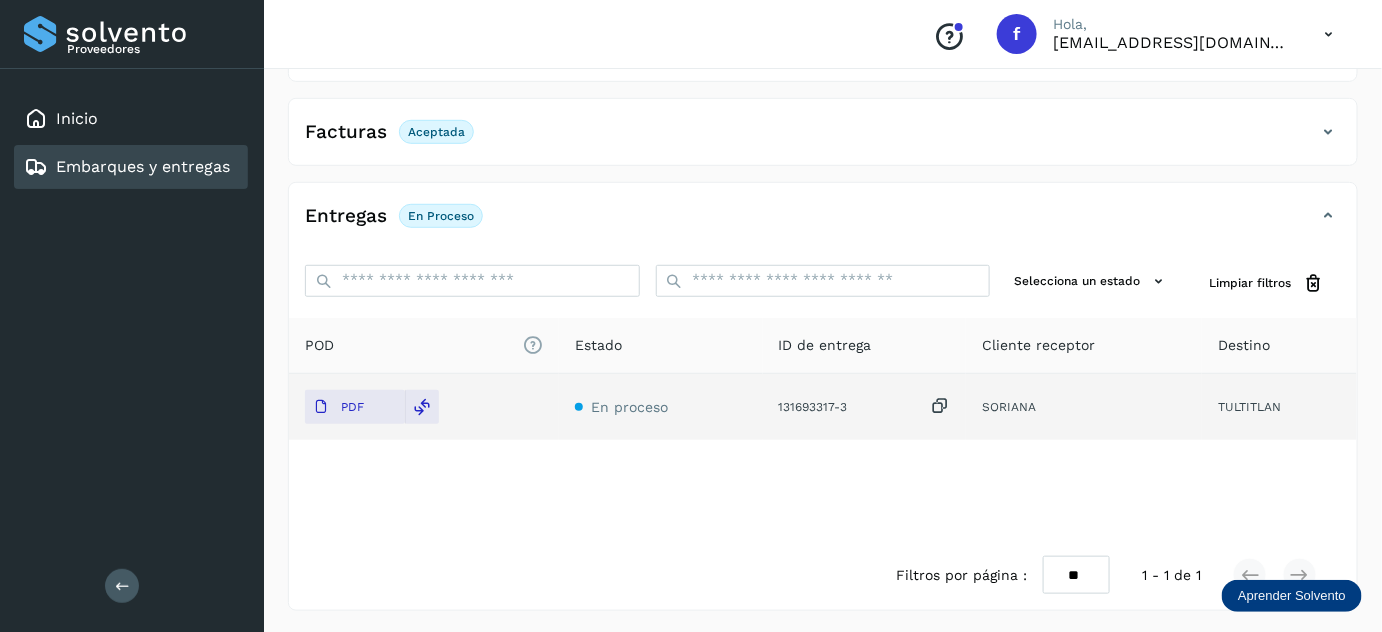 scroll, scrollTop: 0, scrollLeft: 0, axis: both 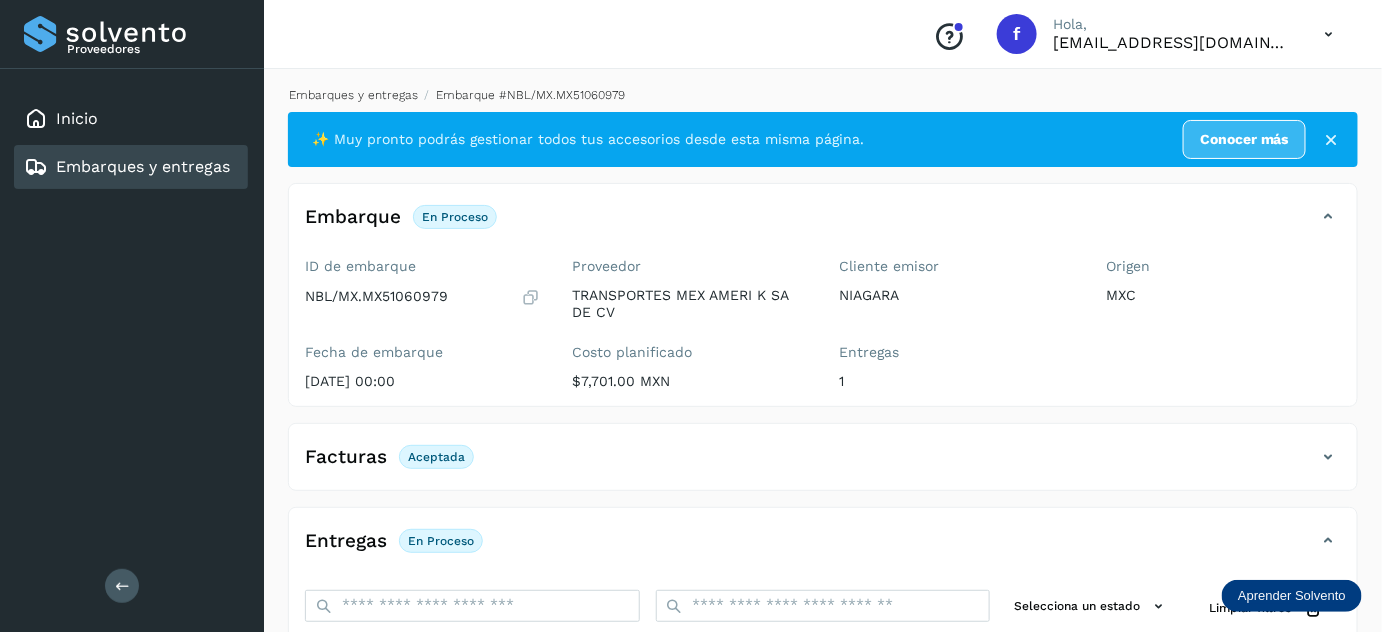 click on "Embarques y entregas" at bounding box center [353, 95] 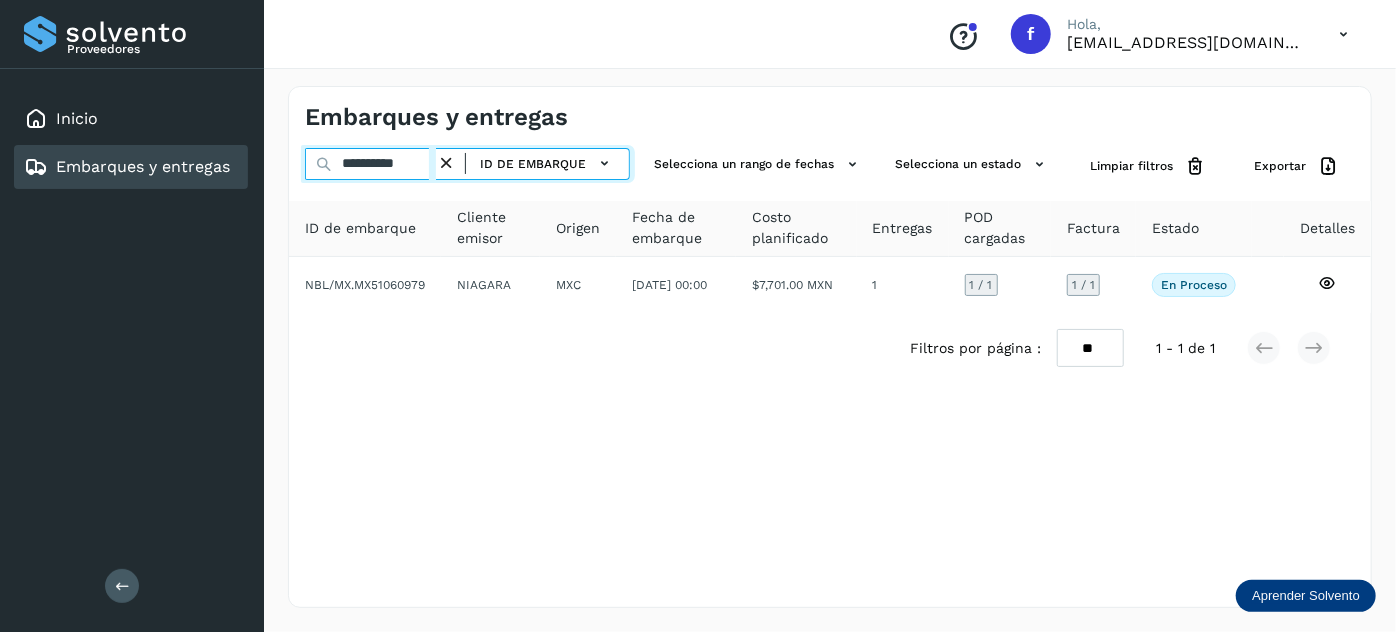 click on "**********" at bounding box center (370, 164) 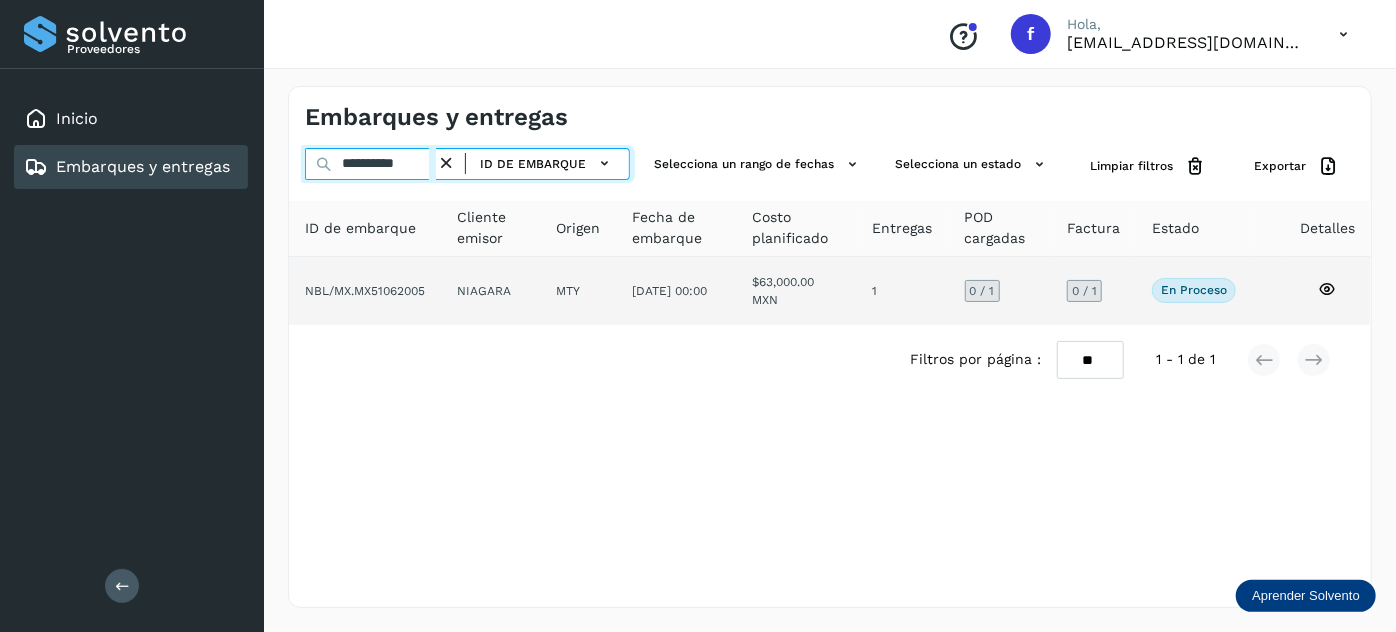type on "**********" 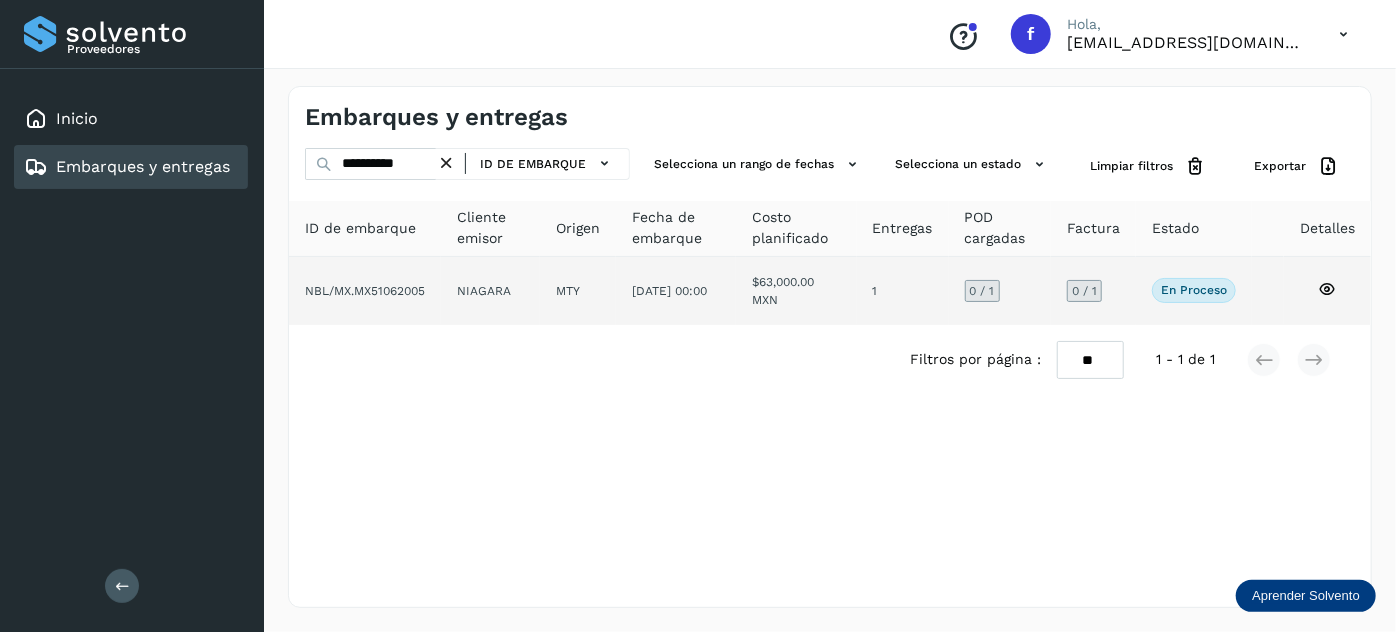 click on "[DATE] 00:00" 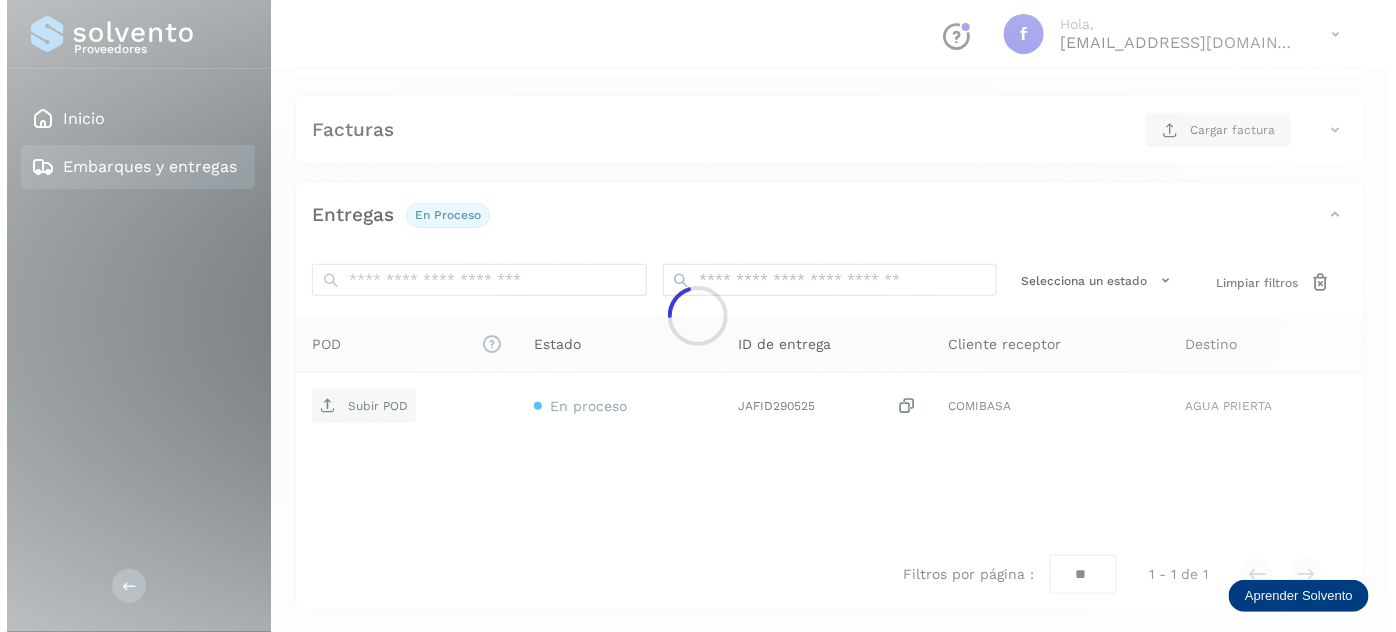 scroll, scrollTop: 327, scrollLeft: 0, axis: vertical 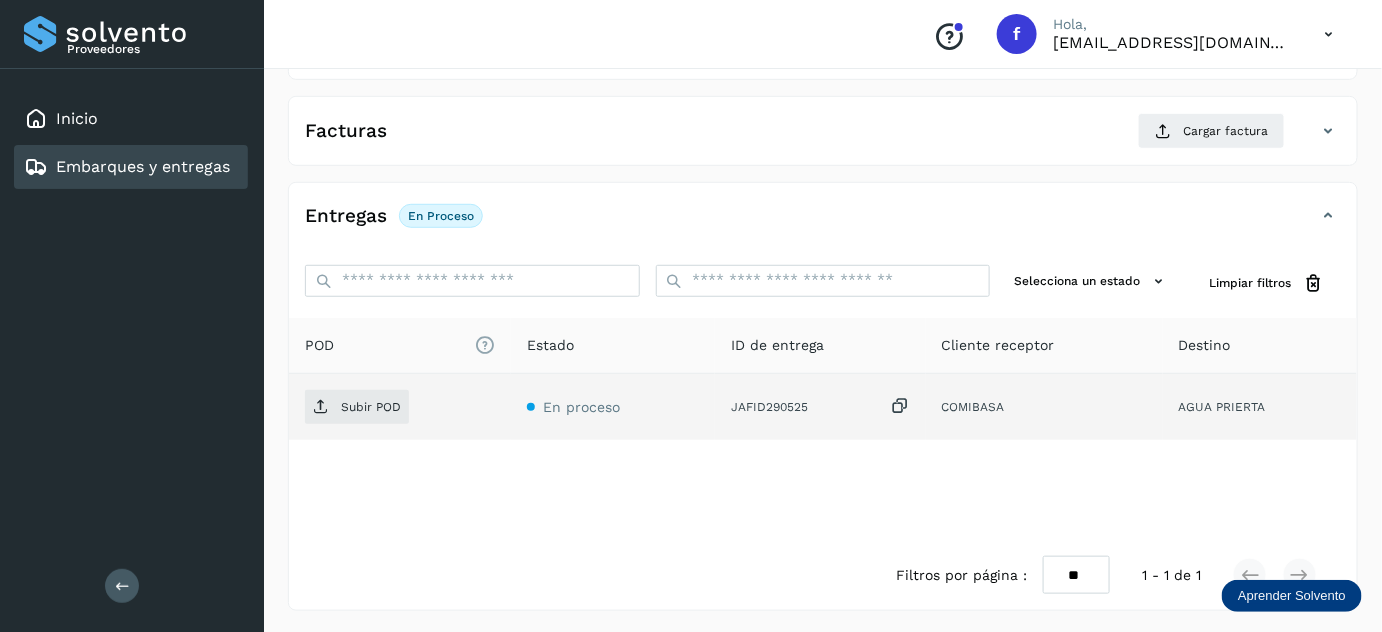 click at bounding box center (900, 406) 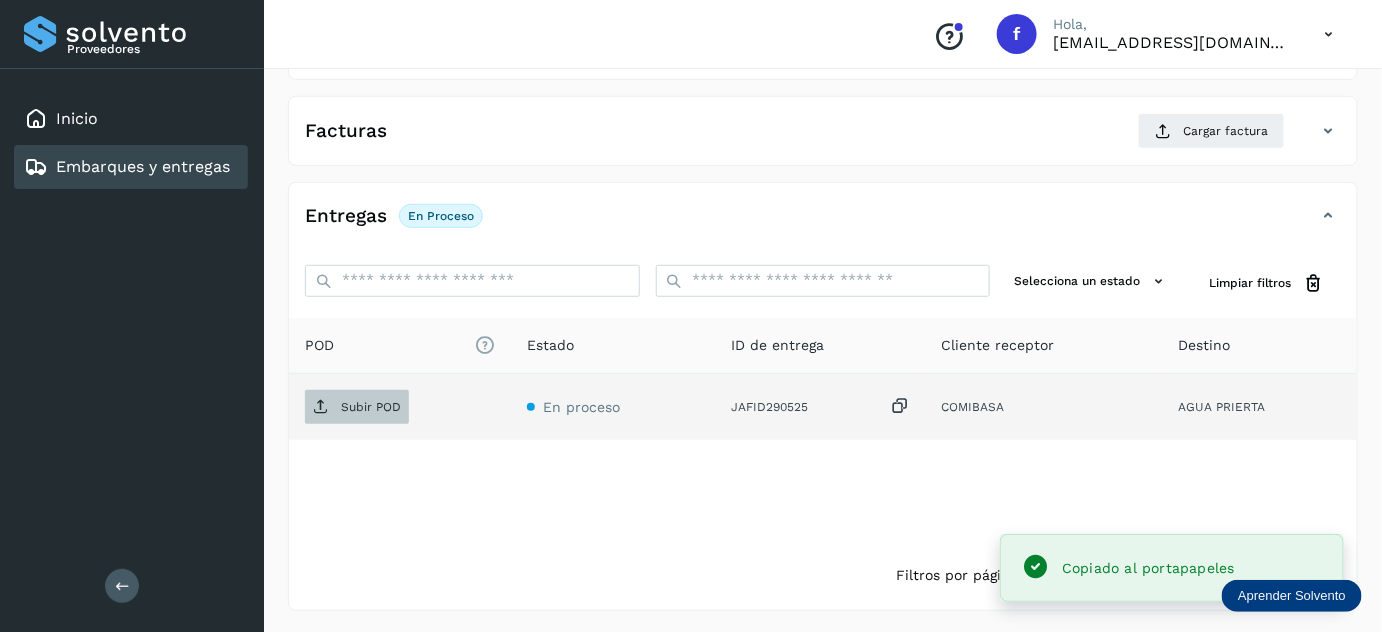 click on "Subir POD" at bounding box center [357, 407] 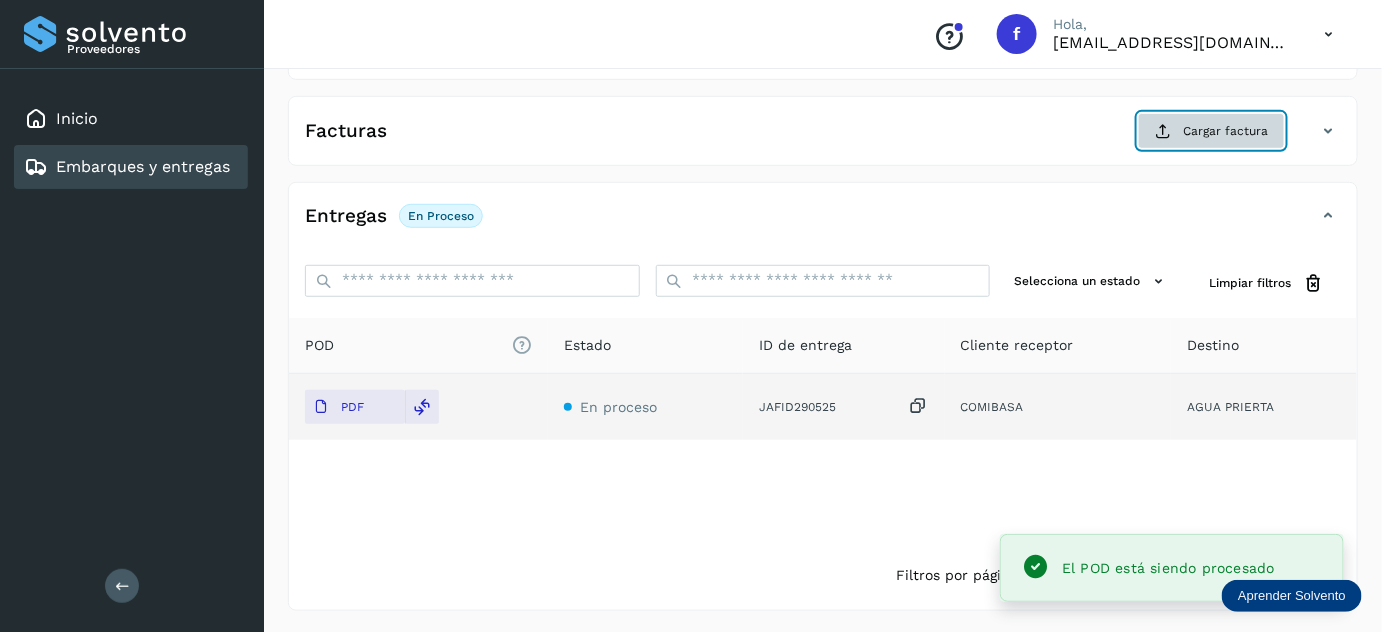 click on "Cargar factura" 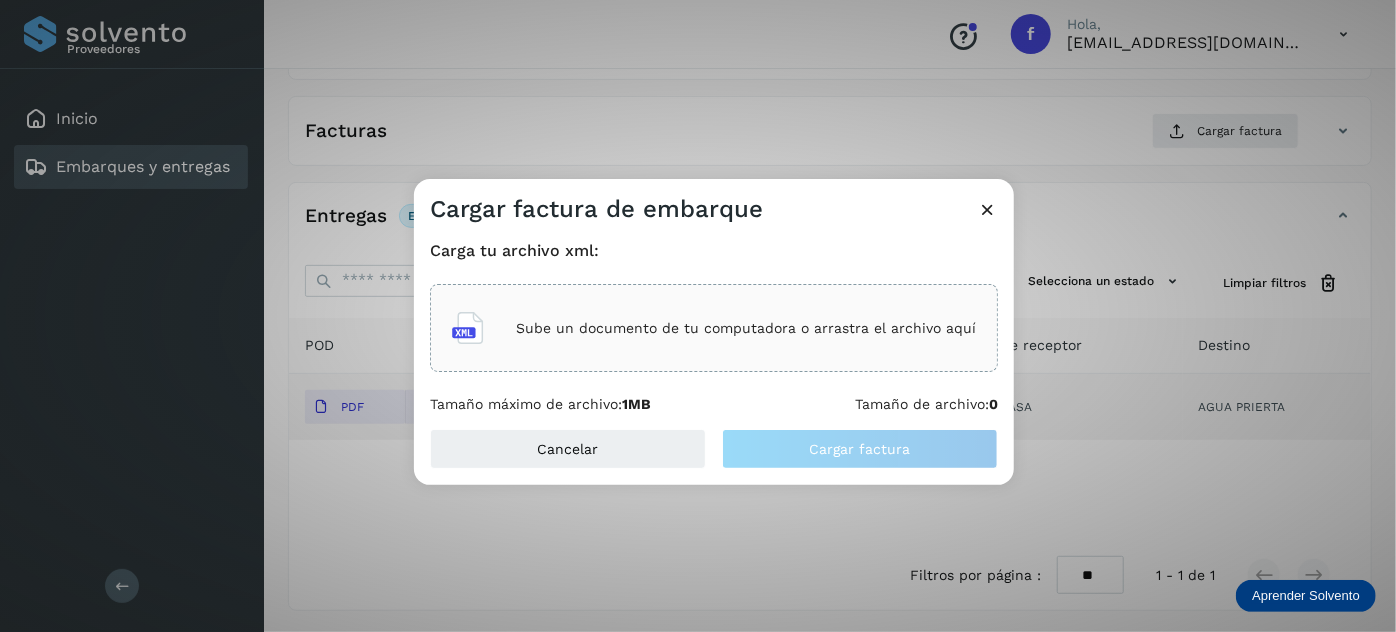 click on "Sube un documento de tu computadora o arrastra el archivo aquí" at bounding box center [714, 328] 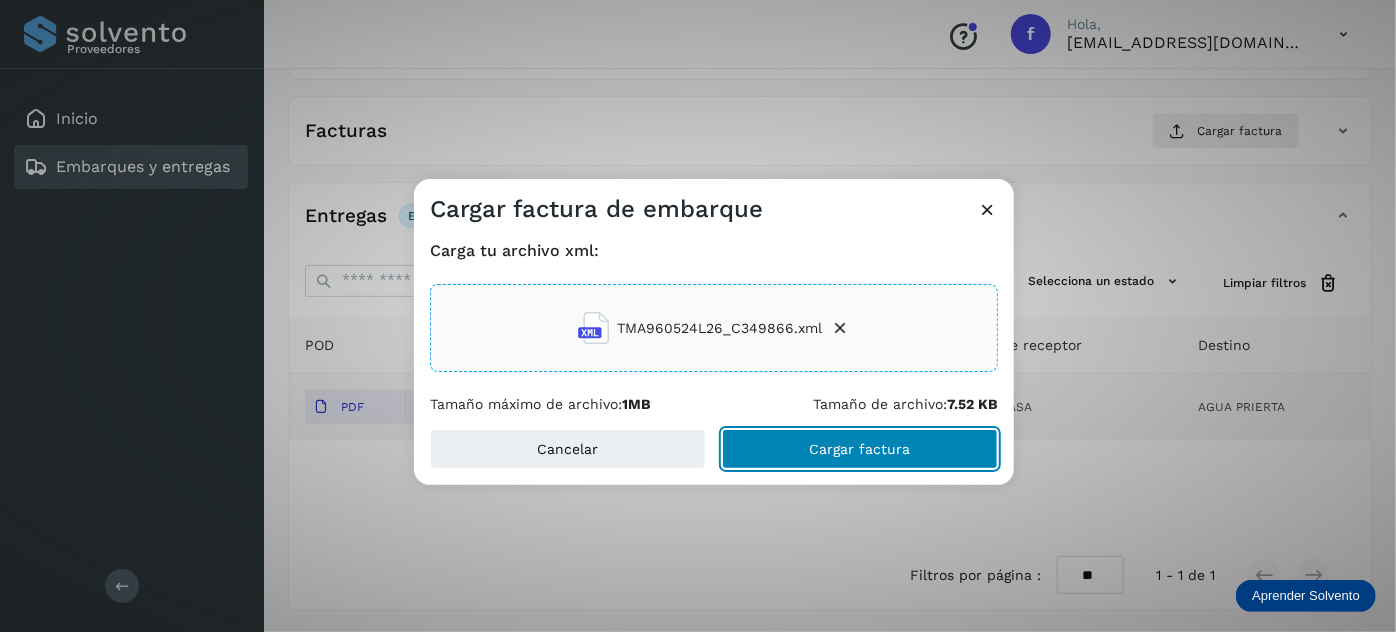click on "Cargar factura" 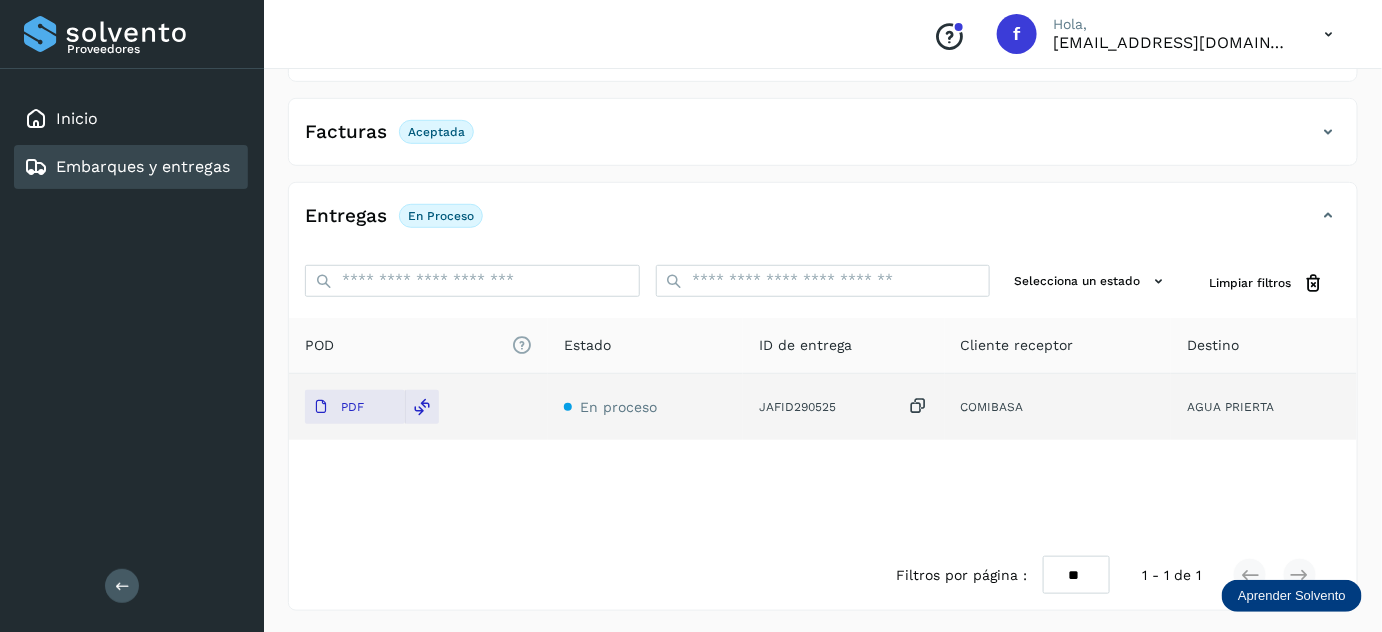 scroll, scrollTop: 0, scrollLeft: 0, axis: both 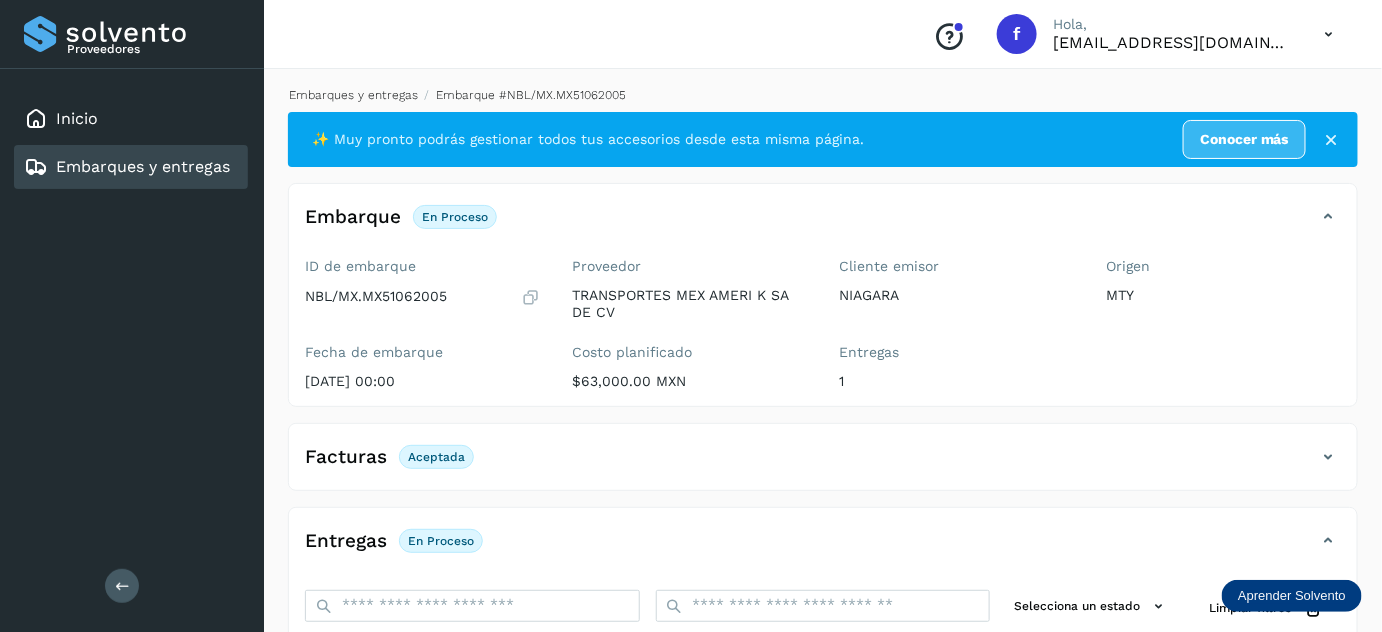 click on "Embarques y entregas" at bounding box center (353, 95) 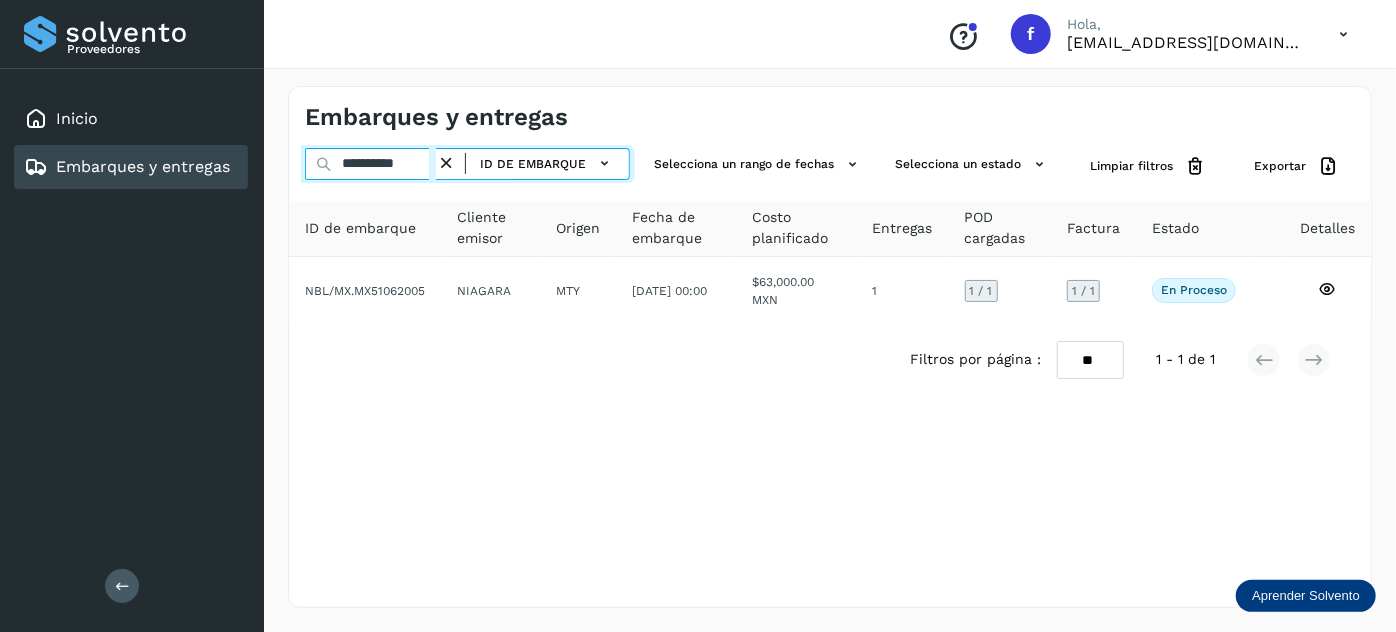 click on "**********" at bounding box center [370, 164] 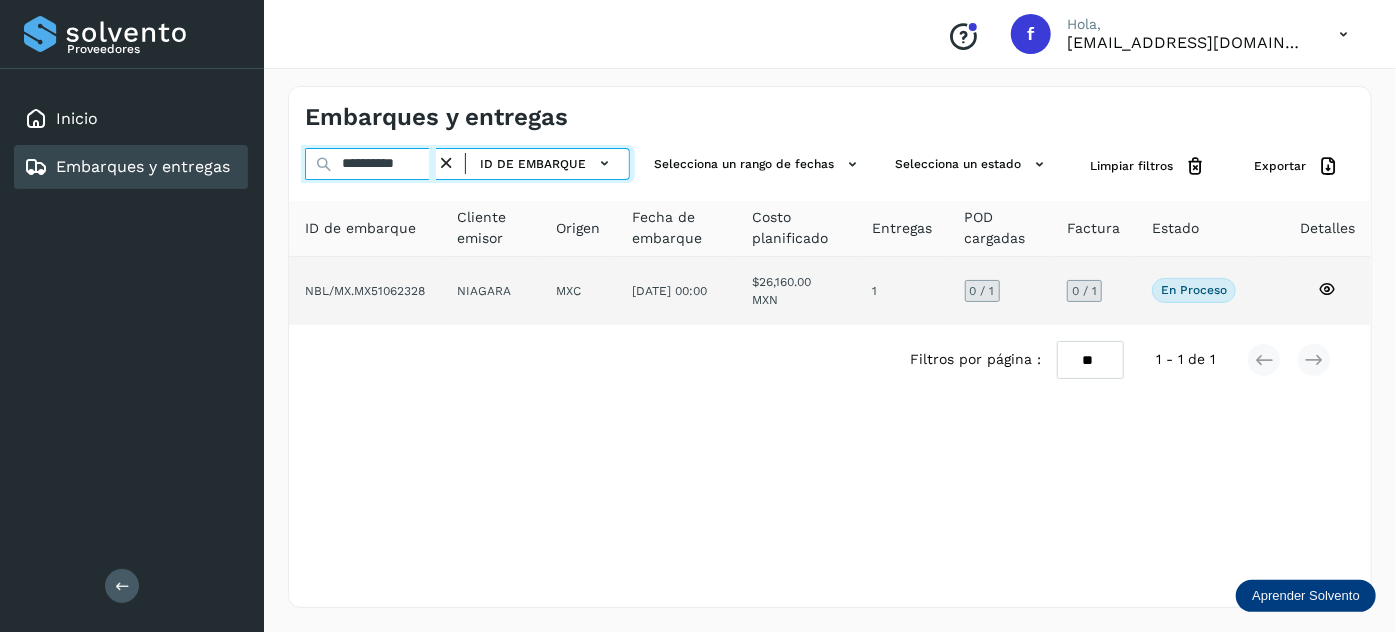 type on "**********" 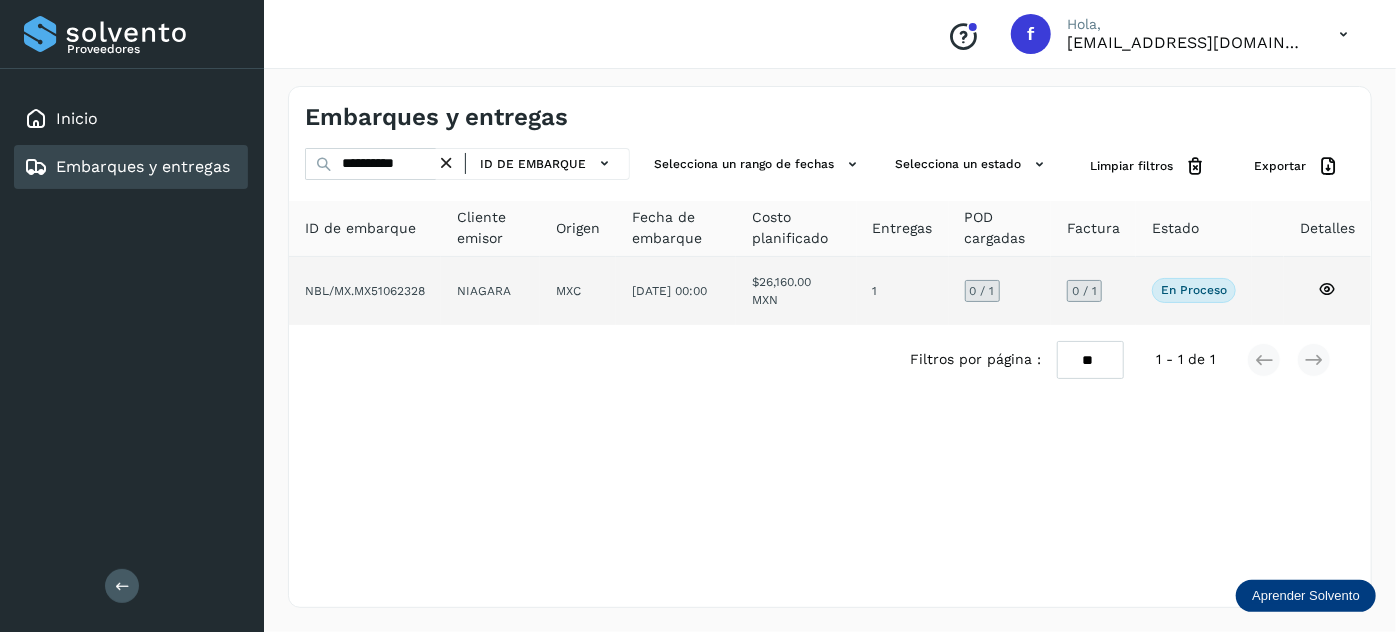 click on "$26,160.00 MXN" 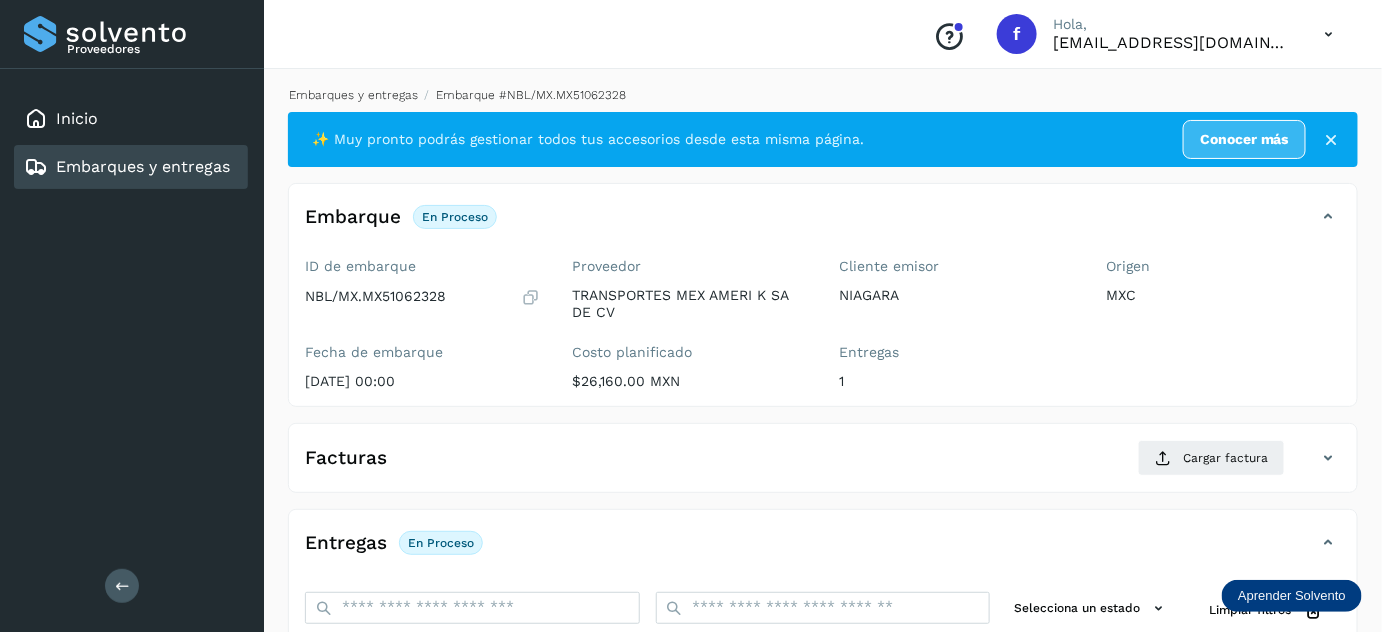 click on "Embarques y entregas" at bounding box center (353, 95) 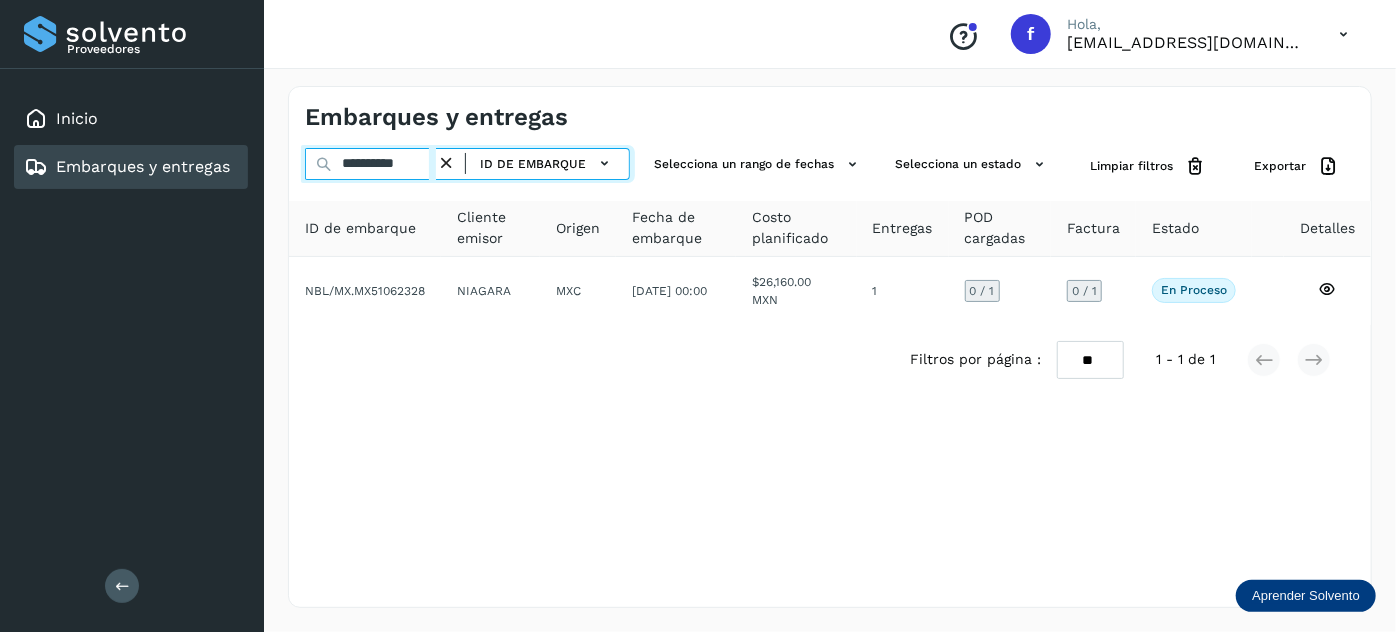 click on "**********" at bounding box center (370, 164) 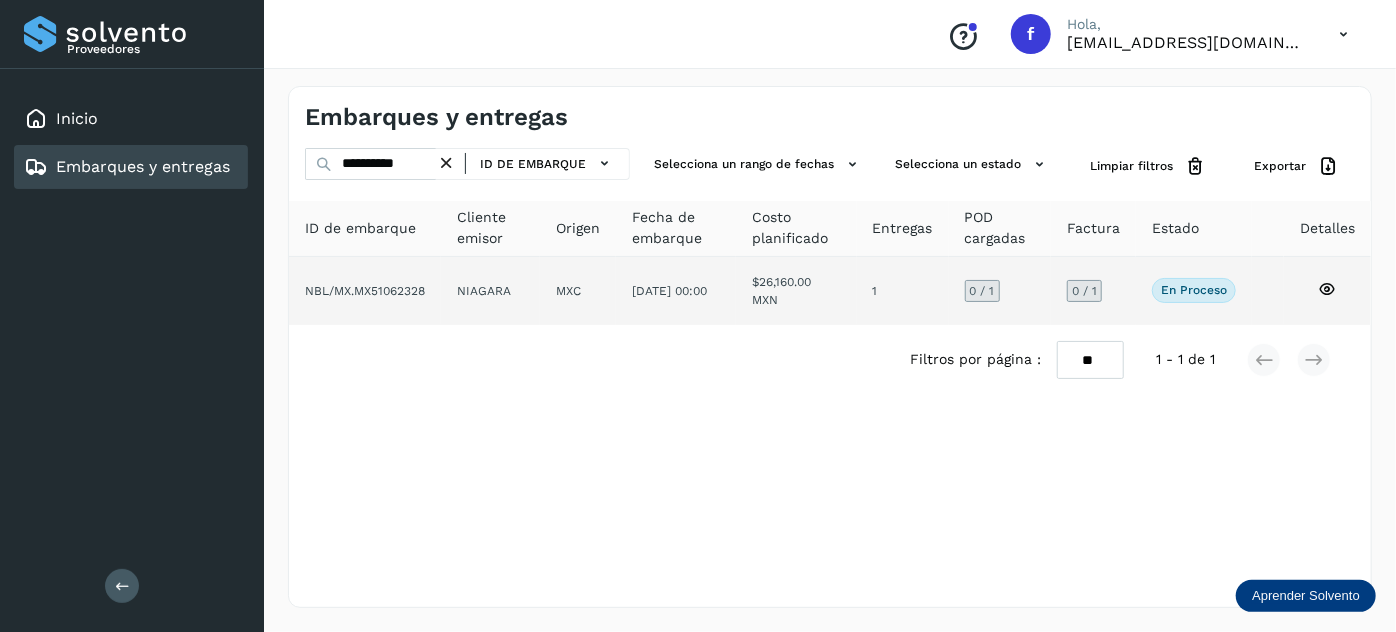 click on "1" 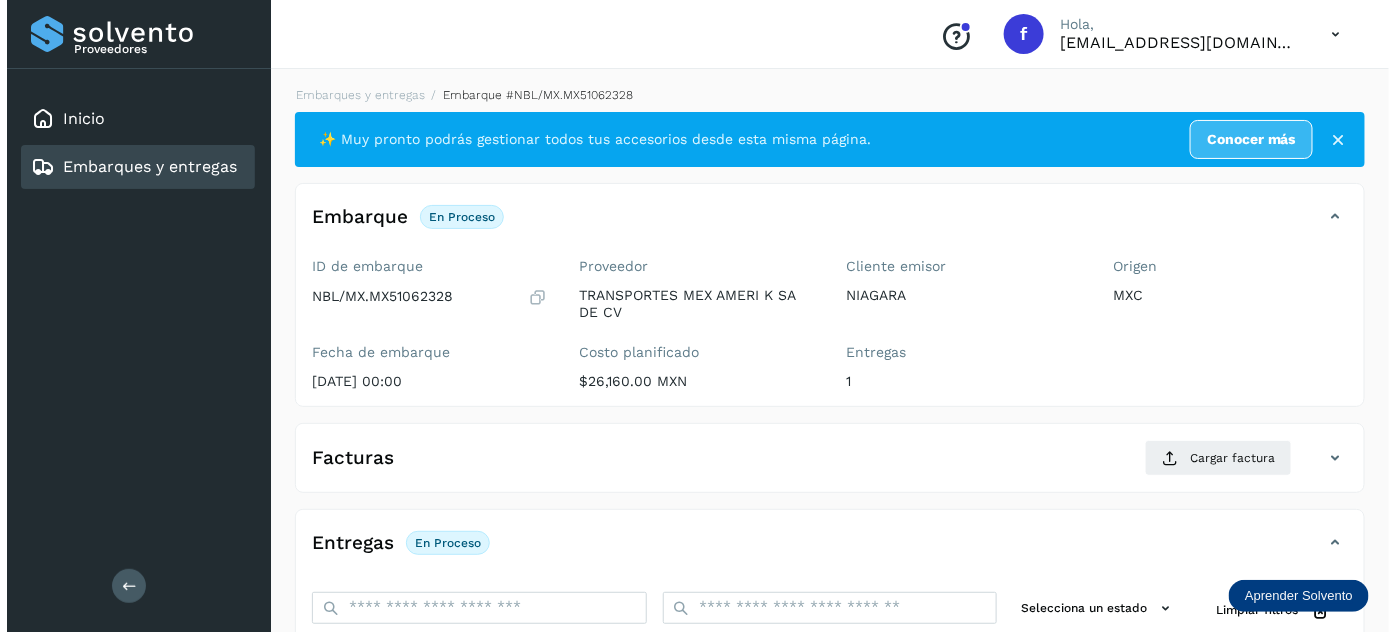 scroll, scrollTop: 327, scrollLeft: 0, axis: vertical 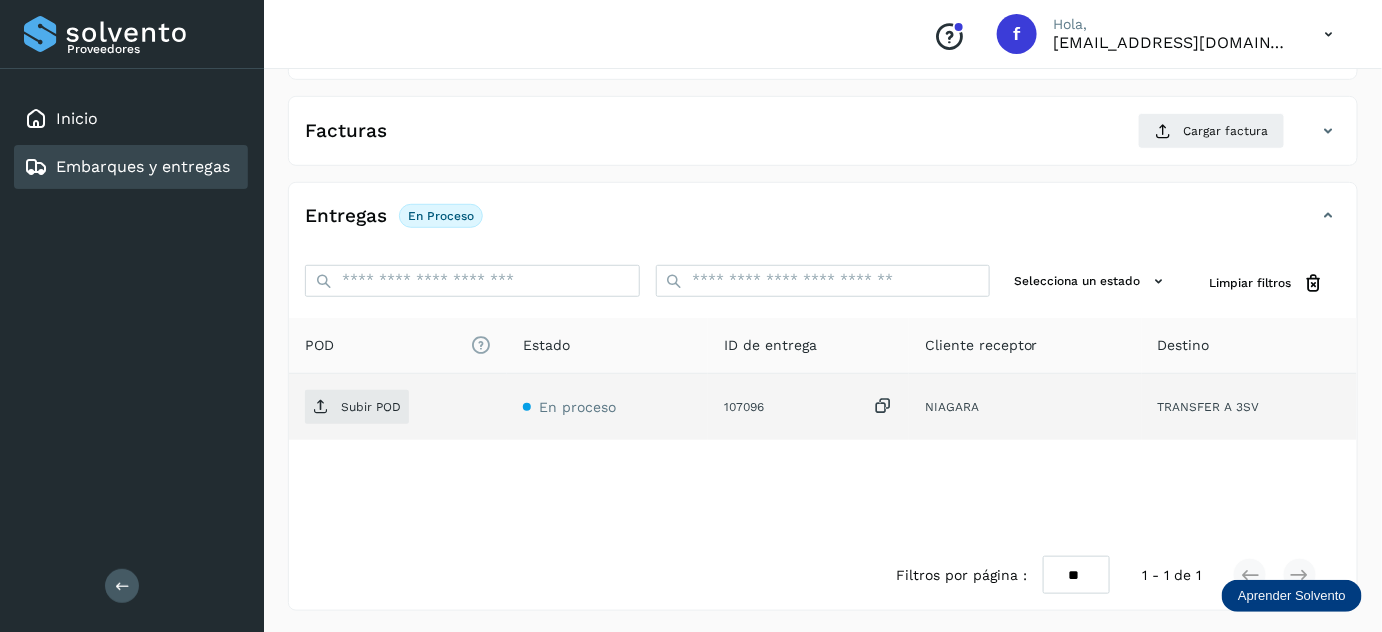 click at bounding box center [883, 406] 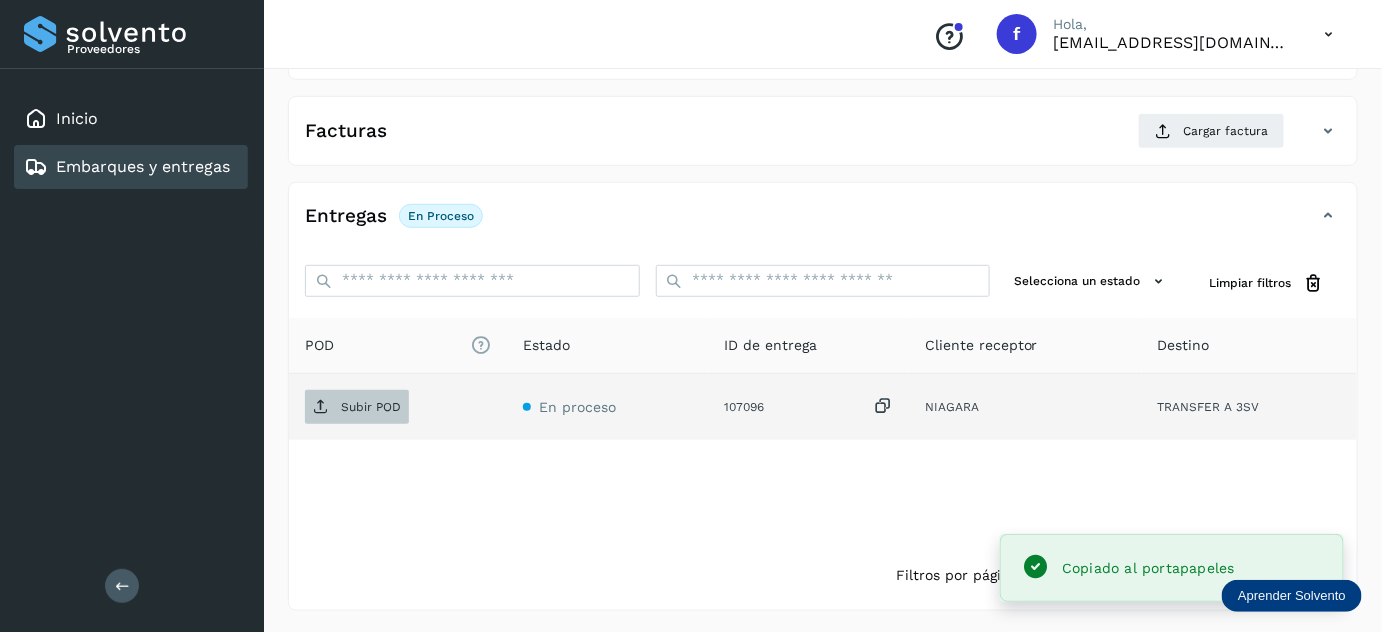 click on "Subir POD" at bounding box center [371, 407] 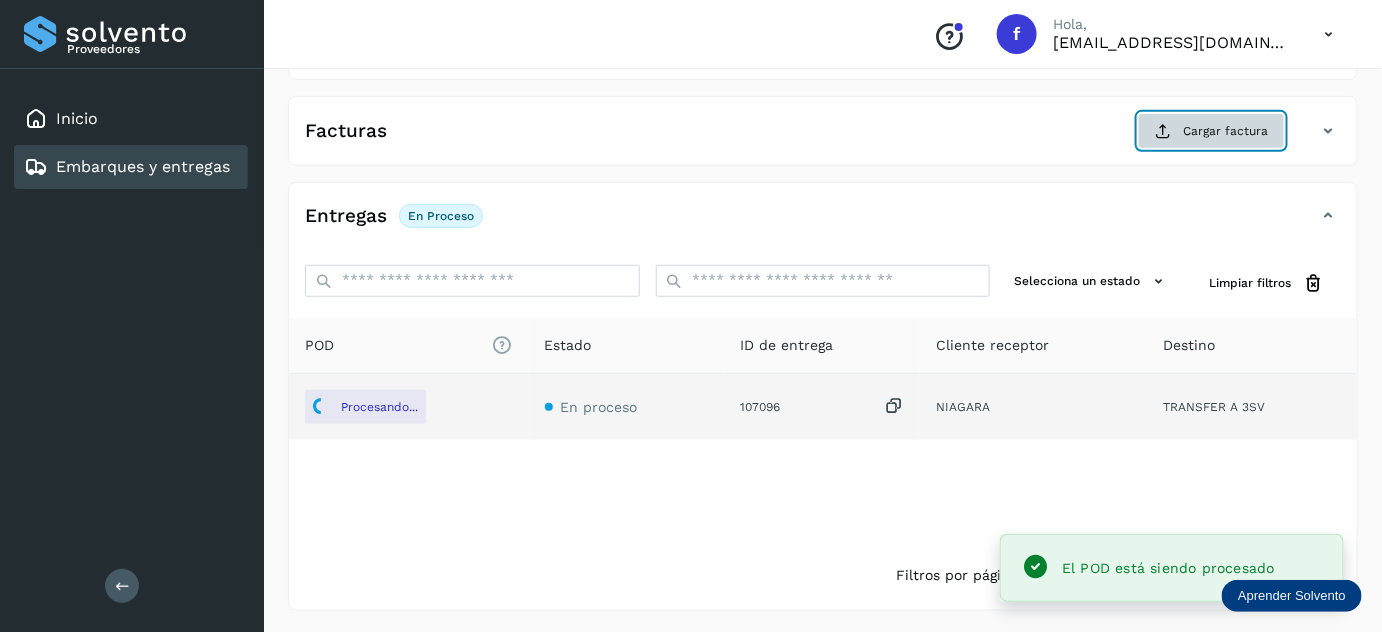 click on "Cargar factura" 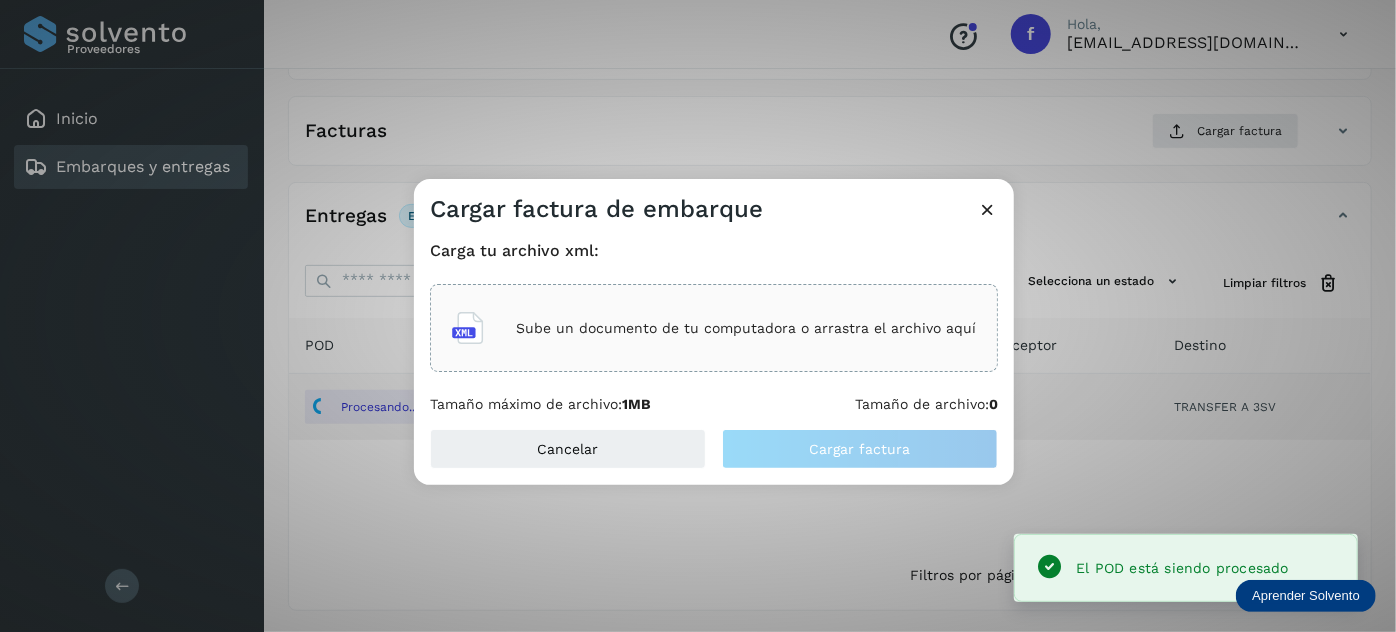 click on "Sube un documento de tu computadora o arrastra el archivo aquí" 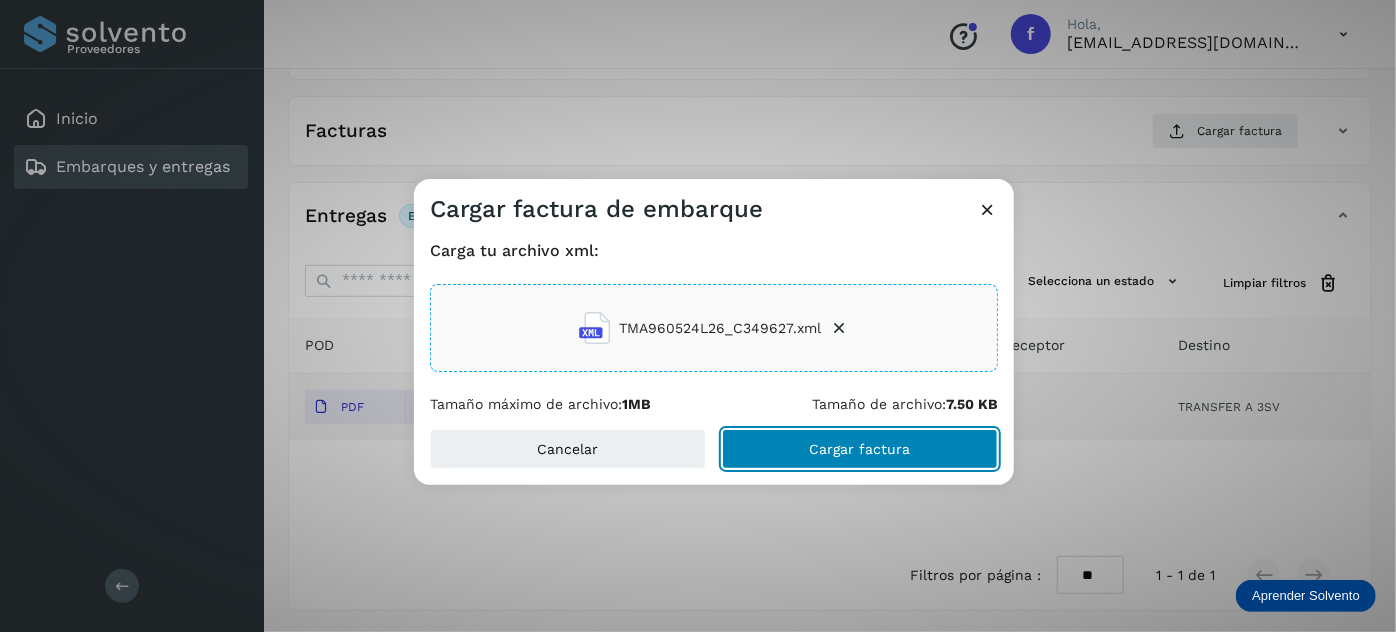 click on "Cargar factura" 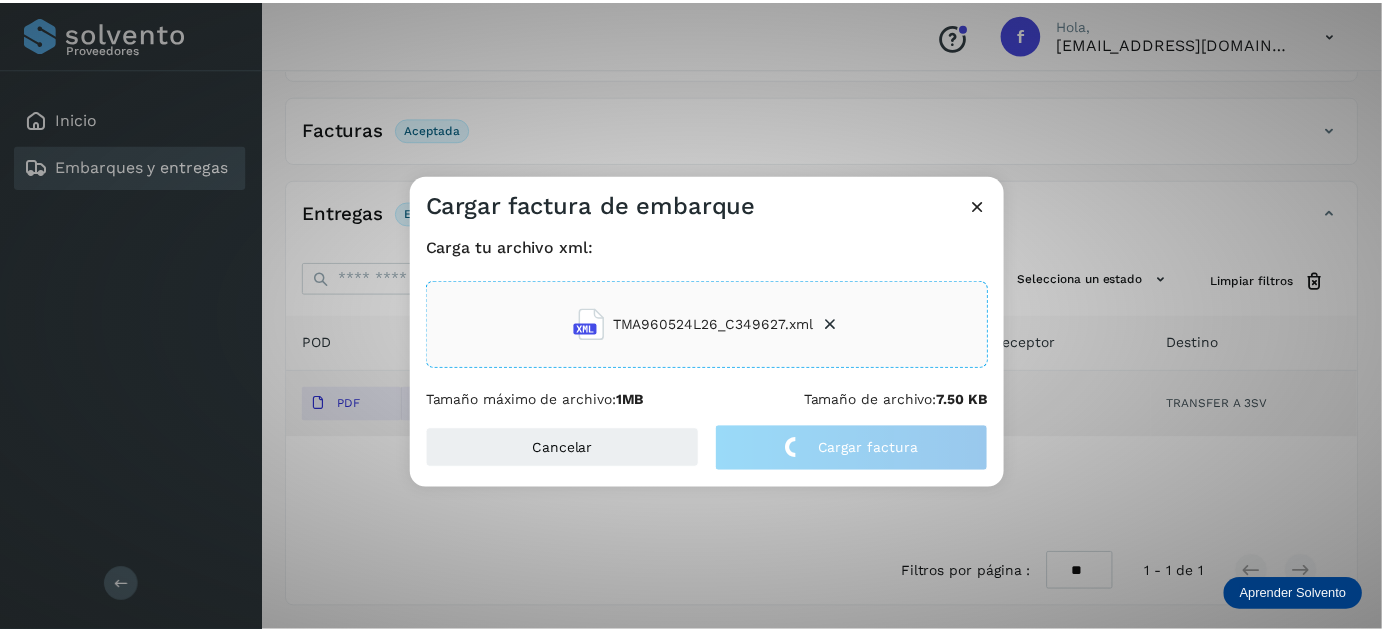 scroll, scrollTop: 325, scrollLeft: 0, axis: vertical 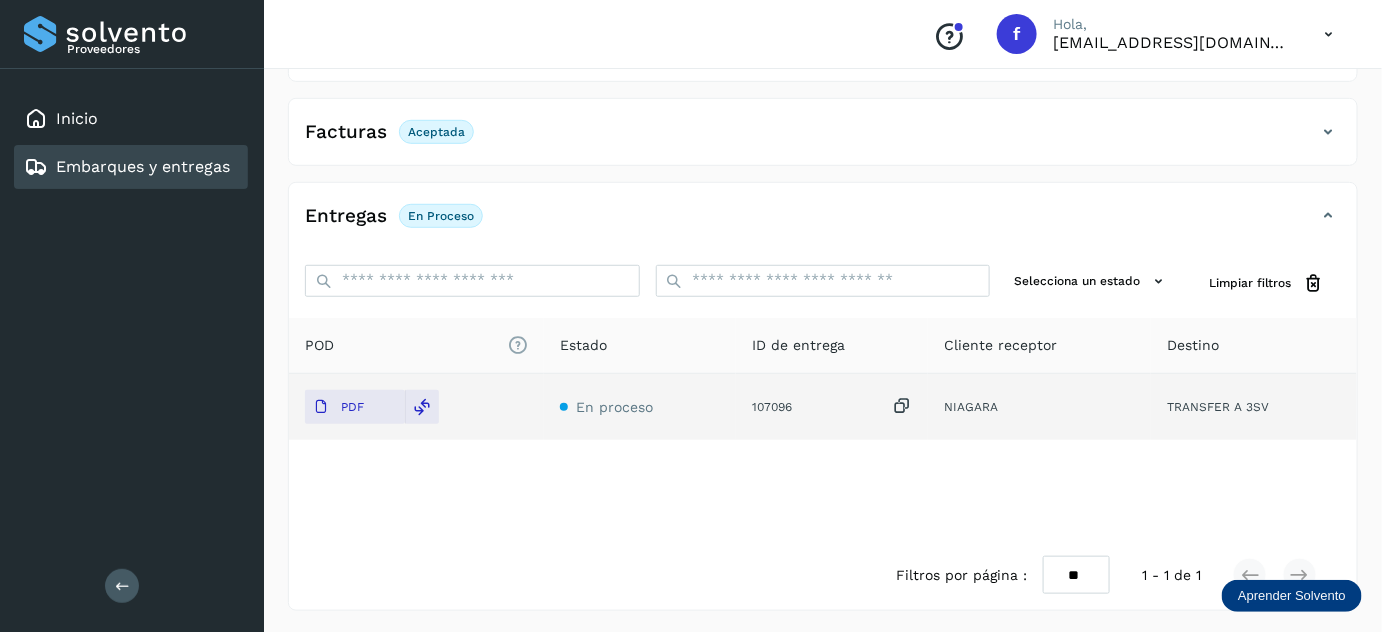 click on "Embarques y entregas" at bounding box center (143, 166) 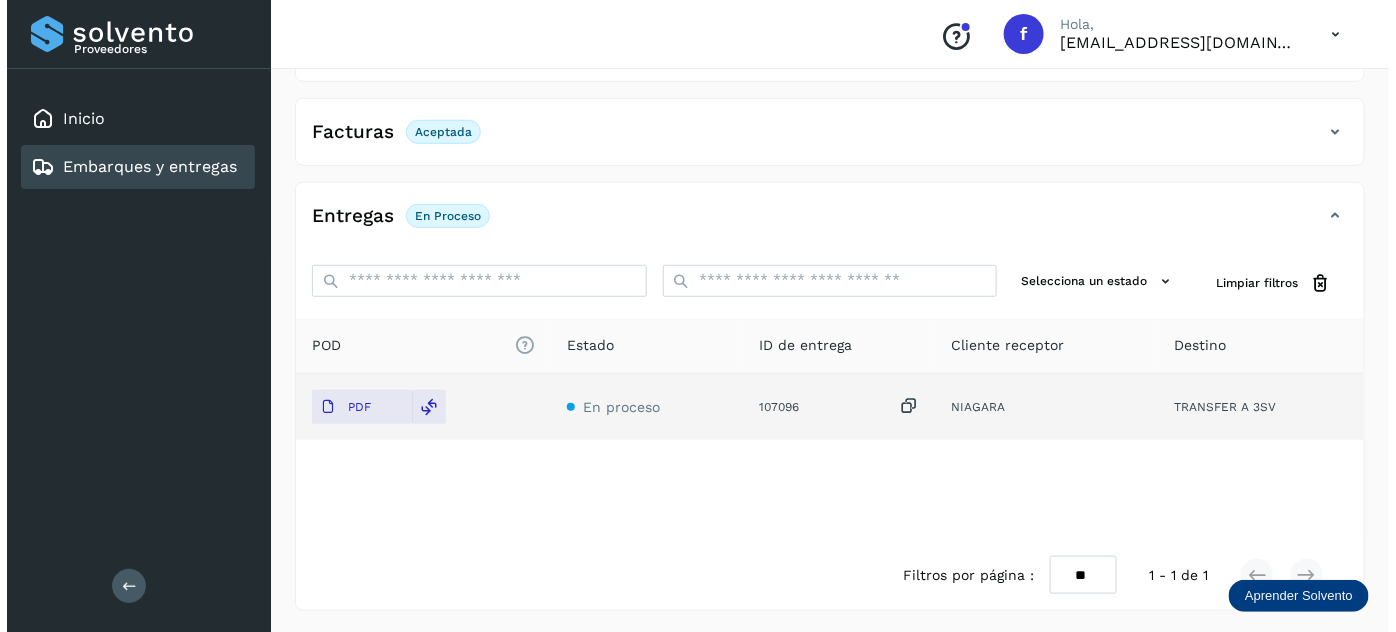 scroll, scrollTop: 0, scrollLeft: 0, axis: both 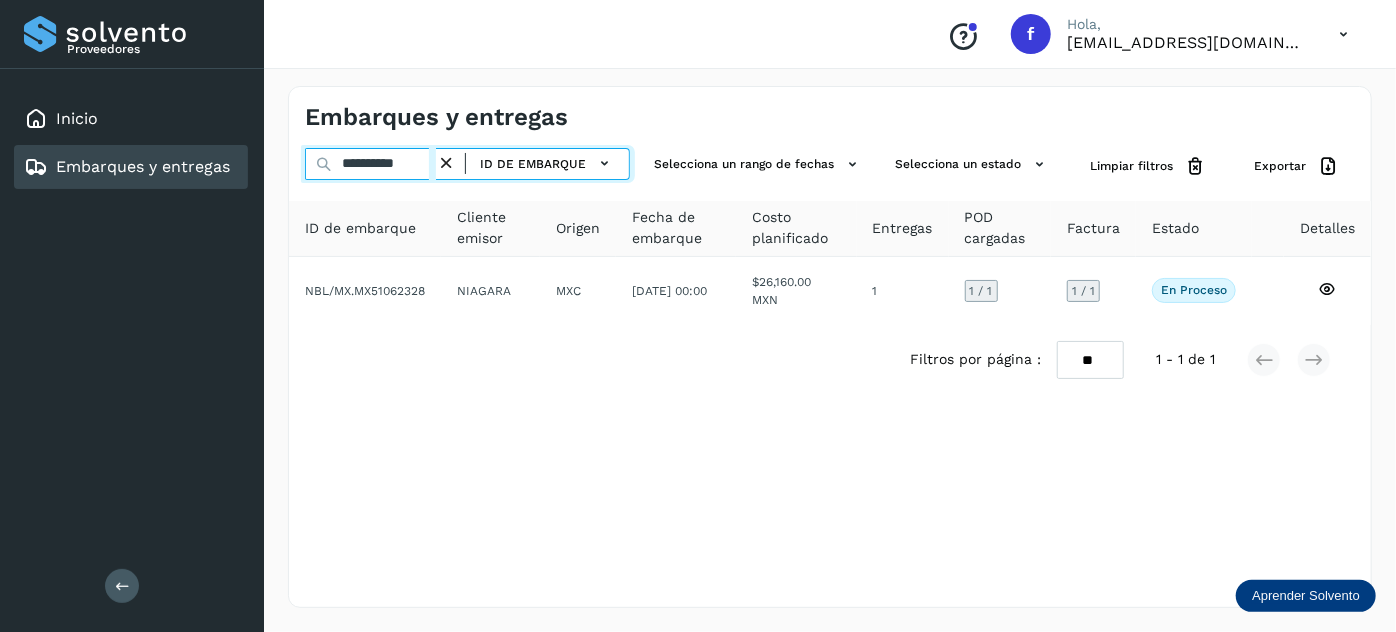 click on "**********" at bounding box center [370, 164] 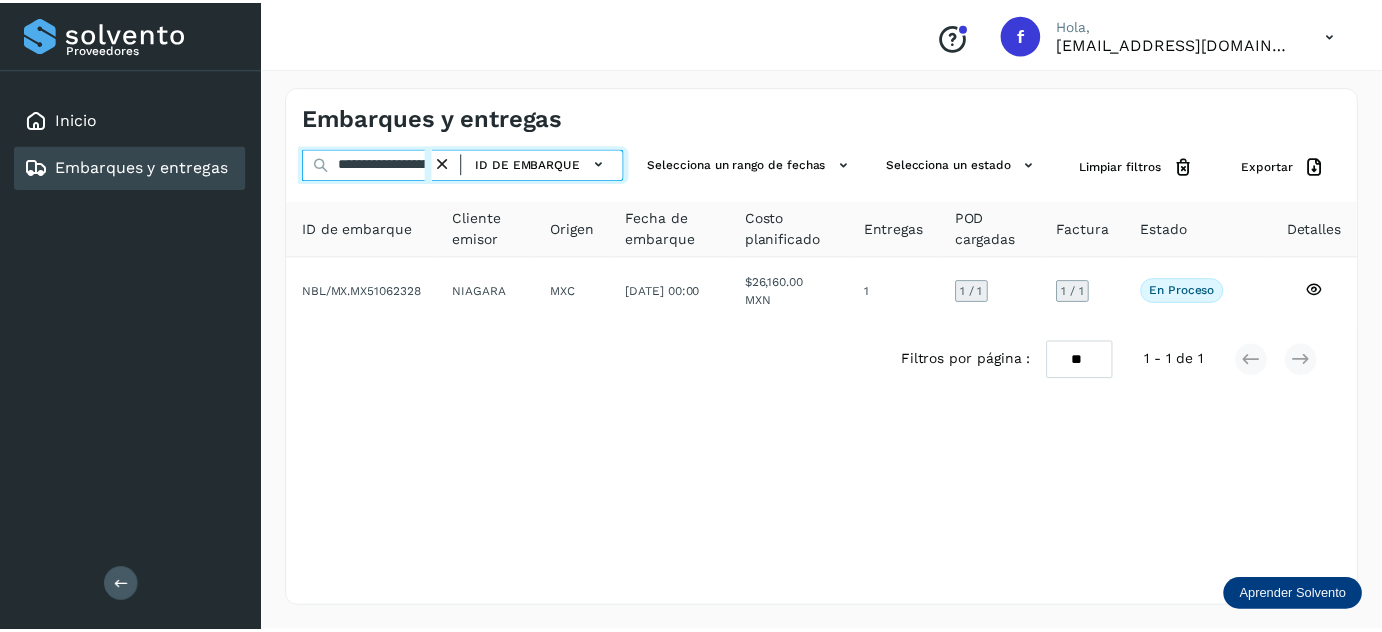scroll, scrollTop: 0, scrollLeft: 47, axis: horizontal 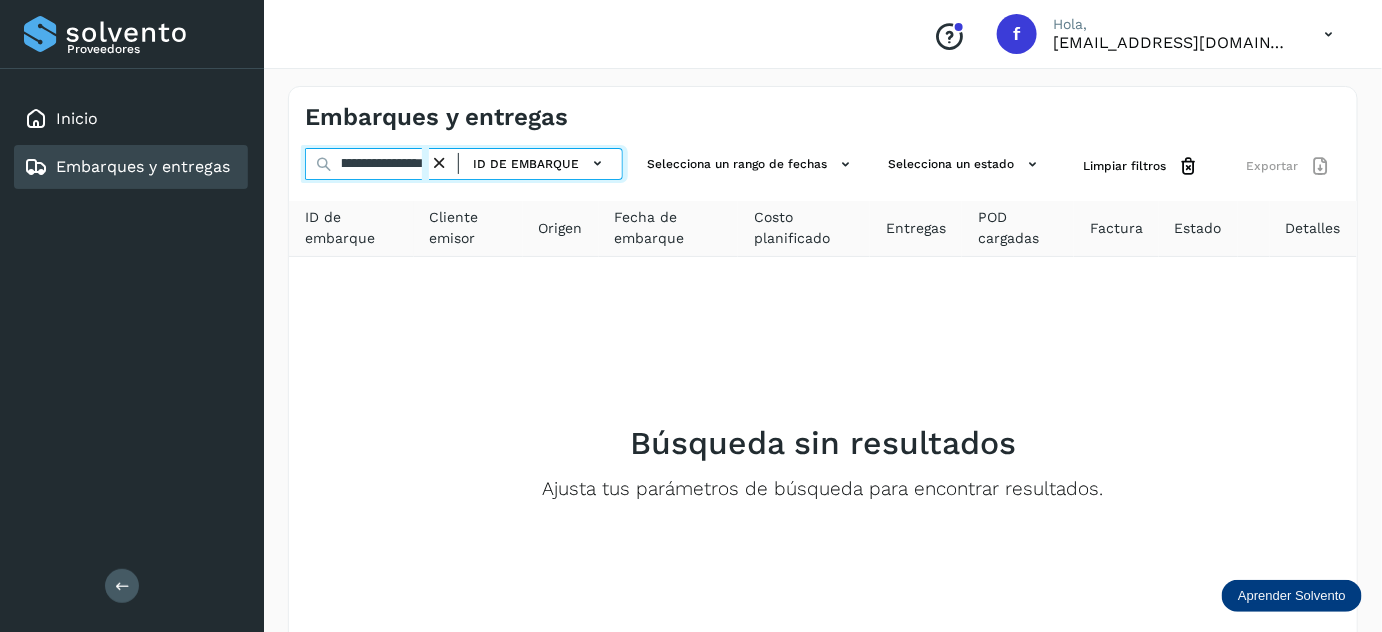 type on "**********" 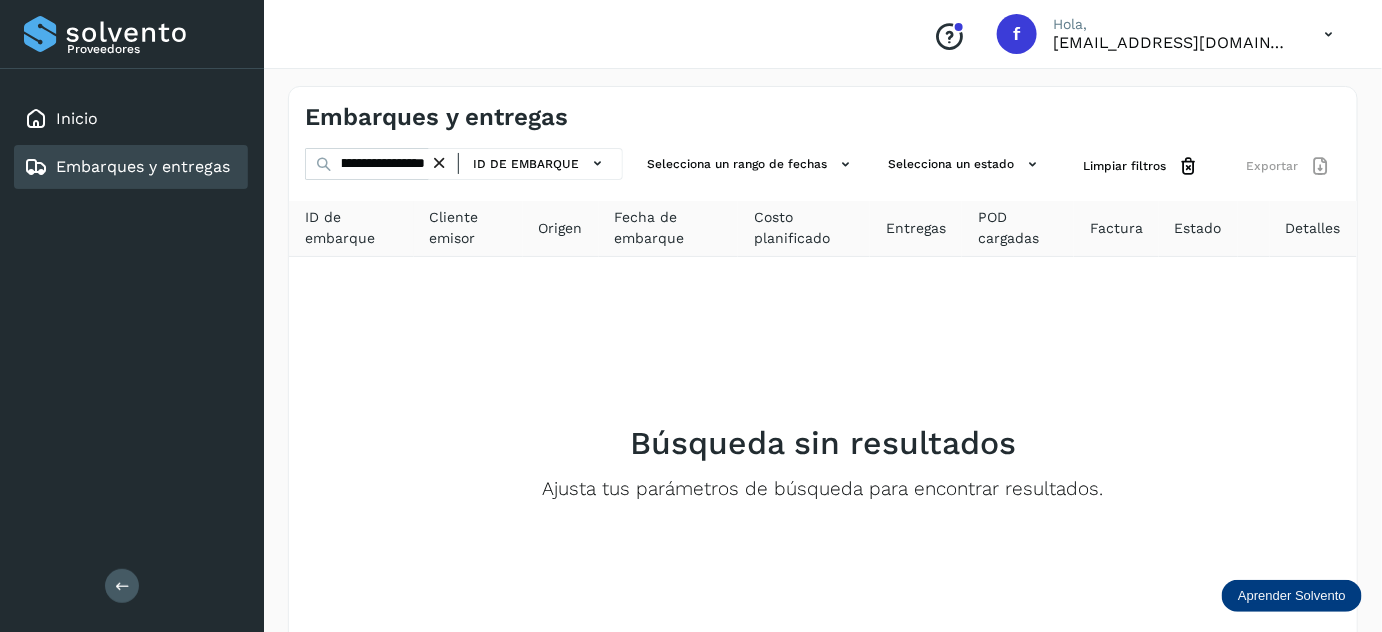 click at bounding box center [439, 163] 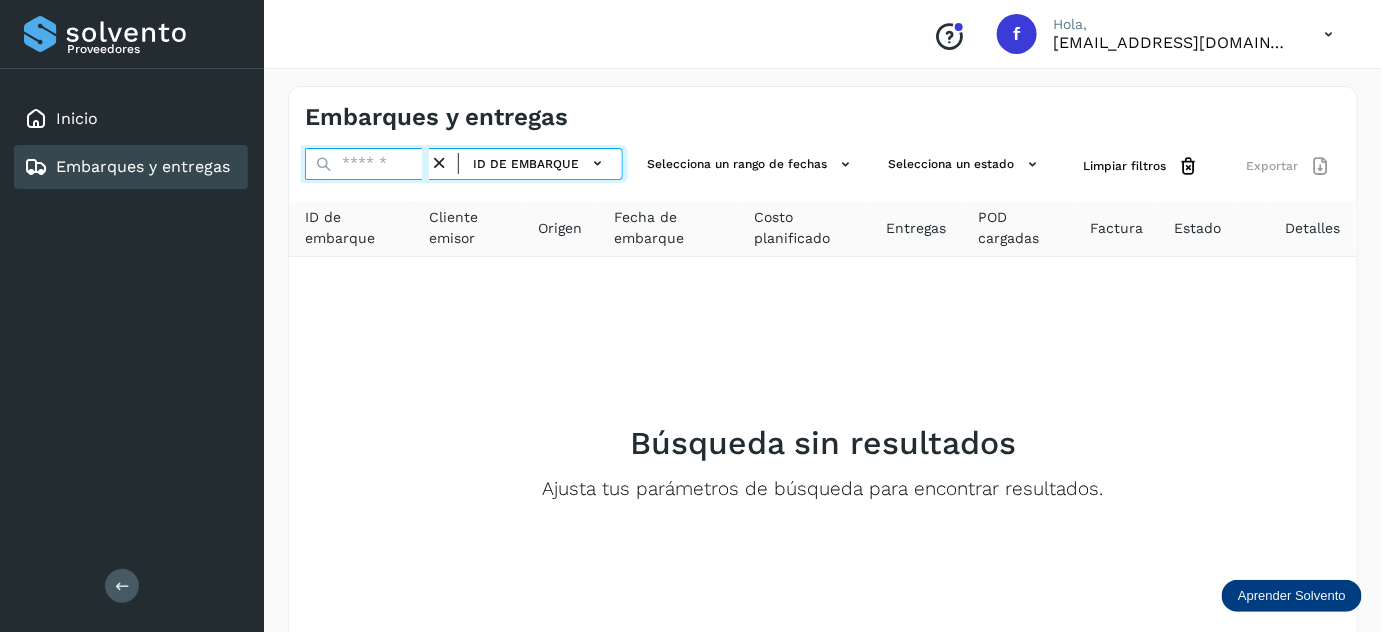 click at bounding box center [367, 164] 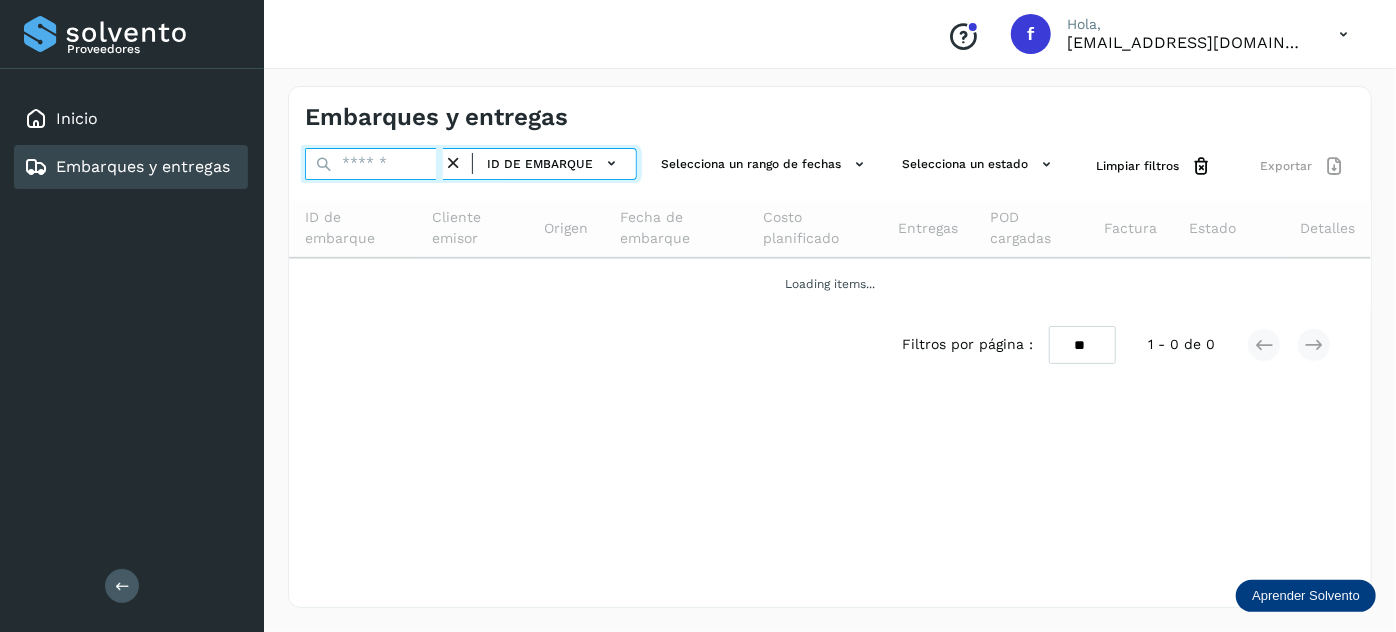 paste on "**********" 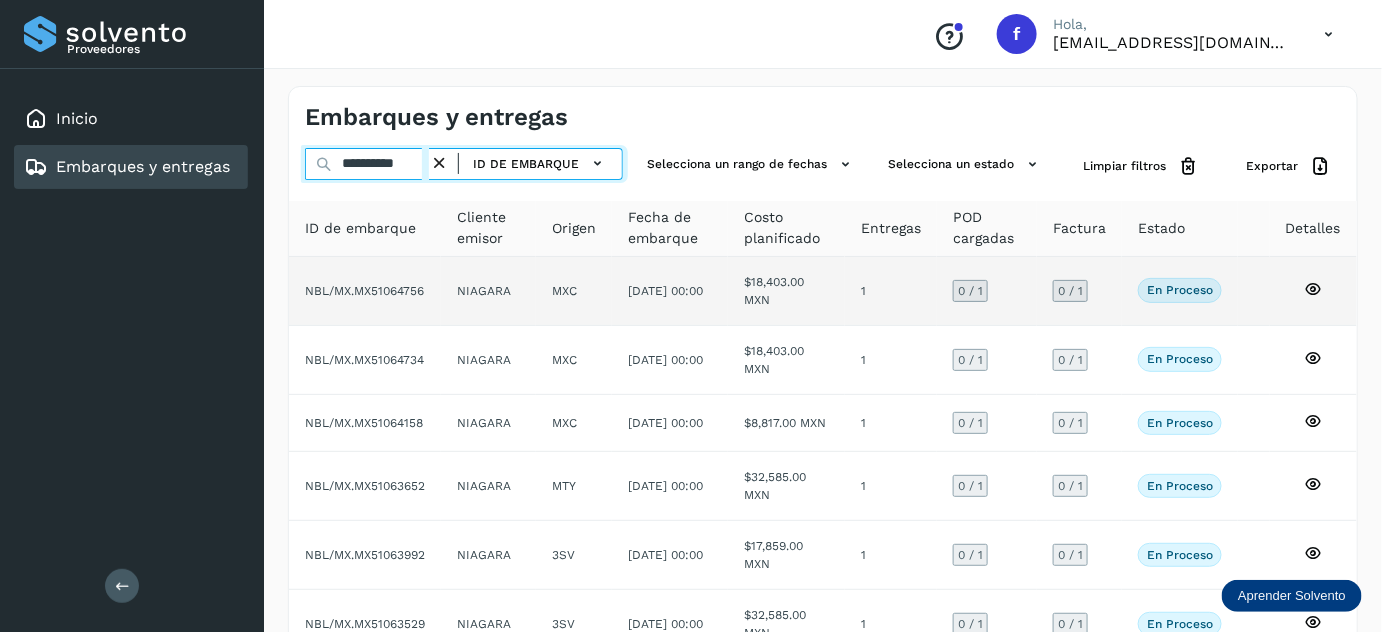 type on "**********" 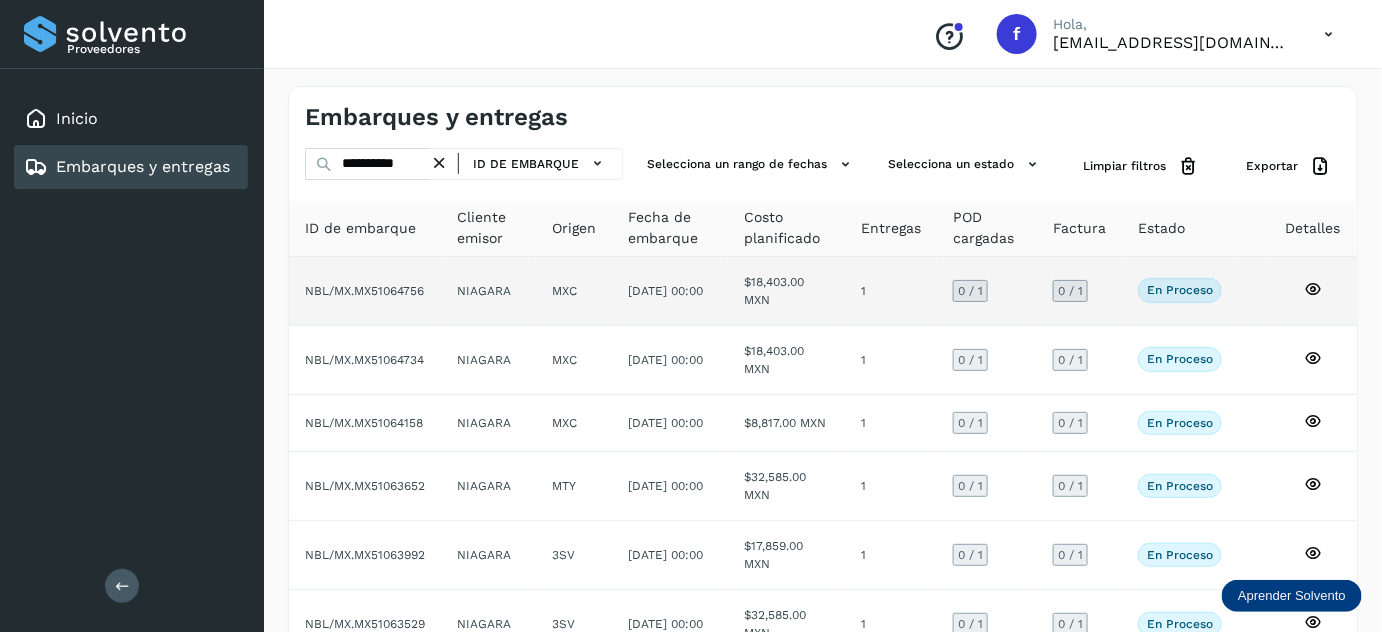 click on "[DATE] 00:00" 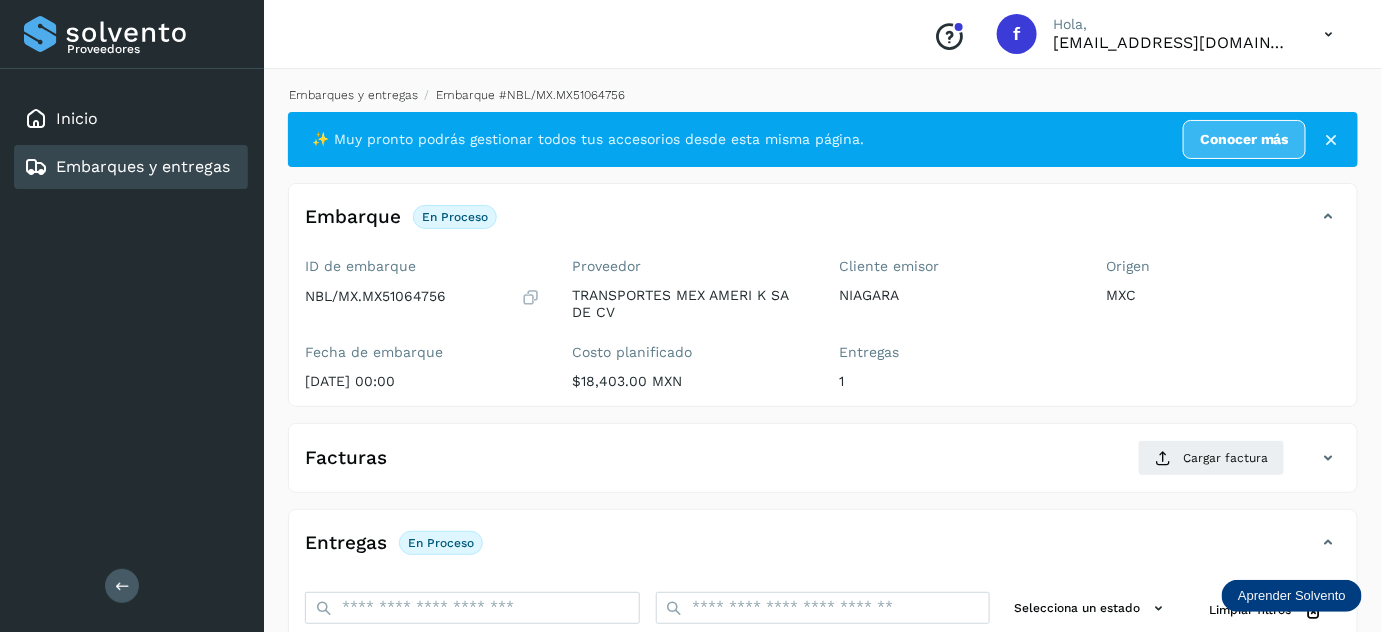 click on "Embarques y entregas" at bounding box center (353, 95) 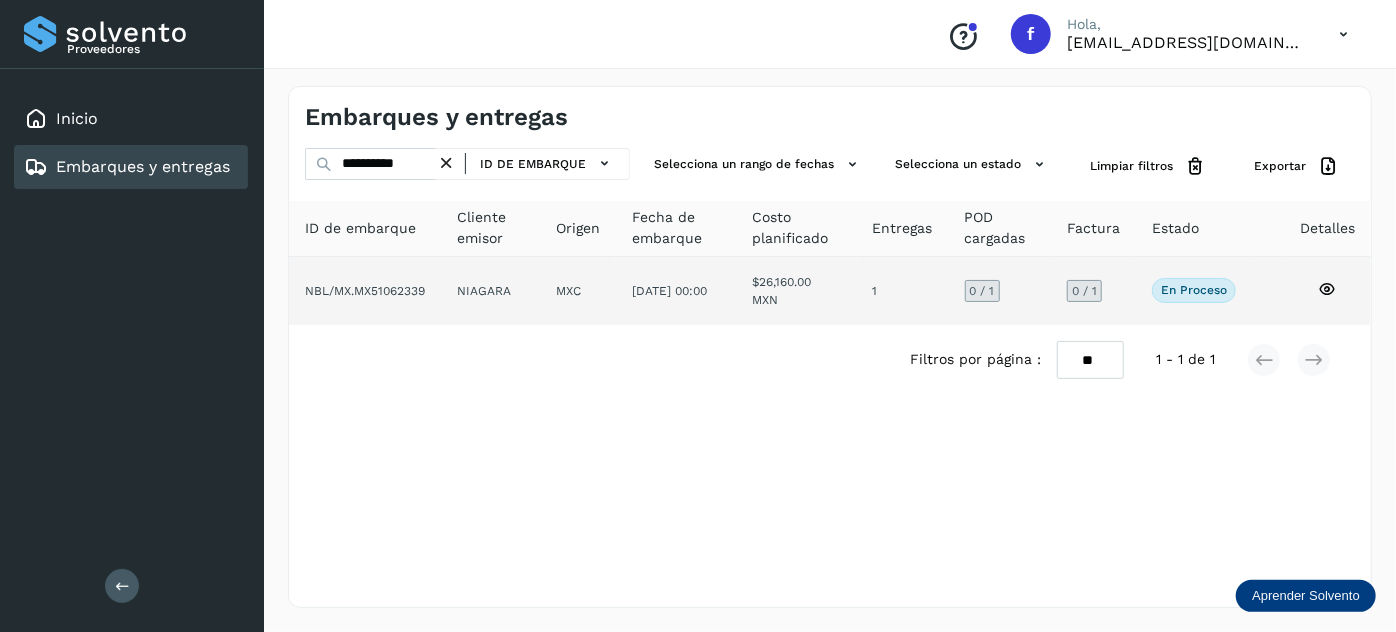 click on "[DATE] 00:00" 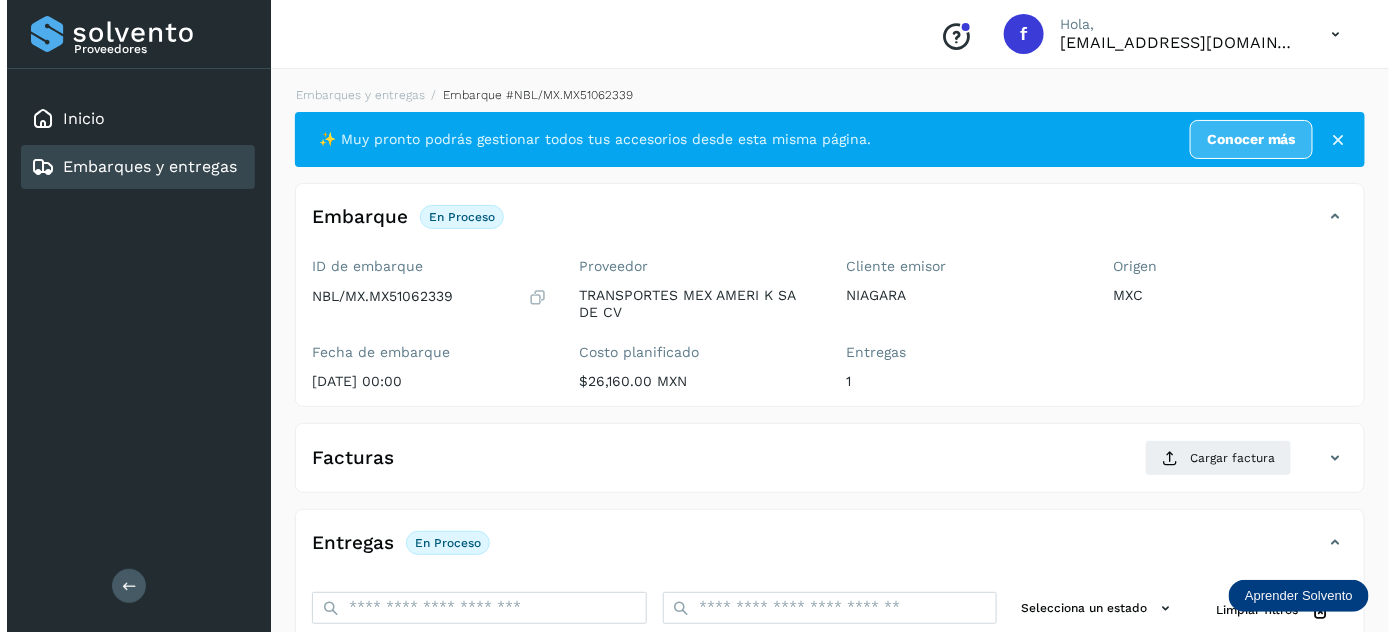 scroll, scrollTop: 327, scrollLeft: 0, axis: vertical 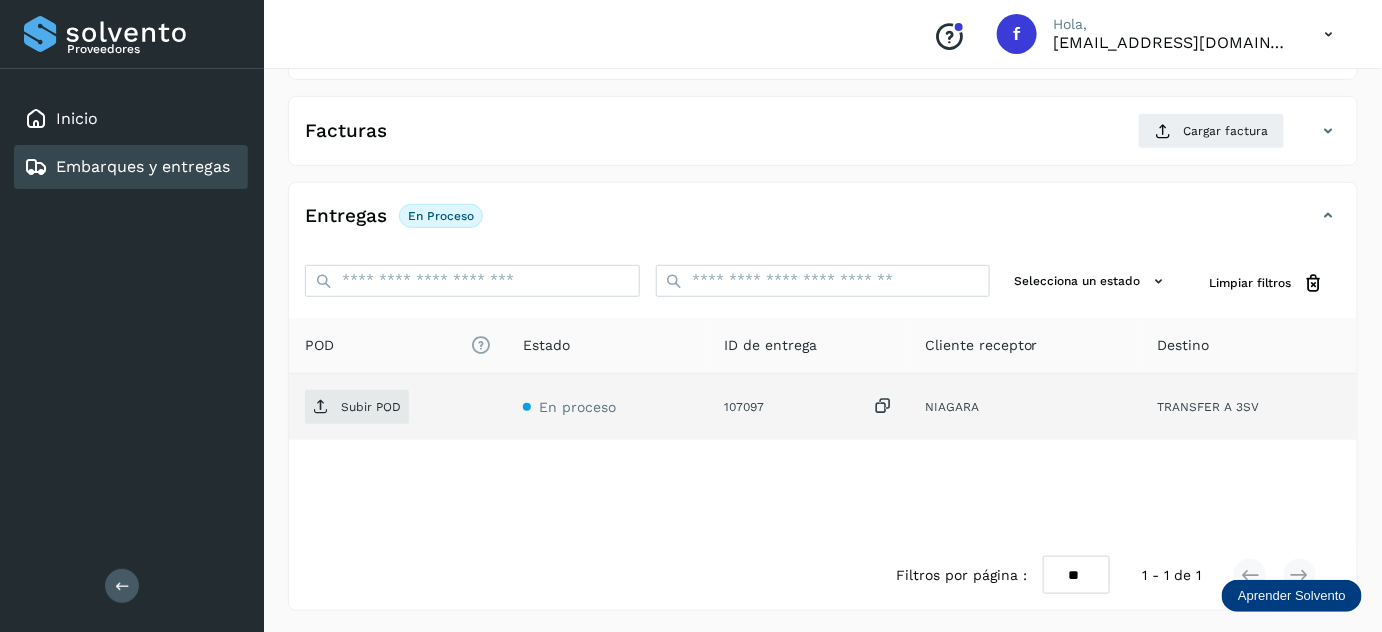click at bounding box center [883, 406] 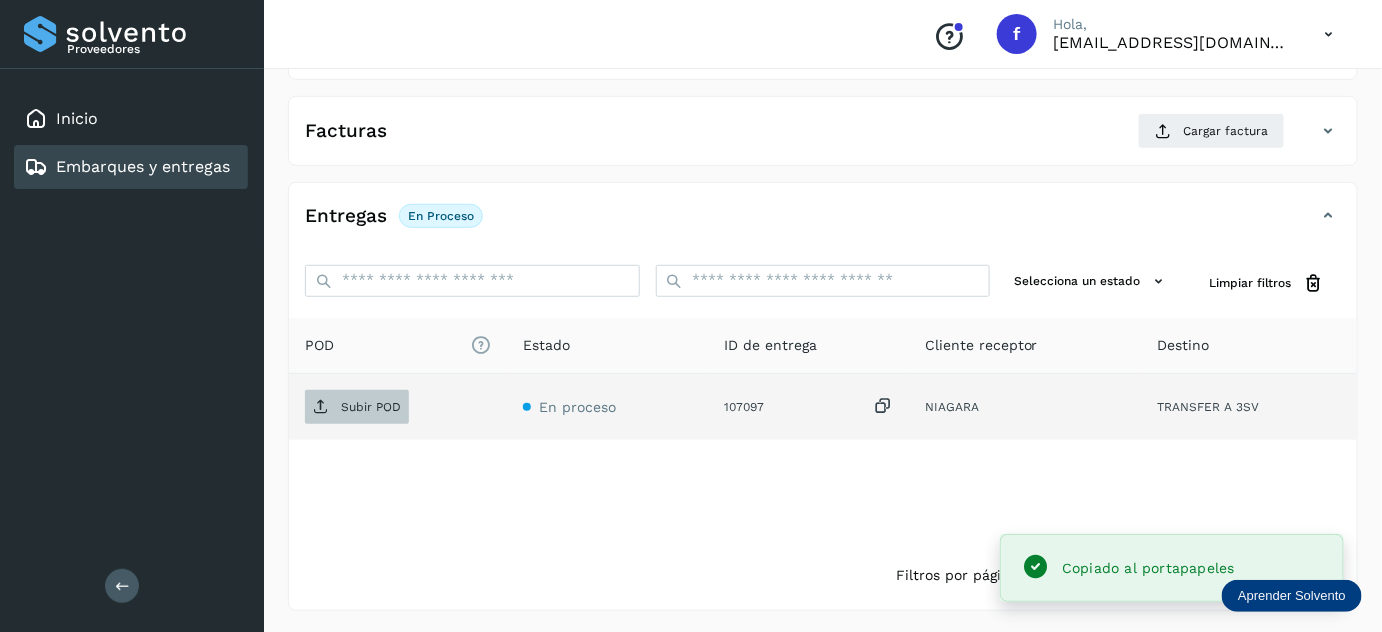 click on "Subir POD" at bounding box center [357, 407] 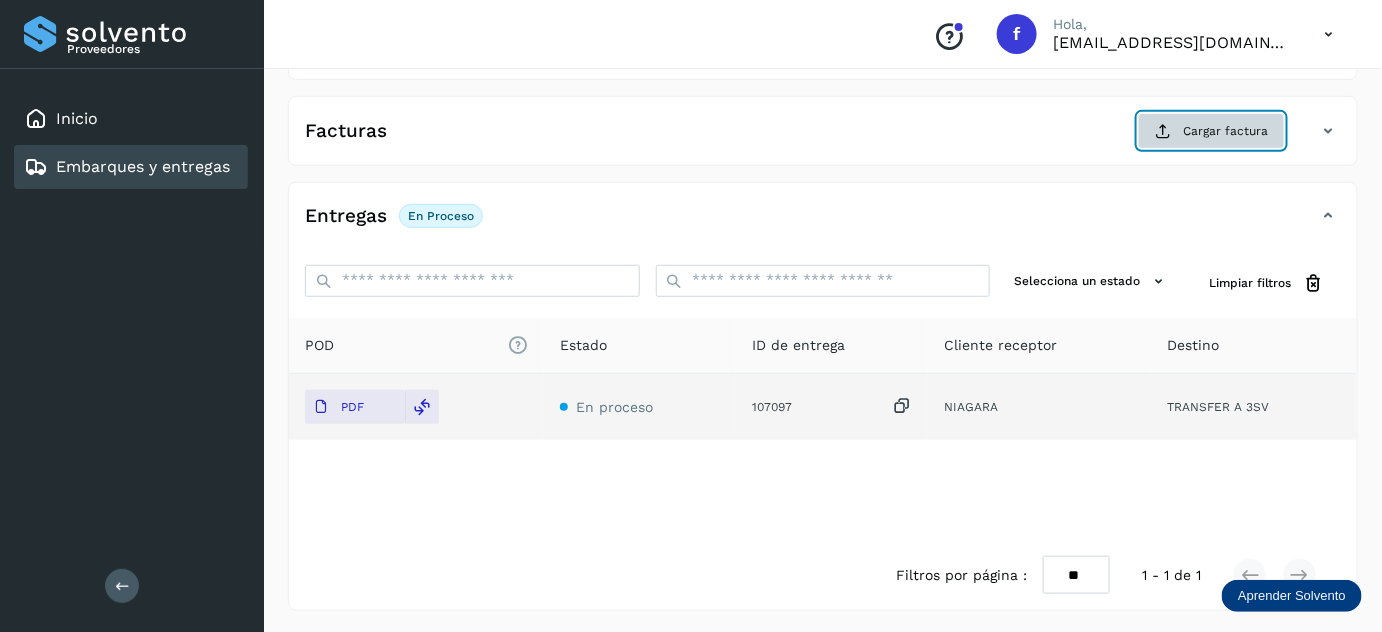 click on "Cargar factura" at bounding box center [1211, 131] 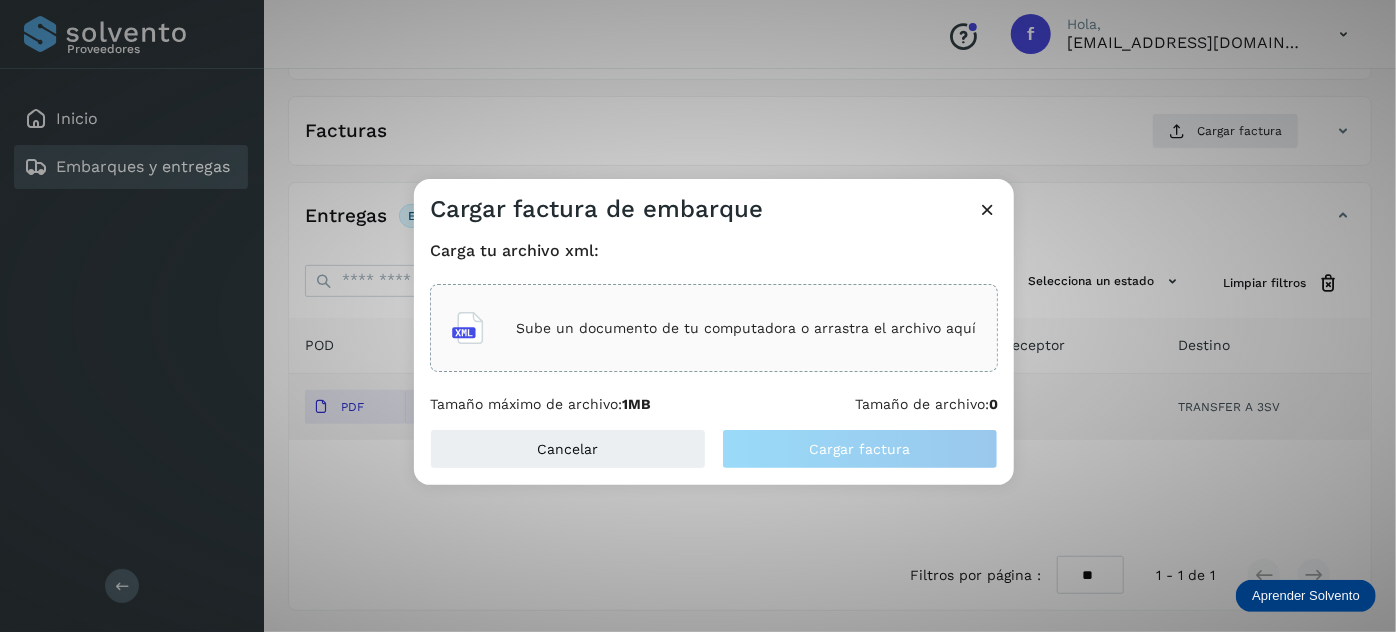 click on "Sube un documento de tu computadora o arrastra el archivo aquí" 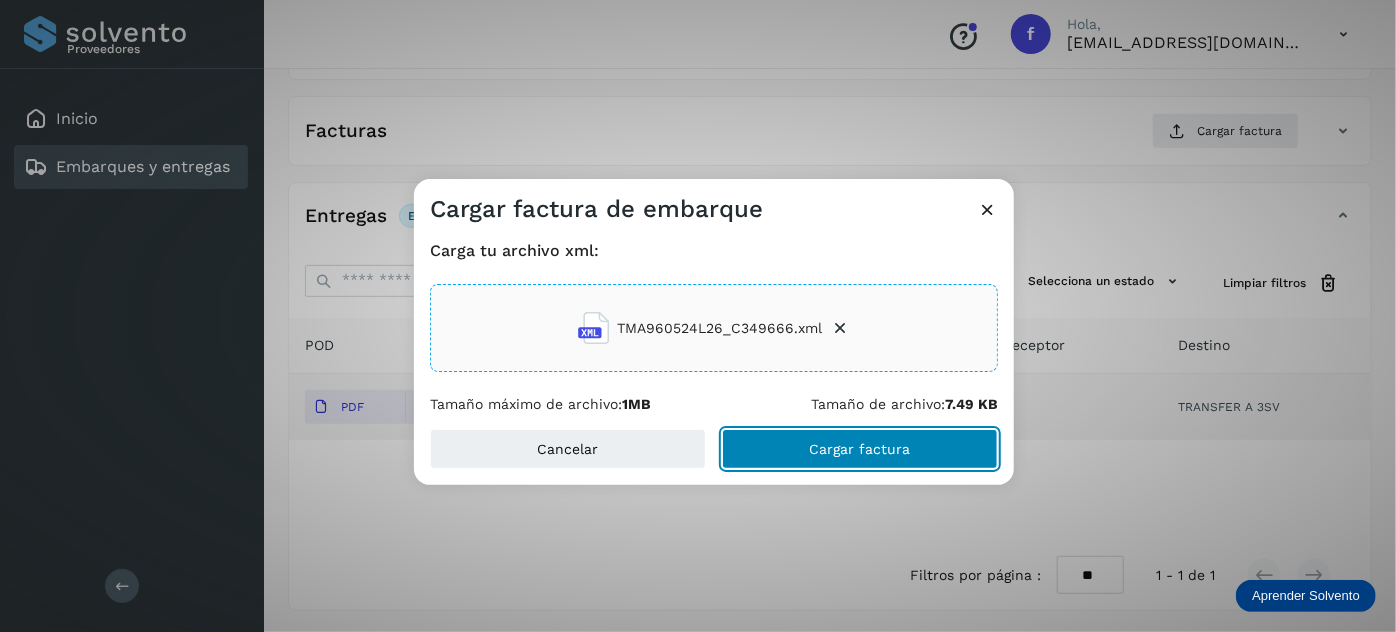 click on "Cargar factura" 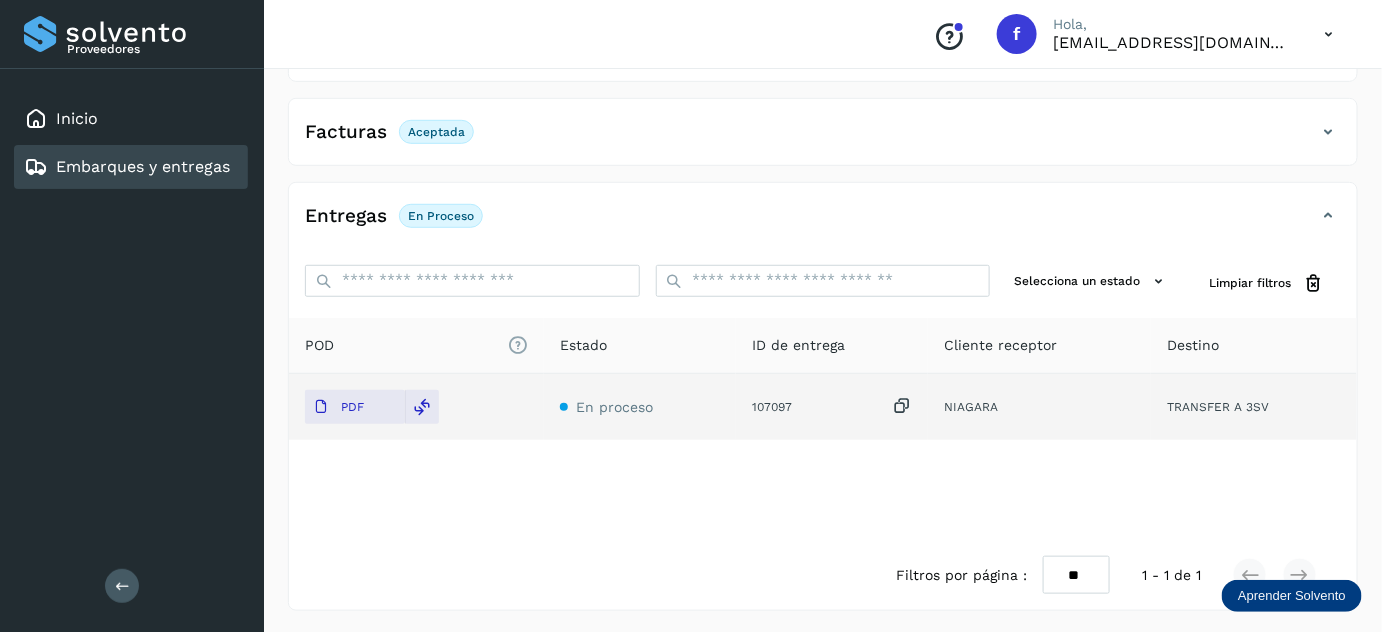 scroll, scrollTop: 0, scrollLeft: 0, axis: both 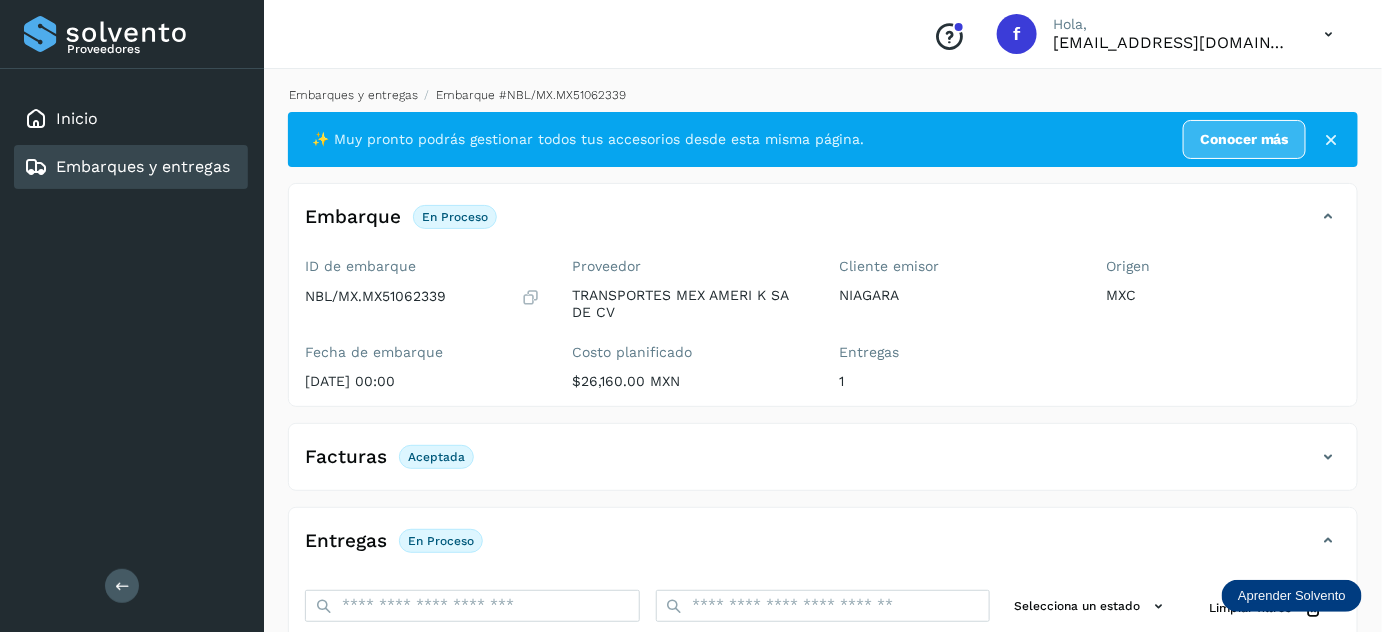 click on "Embarques y entregas" at bounding box center (353, 95) 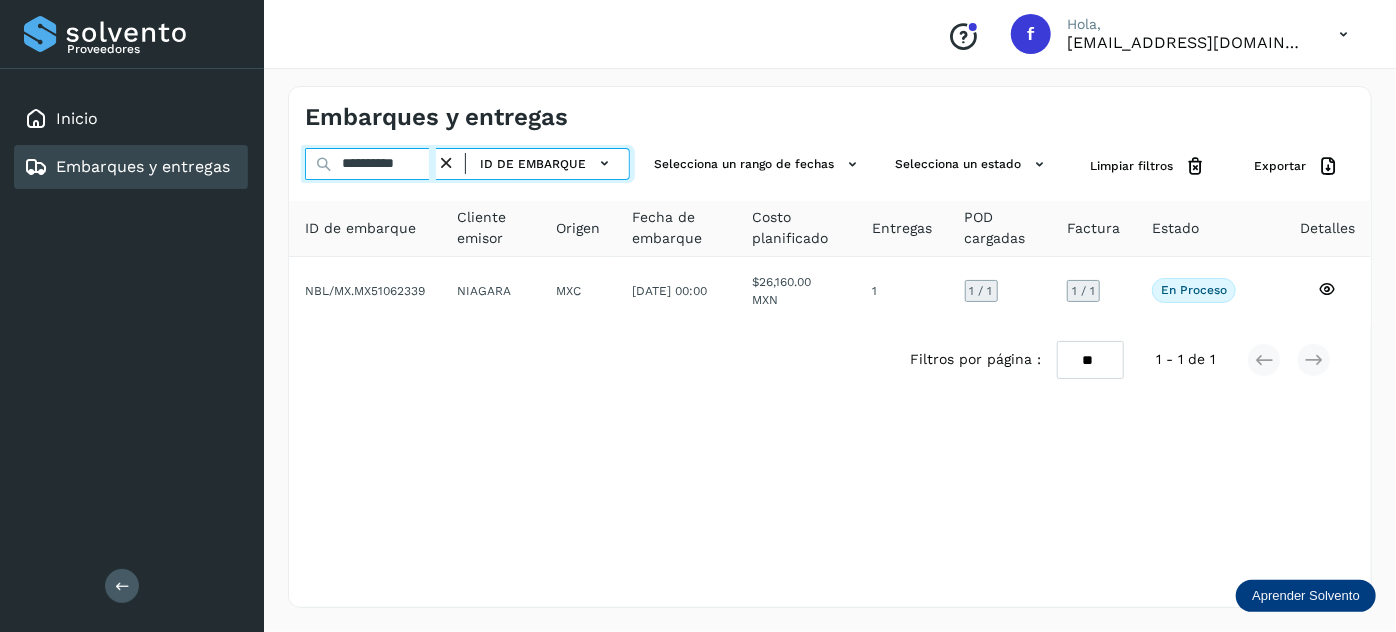 click on "**********" at bounding box center (370, 164) 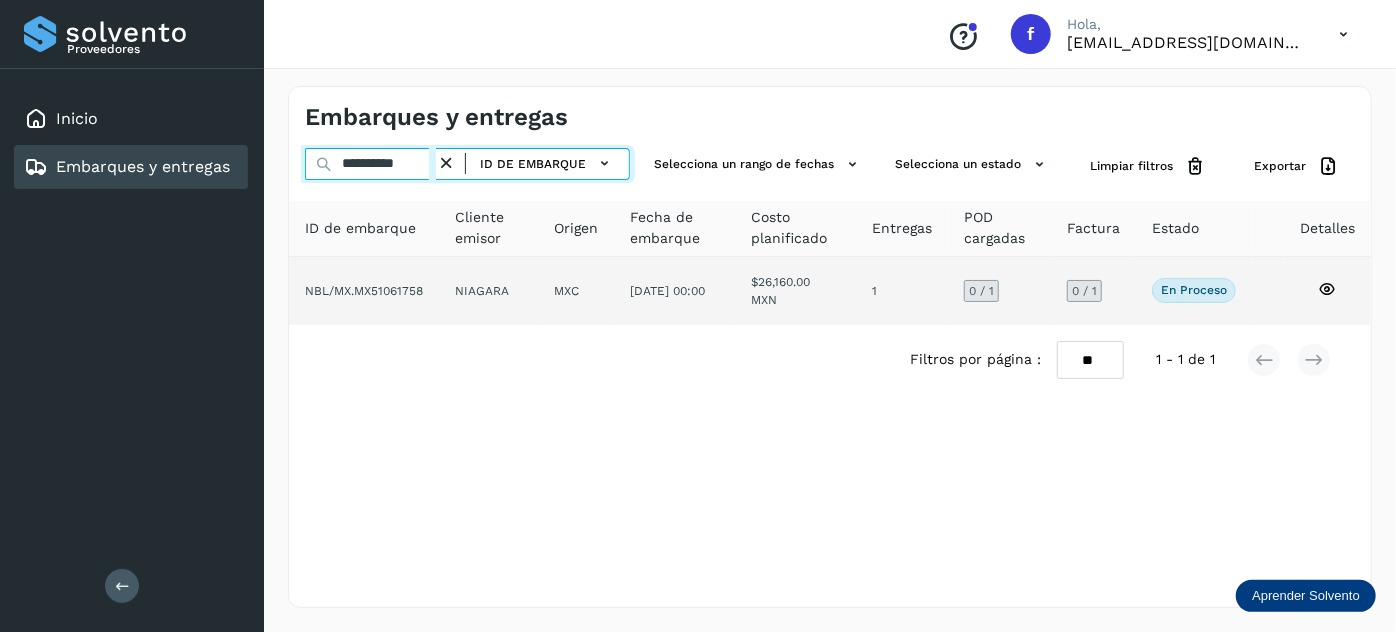 type on "**********" 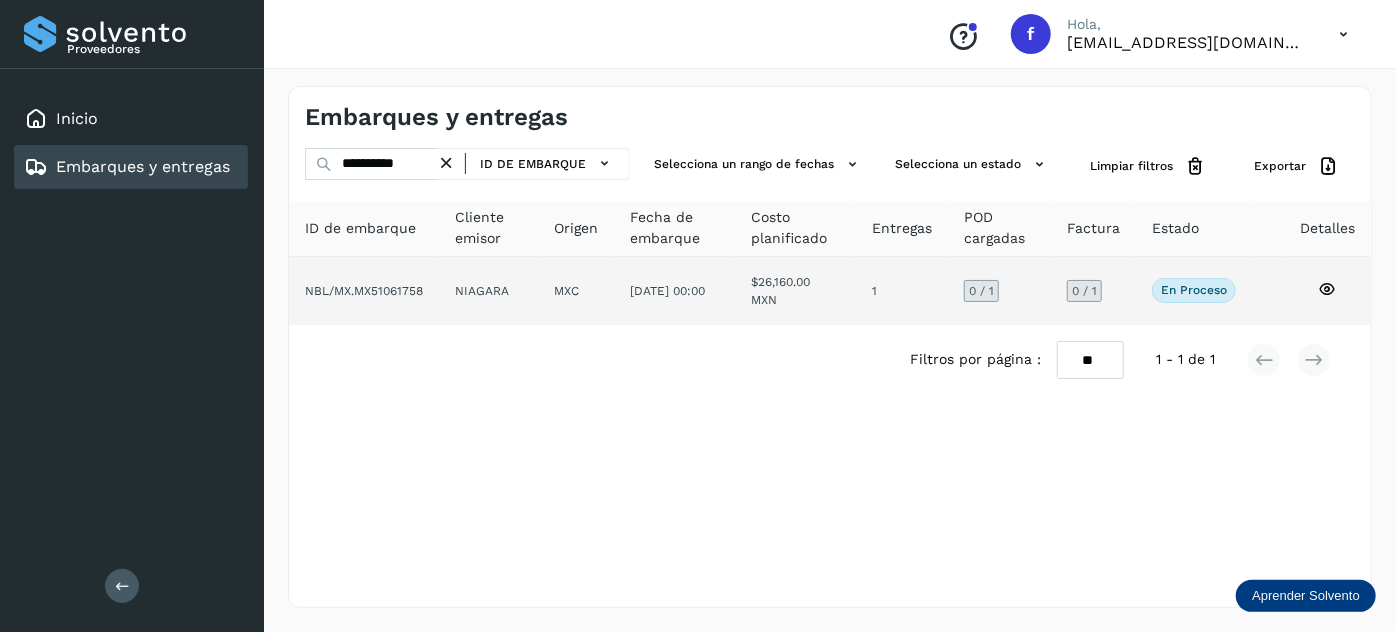 click on "MXC" 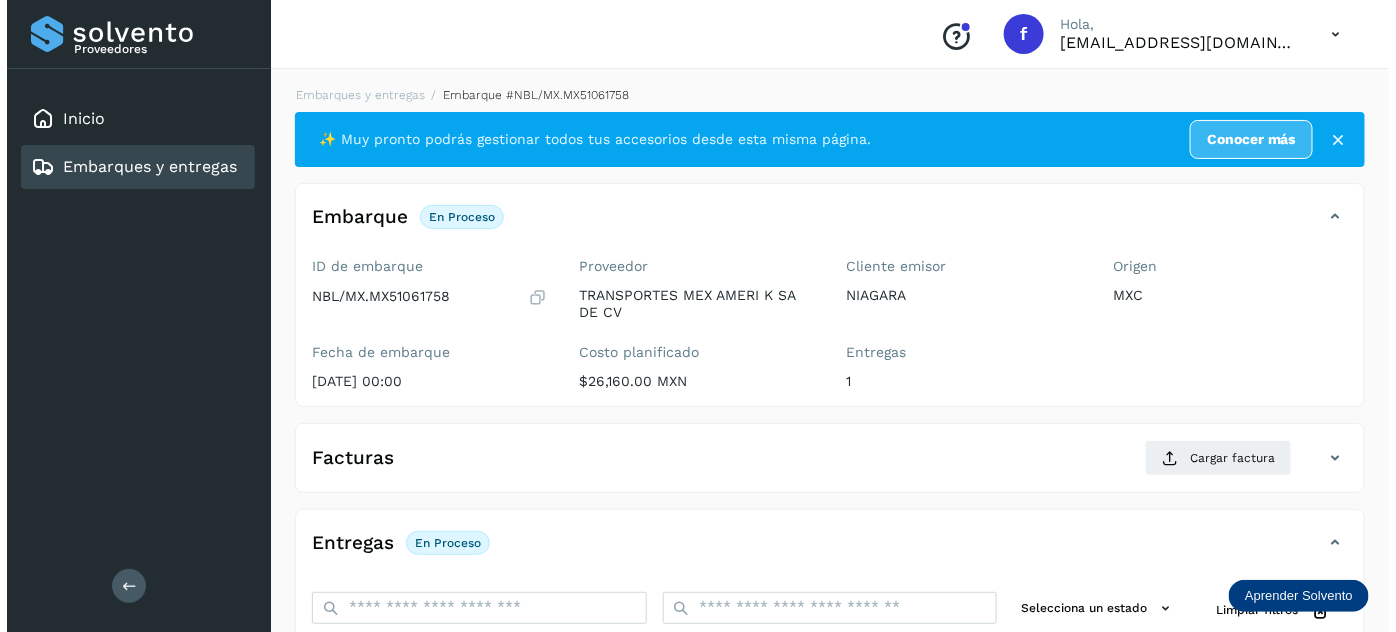 scroll, scrollTop: 327, scrollLeft: 0, axis: vertical 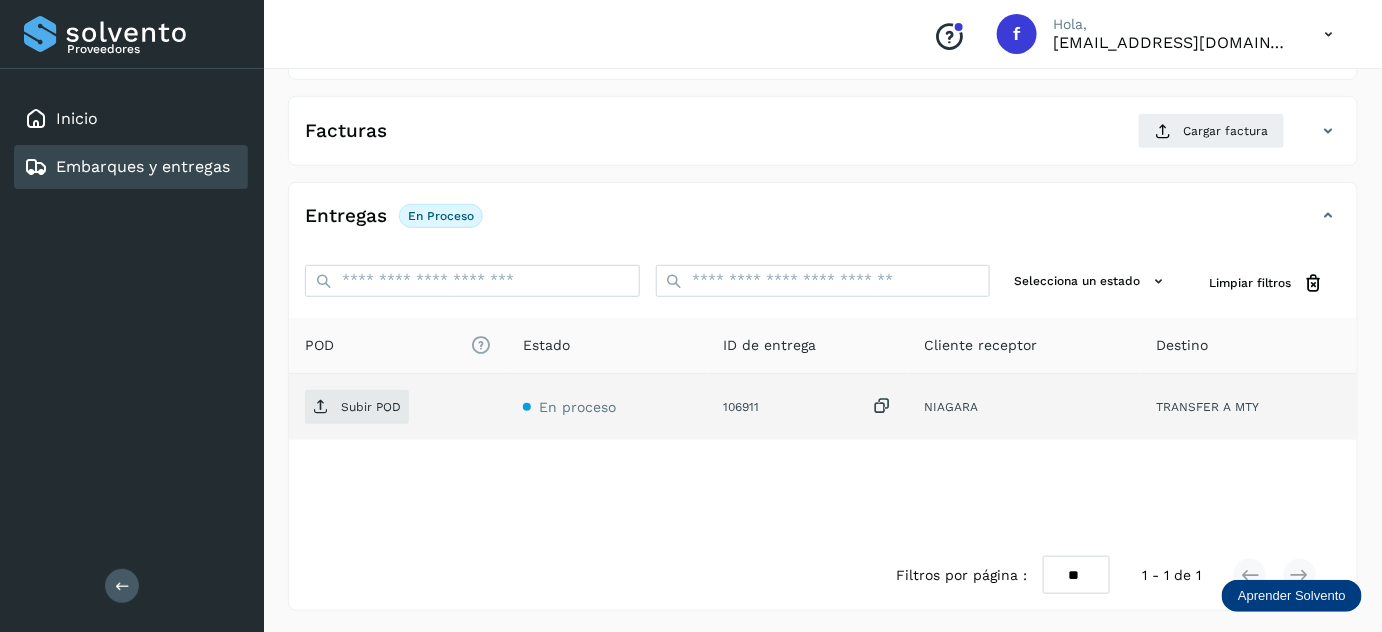 click at bounding box center (882, 406) 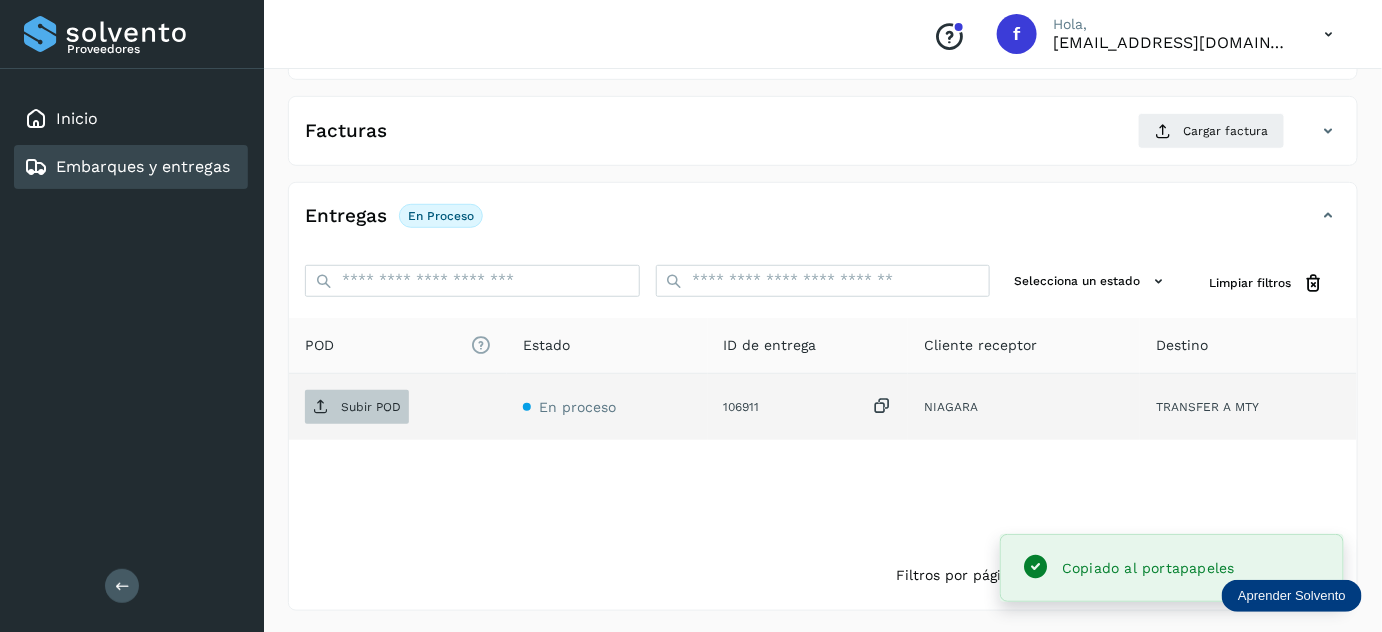 click on "Subir POD" at bounding box center [357, 407] 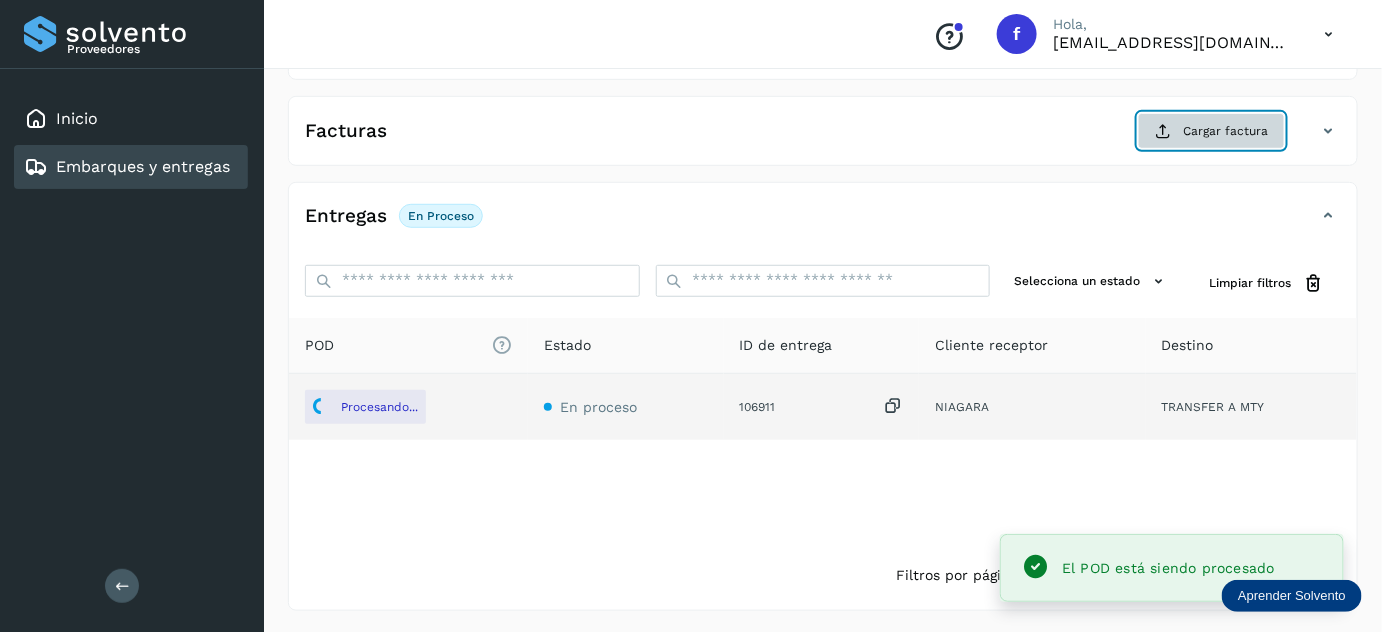 click on "Cargar factura" 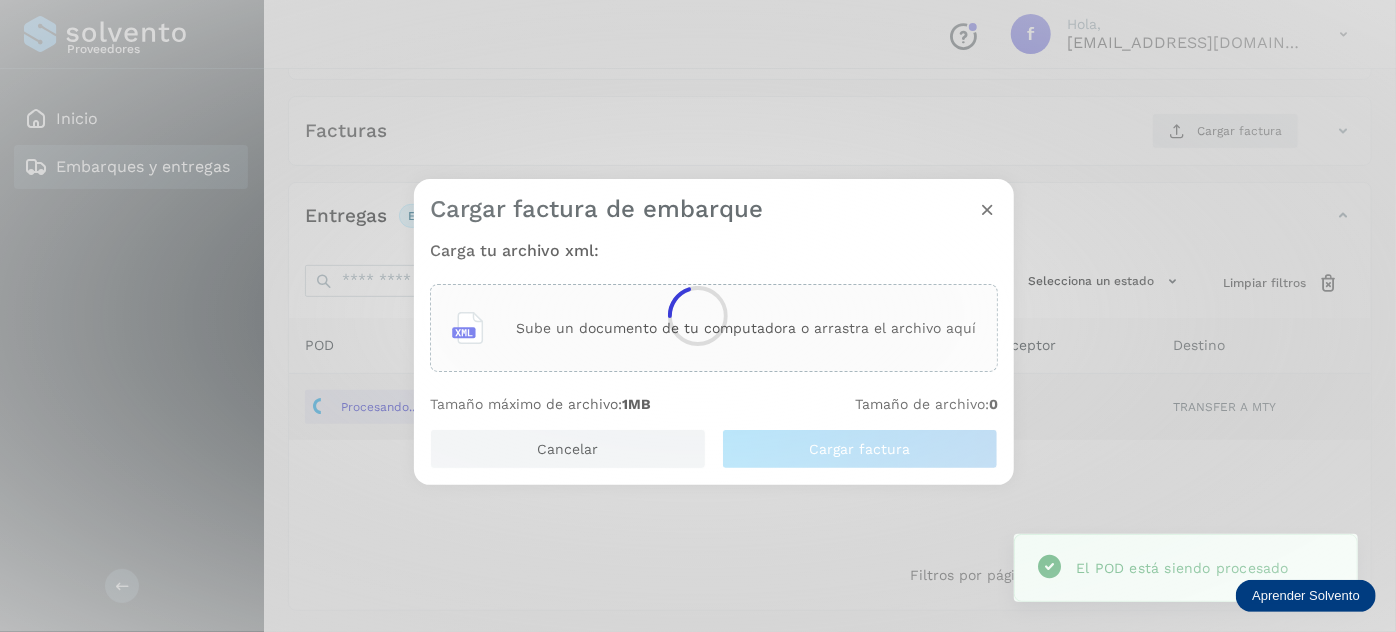 click on "Sube un documento de tu computadora o arrastra el archivo aquí" at bounding box center (746, 328) 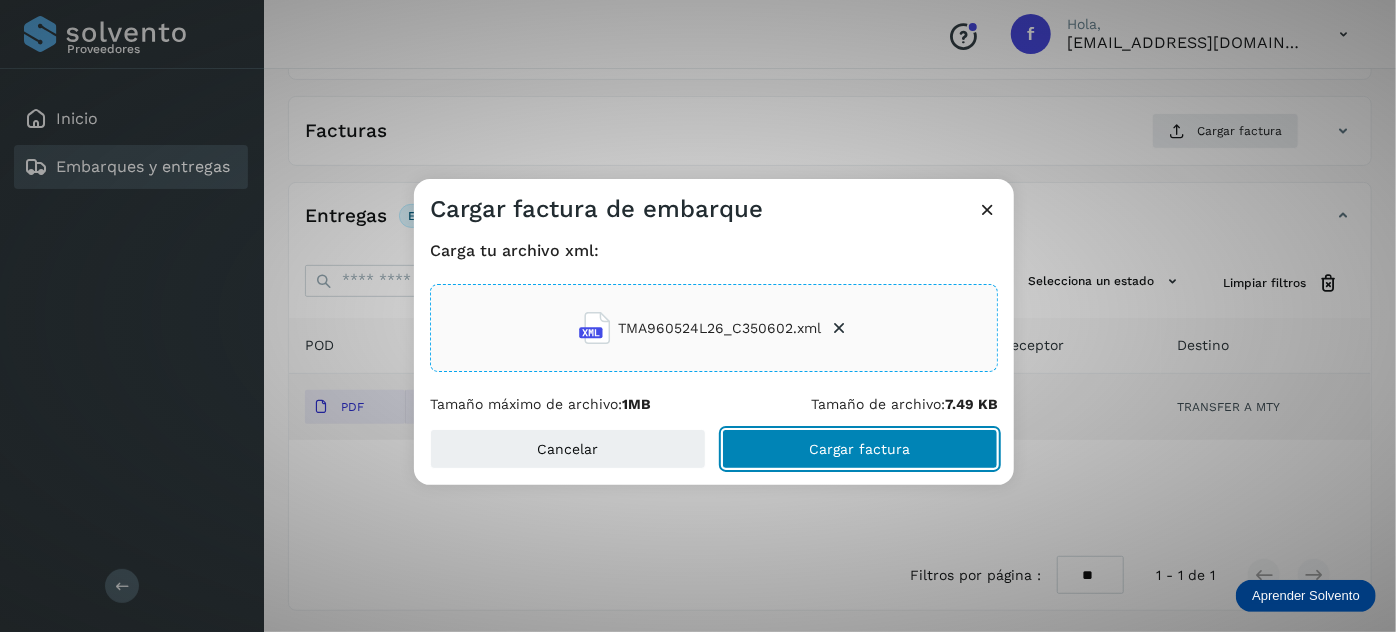 click on "Cargar factura" 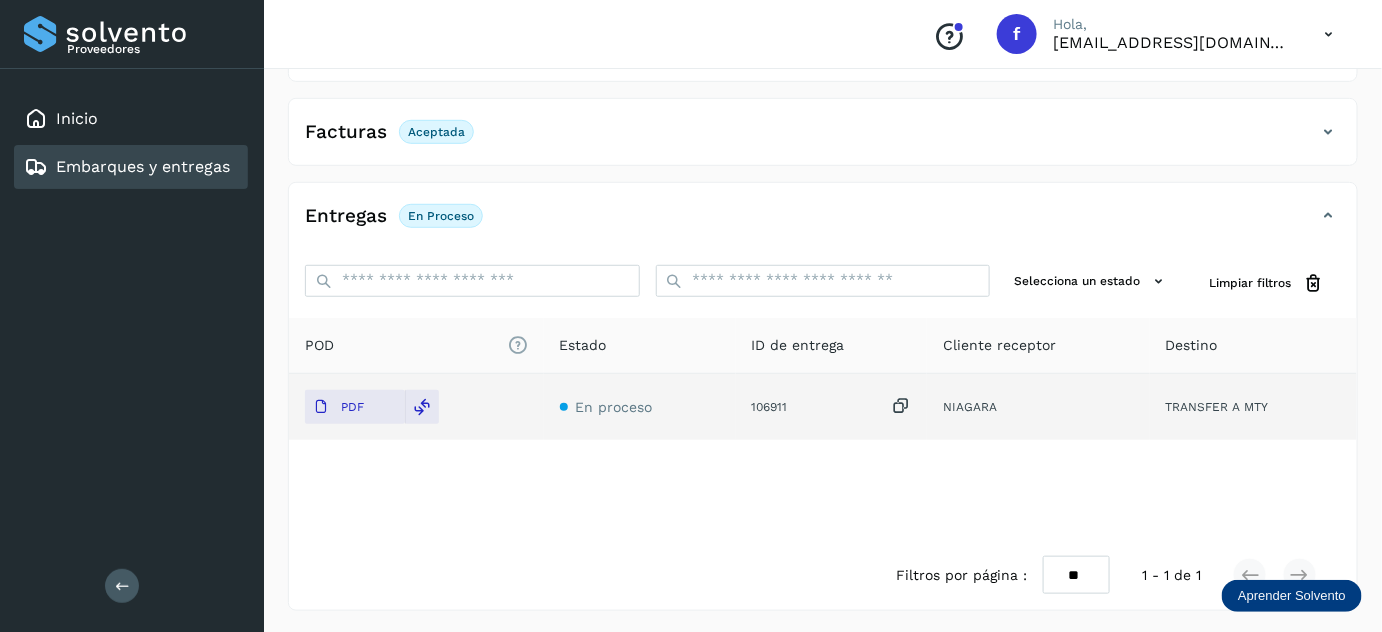 scroll, scrollTop: 0, scrollLeft: 0, axis: both 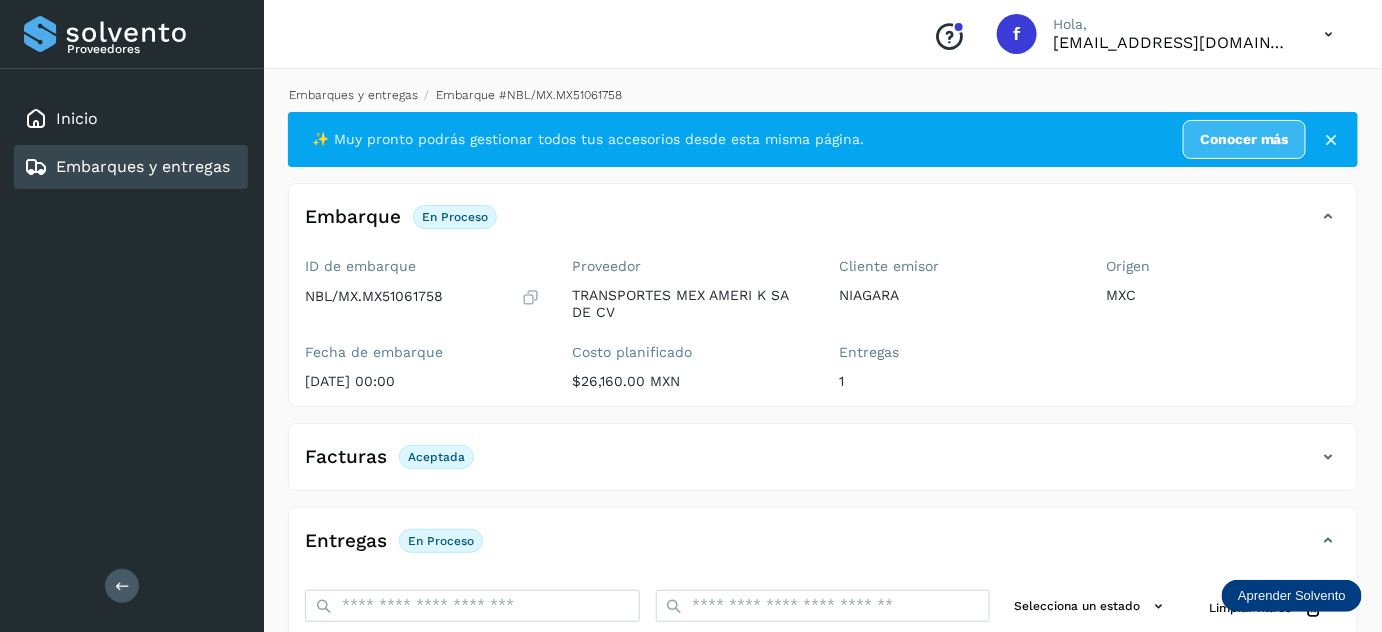click on "Embarques y entregas" at bounding box center [353, 95] 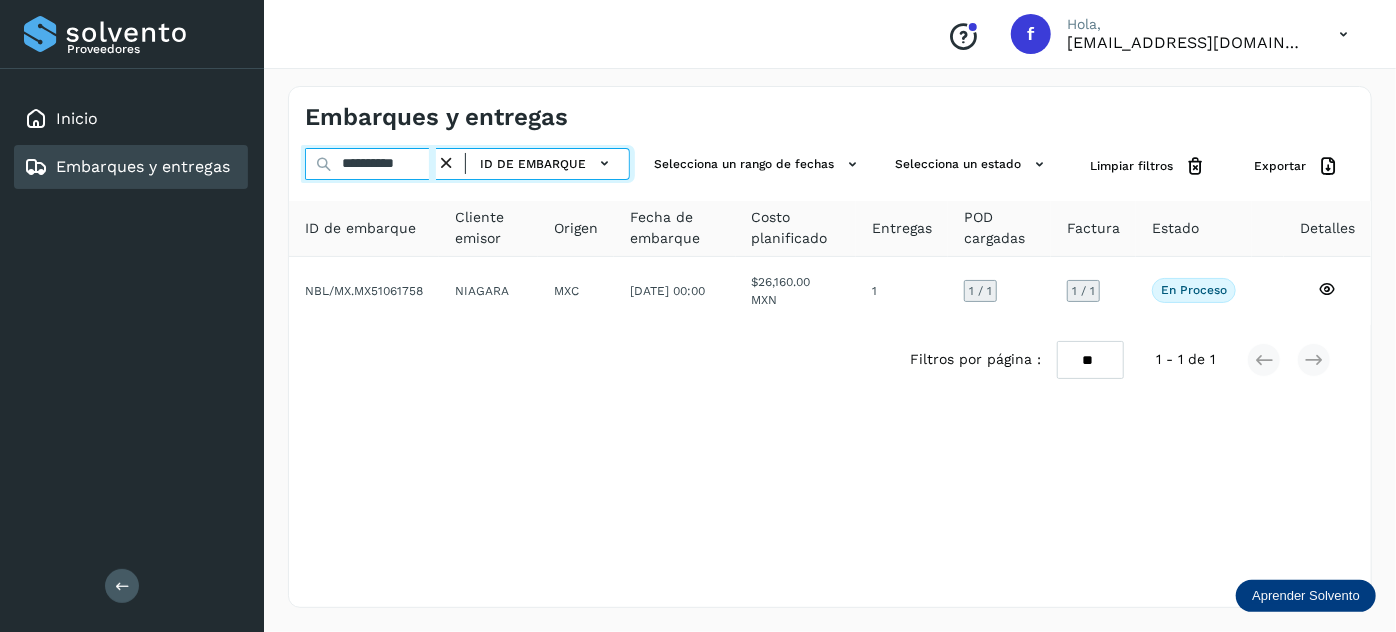click on "**********" at bounding box center (370, 164) 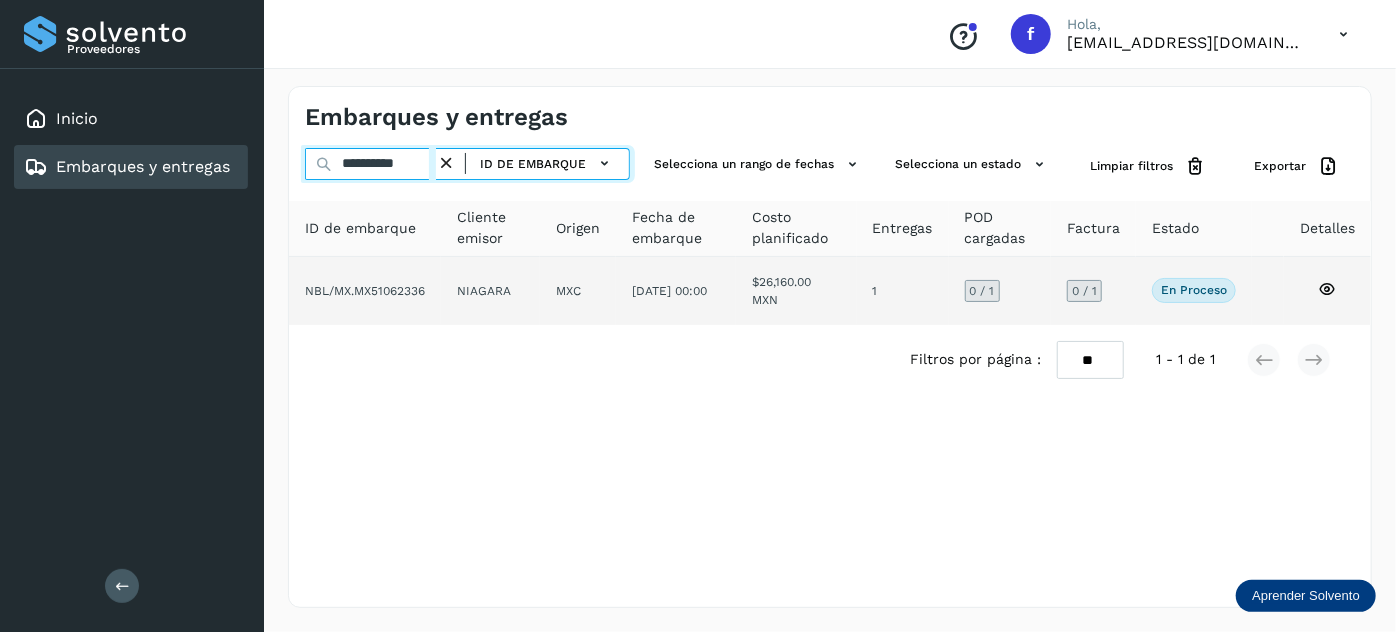 type on "**********" 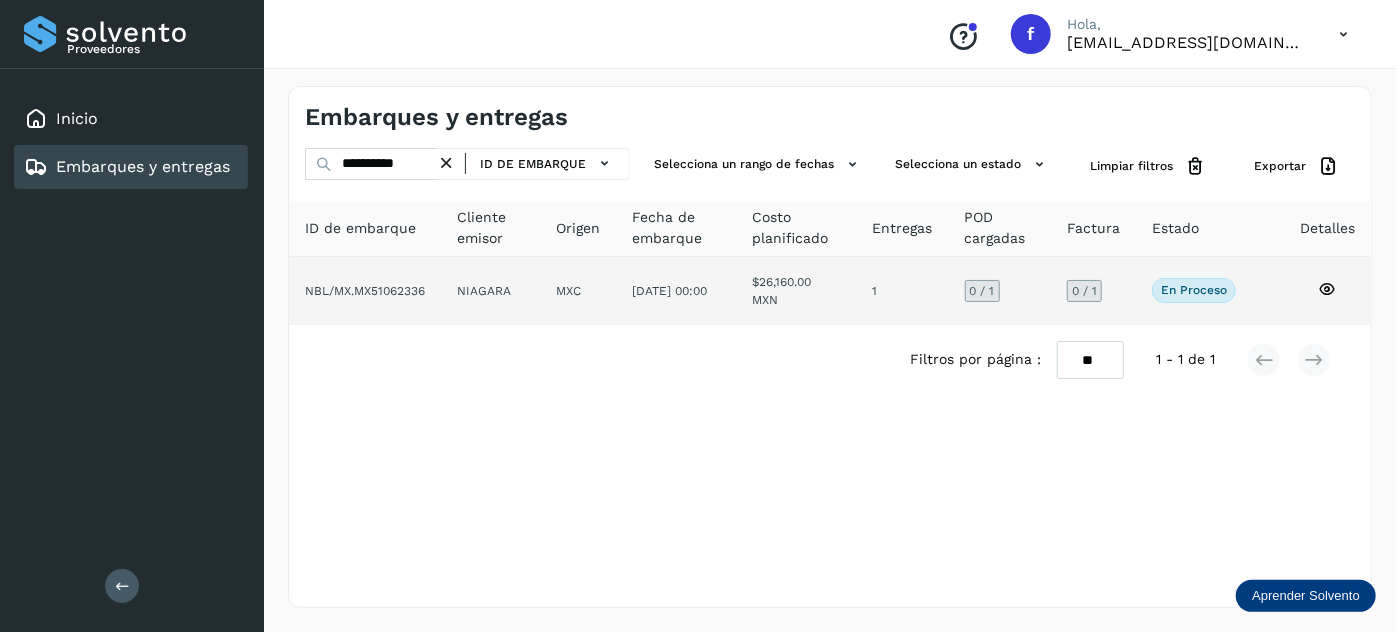 click on "$26,160.00 MXN" 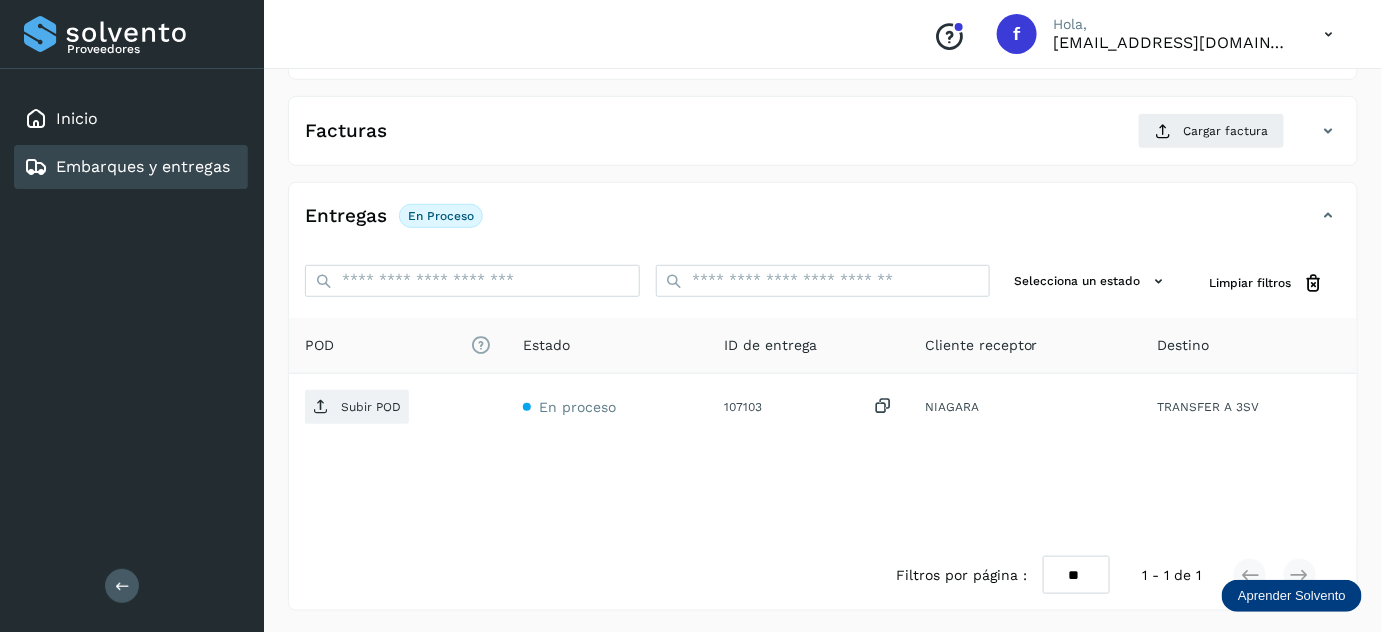 scroll, scrollTop: 0, scrollLeft: 0, axis: both 